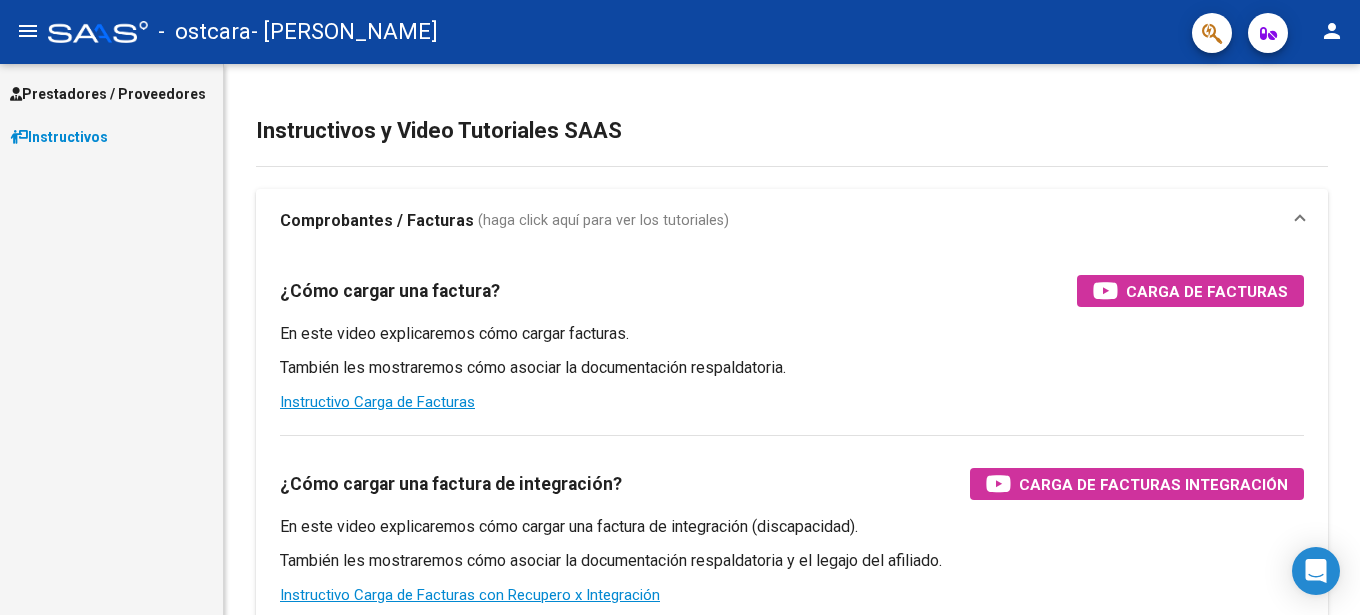 scroll, scrollTop: 0, scrollLeft: 0, axis: both 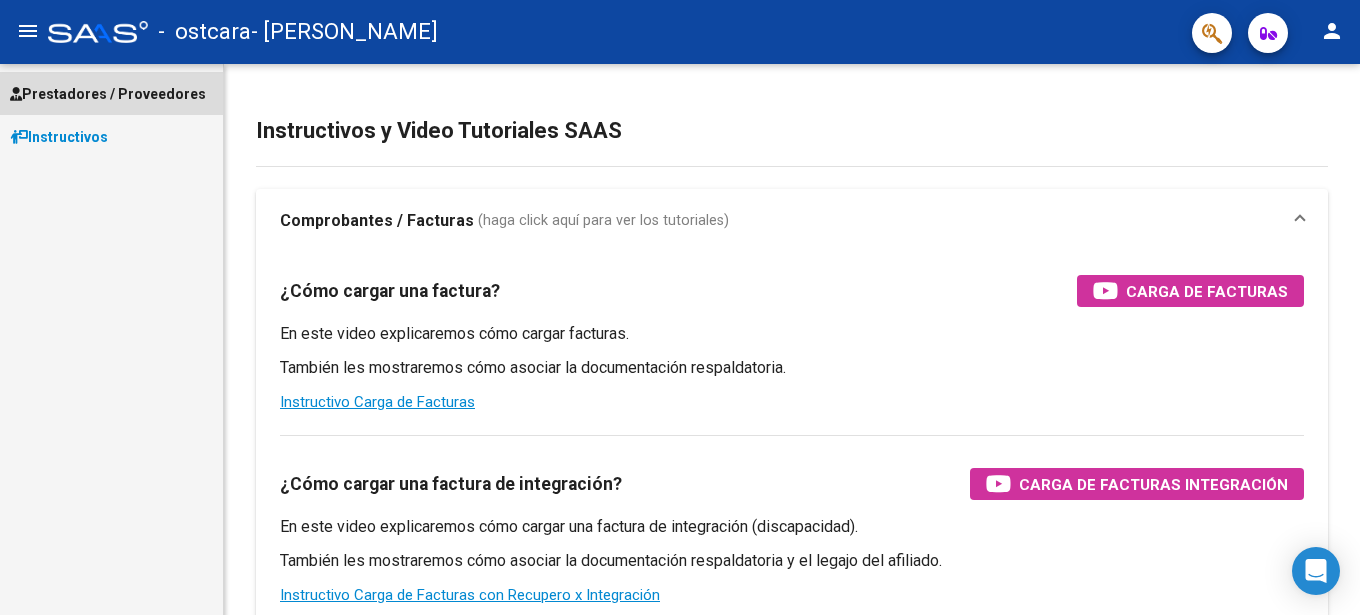 click on "Prestadores / Proveedores" at bounding box center (108, 94) 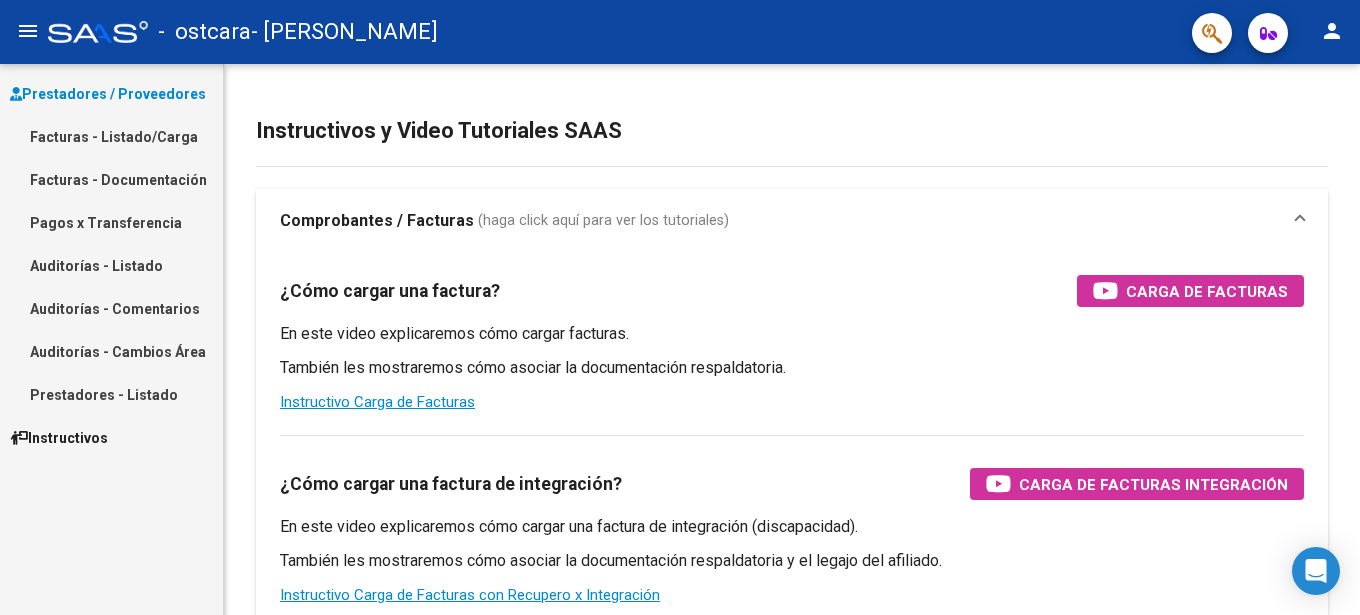 click on "Facturas - Listado/Carga" at bounding box center [111, 136] 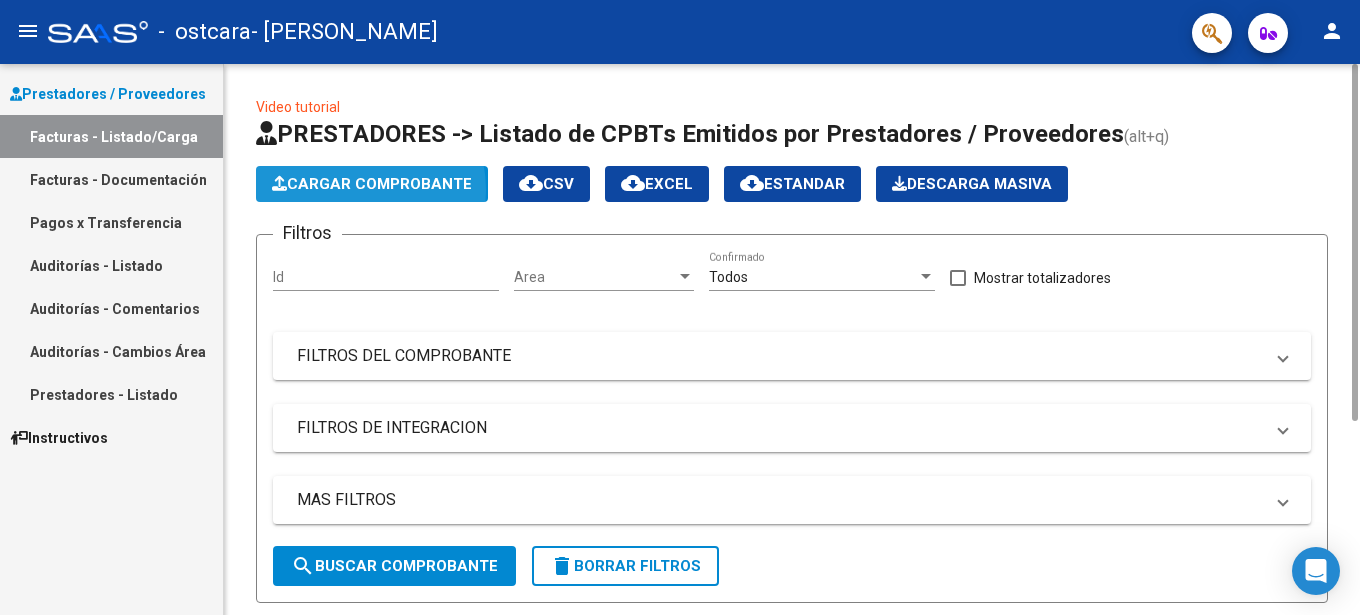 click on "Cargar Comprobante" 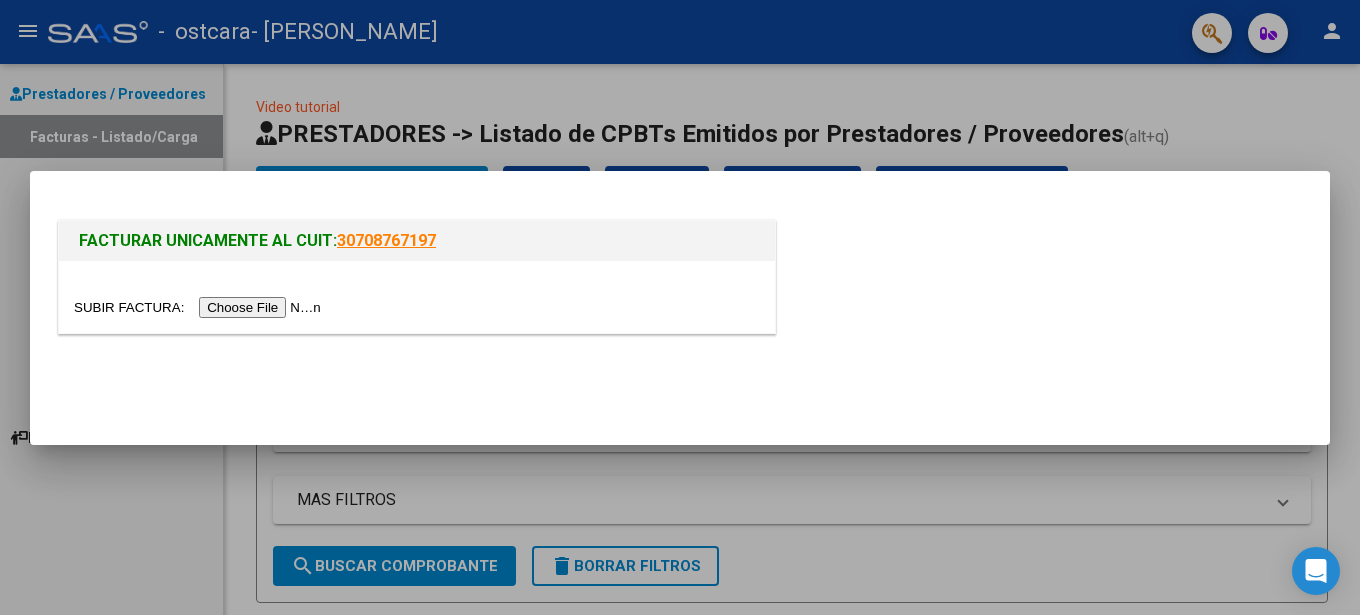 click at bounding box center (200, 307) 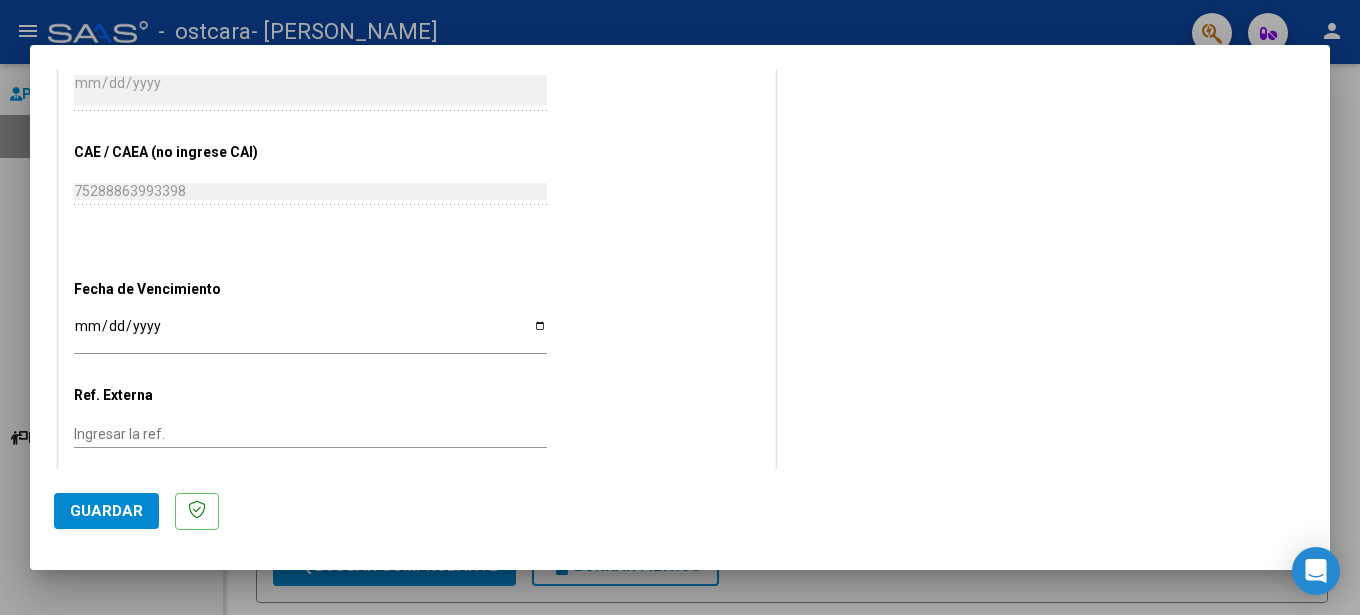 scroll, scrollTop: 1010, scrollLeft: 0, axis: vertical 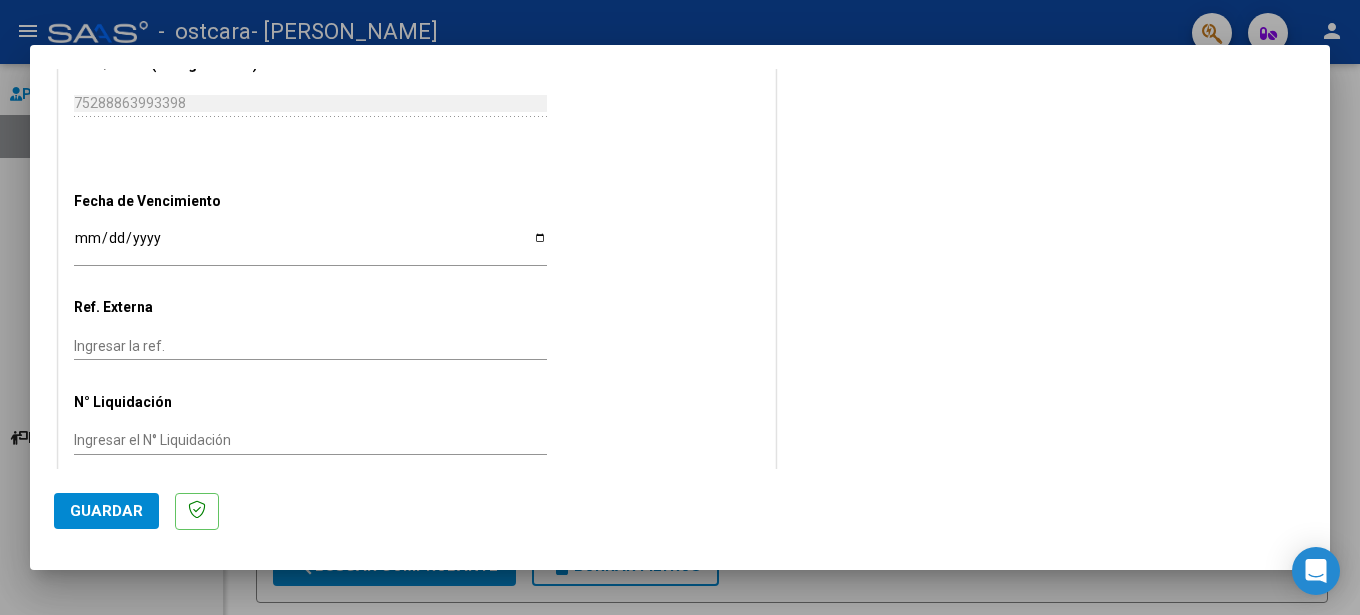 click on "Ingresar la fecha" 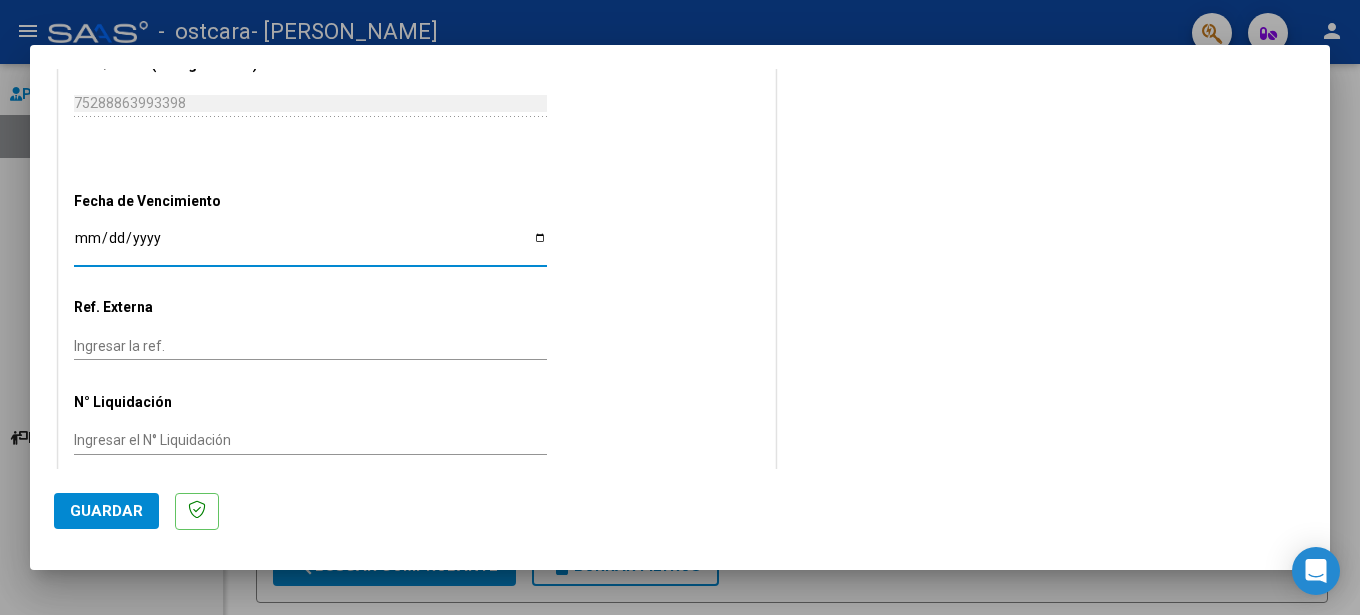 type on "[DATE]" 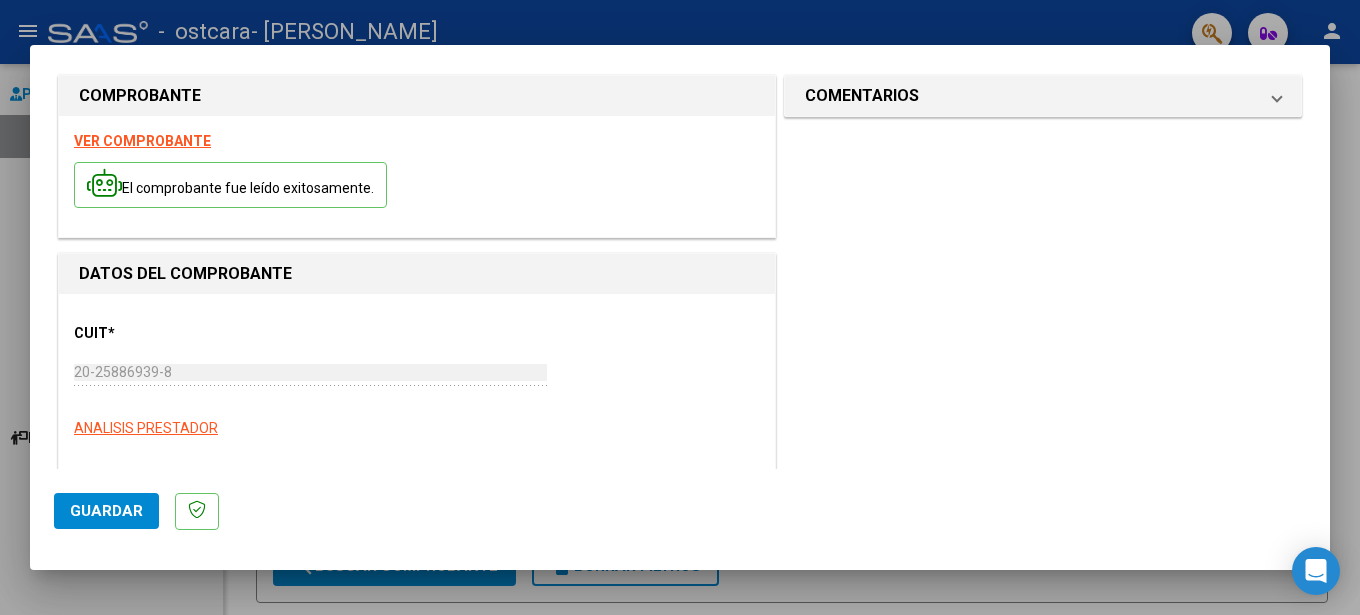 scroll, scrollTop: 0, scrollLeft: 0, axis: both 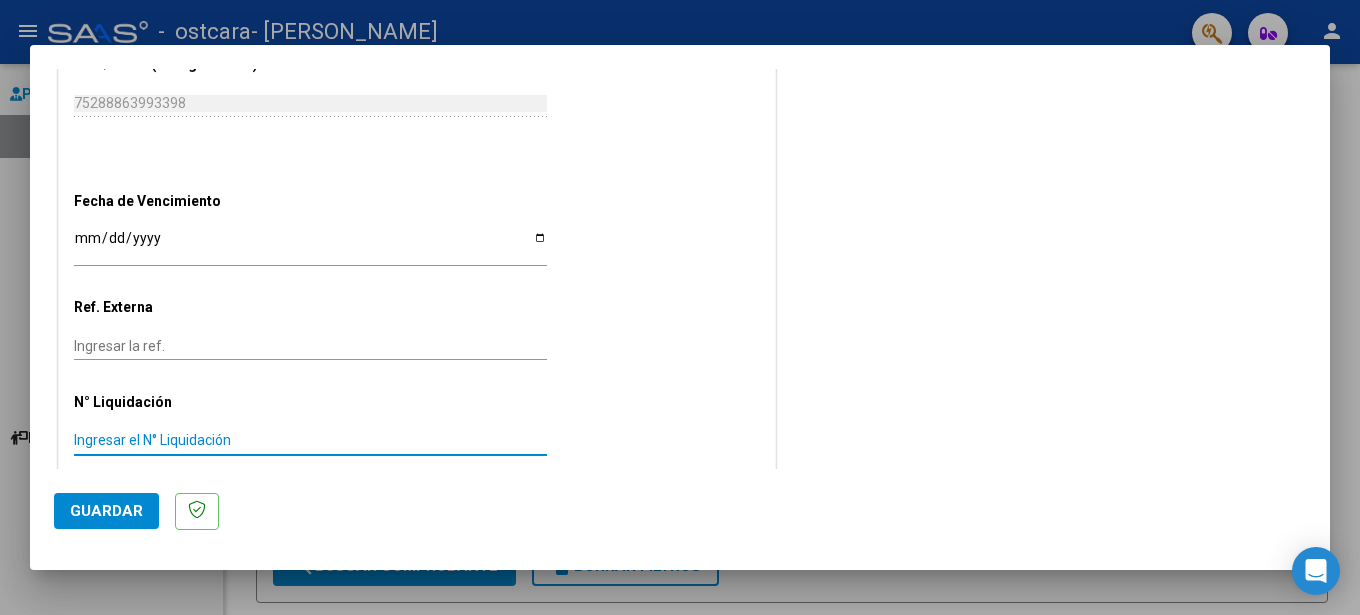 click on "Ingresar el N° Liquidación" at bounding box center [310, 440] 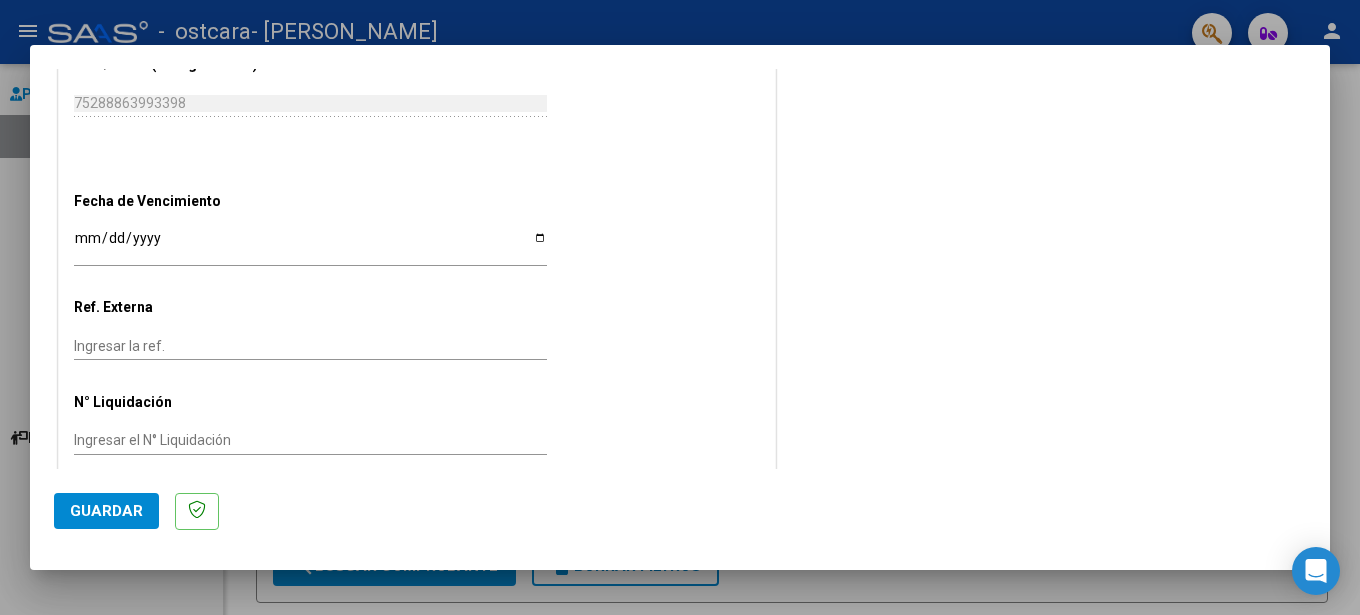 click on "Ingresar la ref." 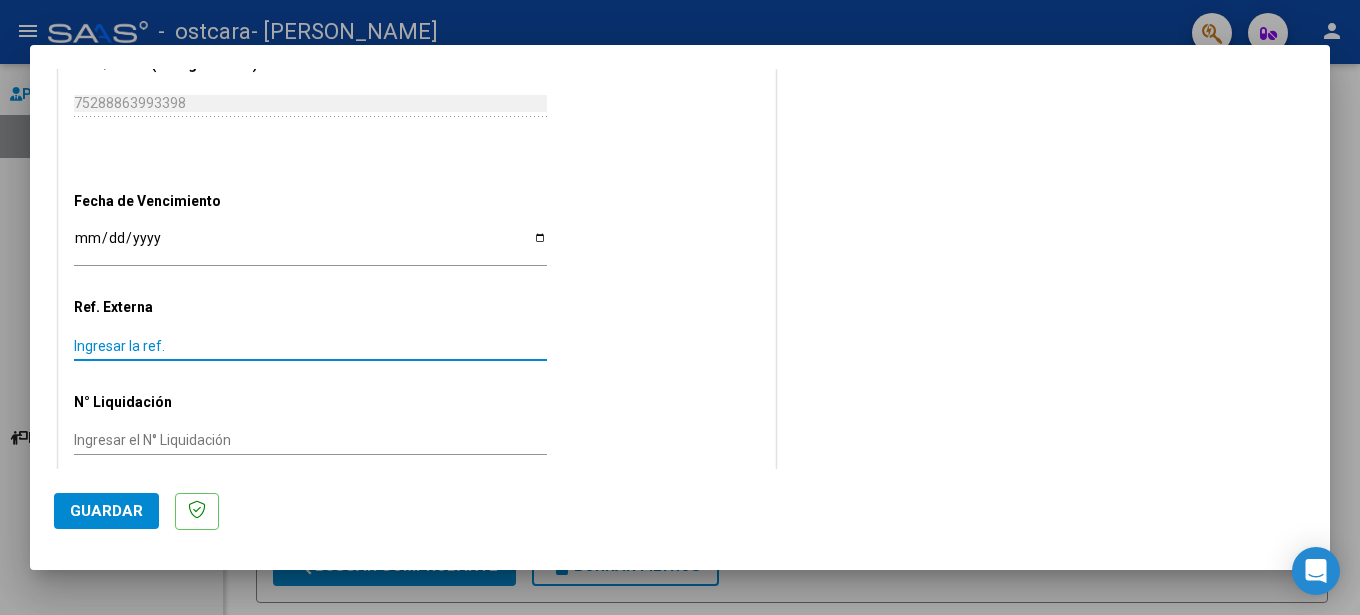 click on "Ingresar la ref." at bounding box center (310, 346) 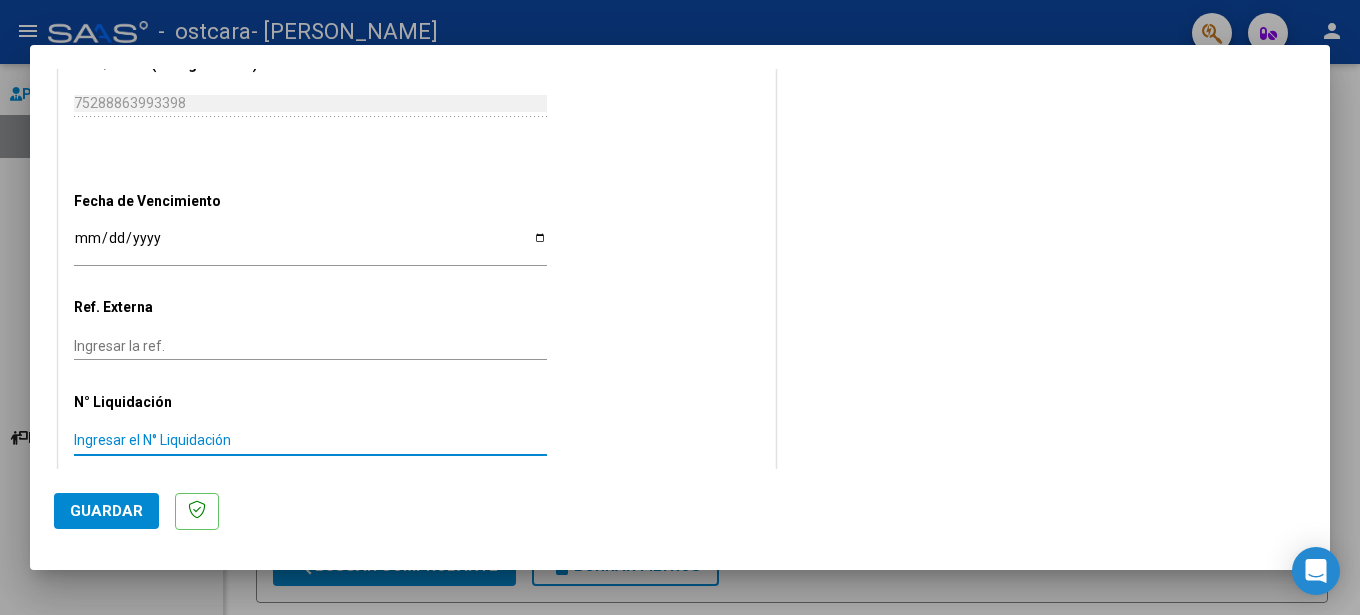 click on "Ingresar el N° Liquidación" at bounding box center [310, 440] 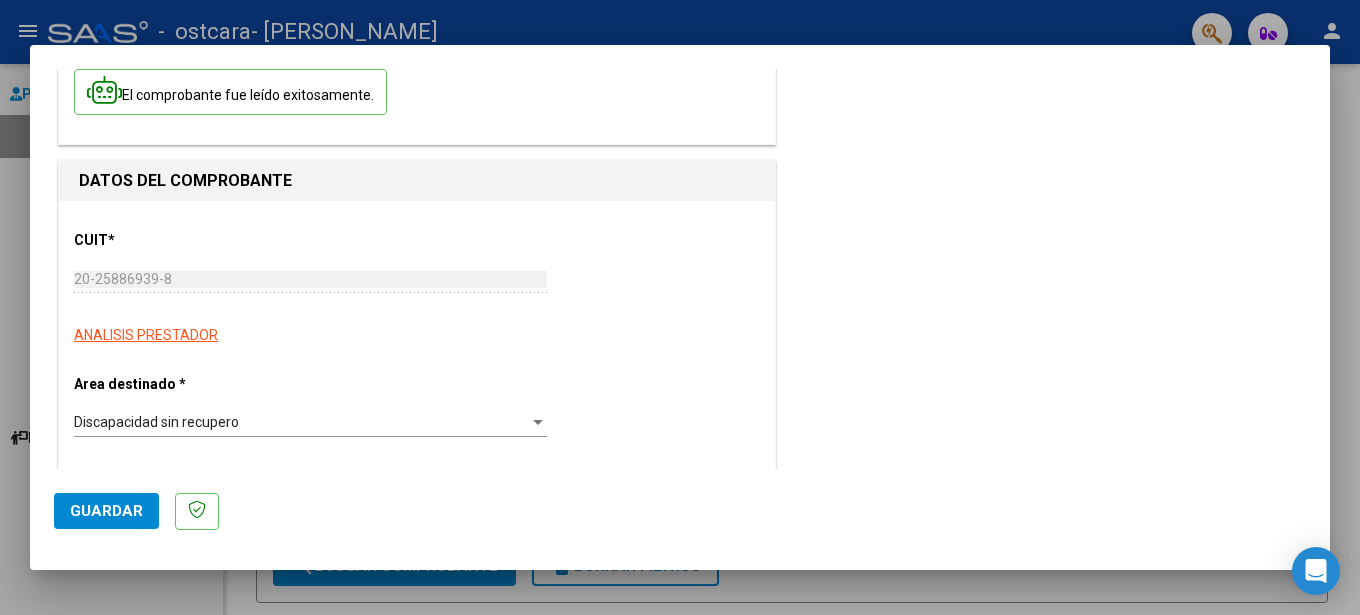 scroll, scrollTop: 123, scrollLeft: 0, axis: vertical 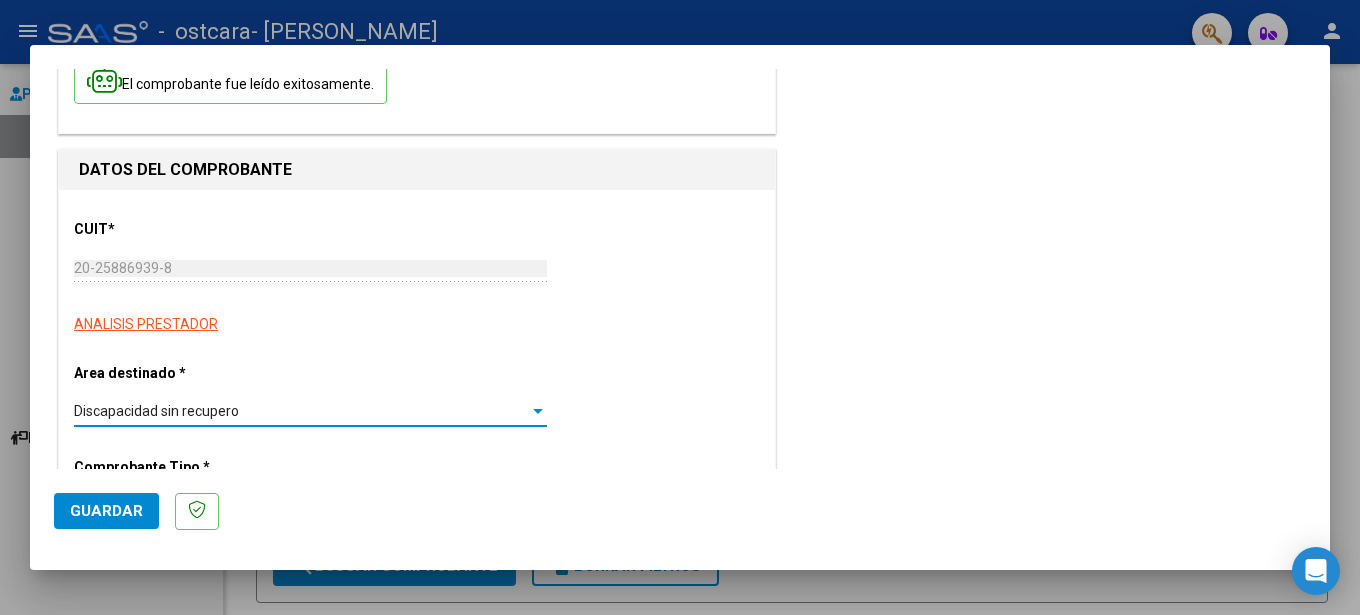 click at bounding box center (538, 411) 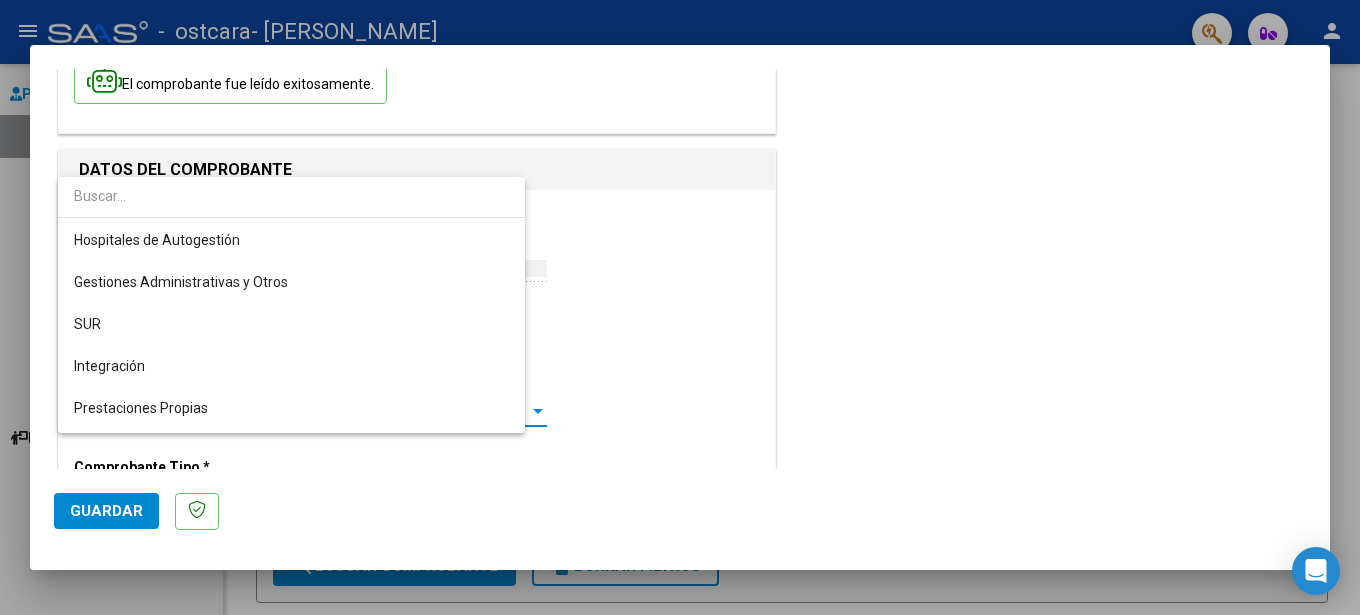 scroll, scrollTop: 122, scrollLeft: 0, axis: vertical 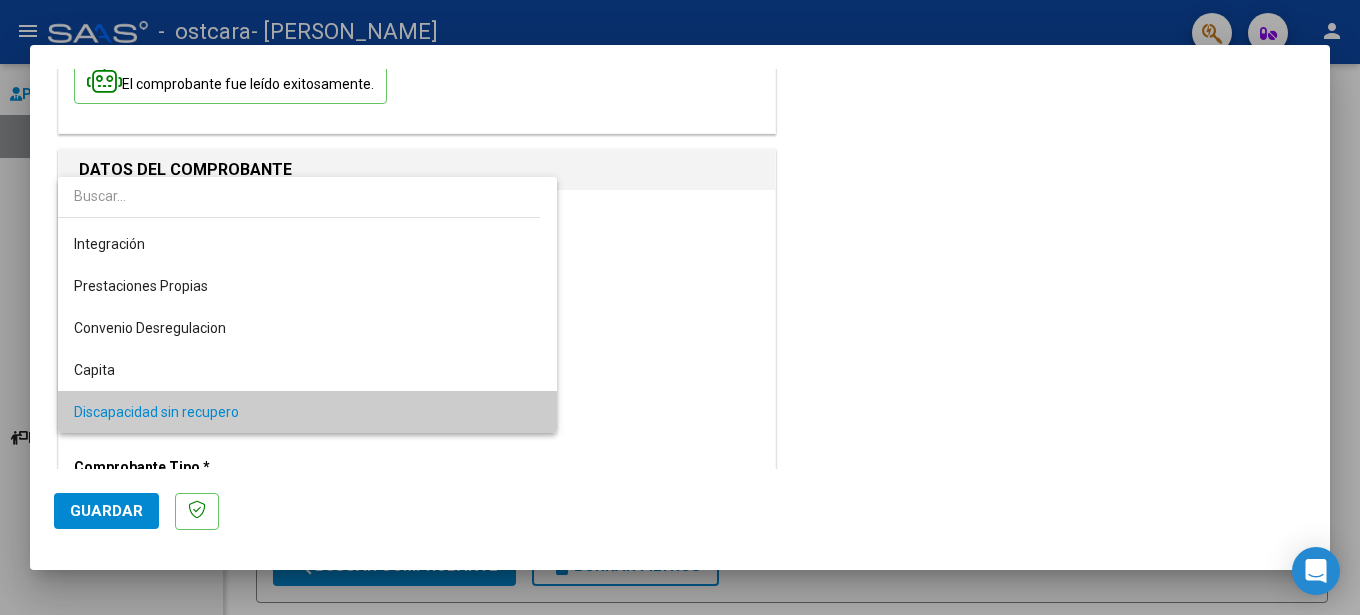 click on "Discapacidad sin recupero" at bounding box center [307, 412] 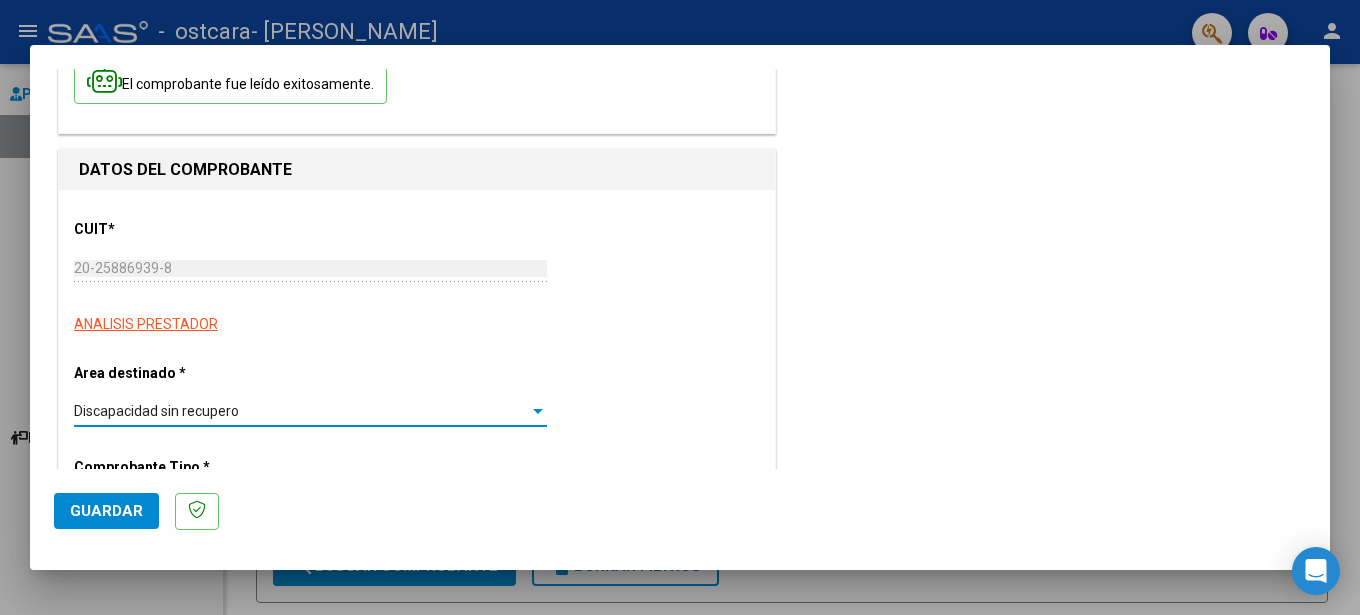 click at bounding box center (538, 411) 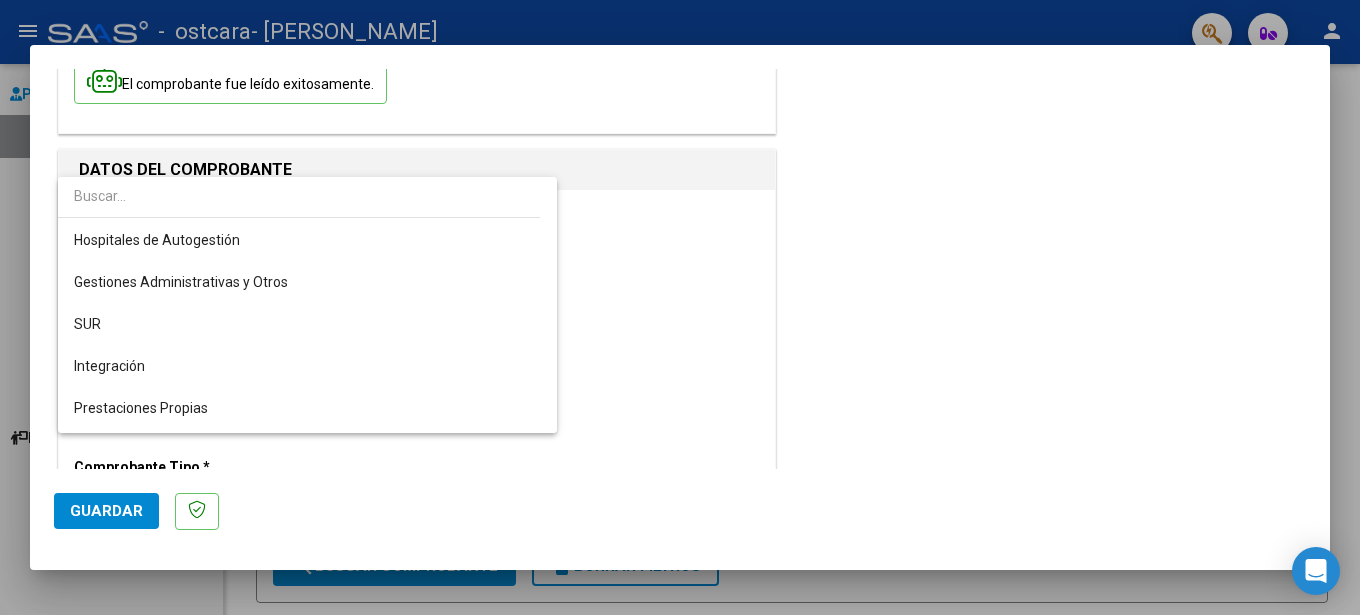 scroll, scrollTop: 122, scrollLeft: 0, axis: vertical 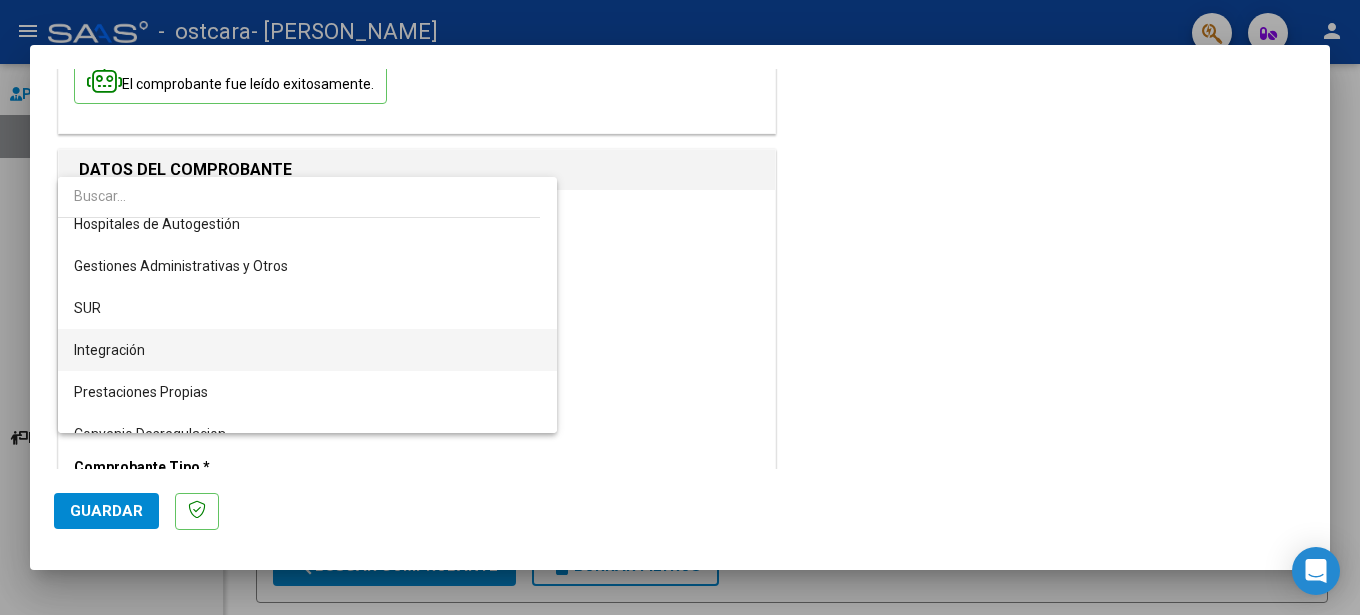 click on "Integración" at bounding box center (307, 350) 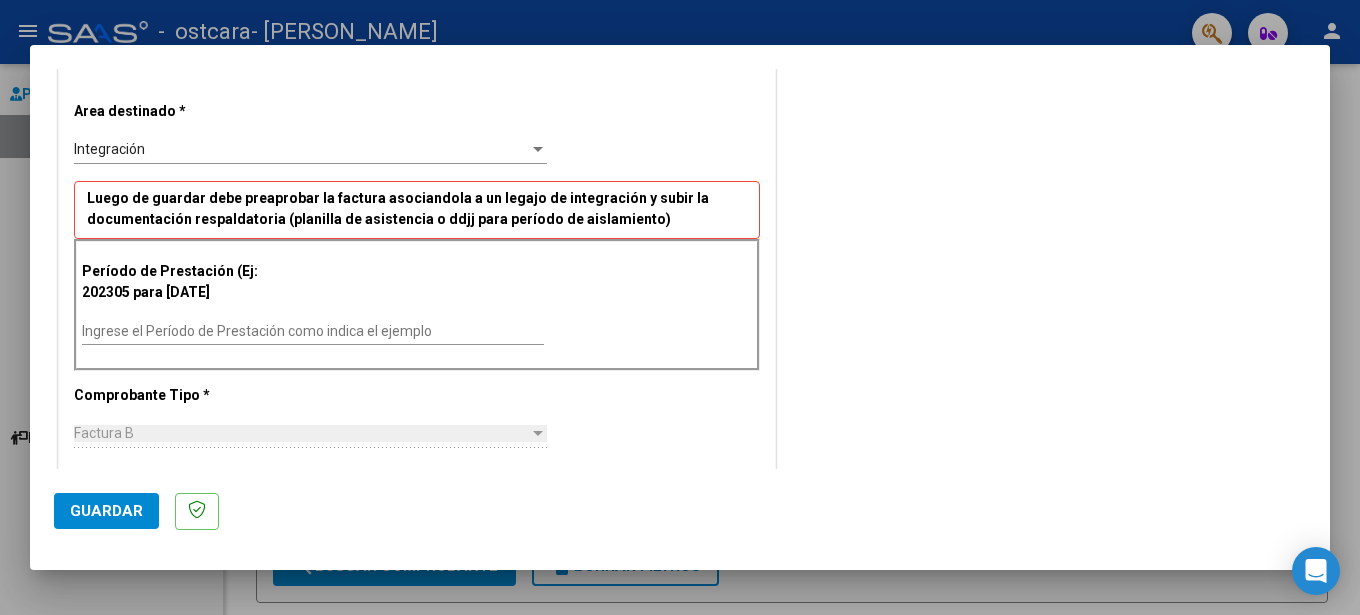 scroll, scrollTop: 398, scrollLeft: 0, axis: vertical 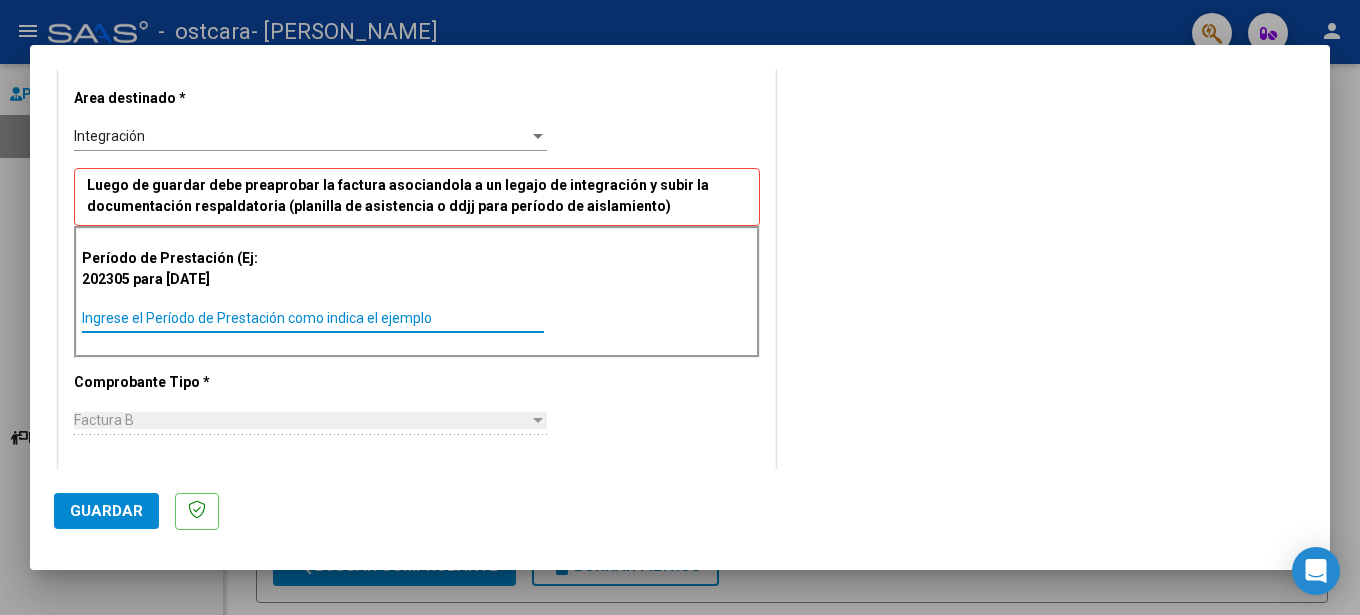 click on "Ingrese el Período de Prestación como indica el ejemplo" at bounding box center [313, 318] 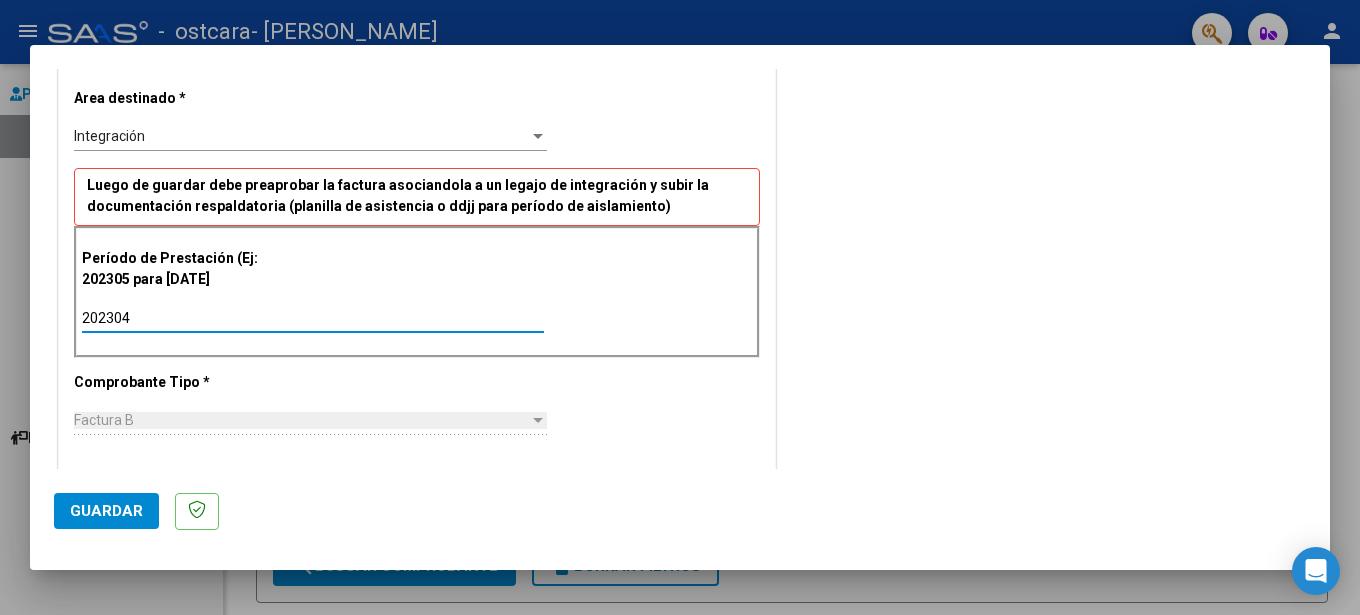 type on "202304" 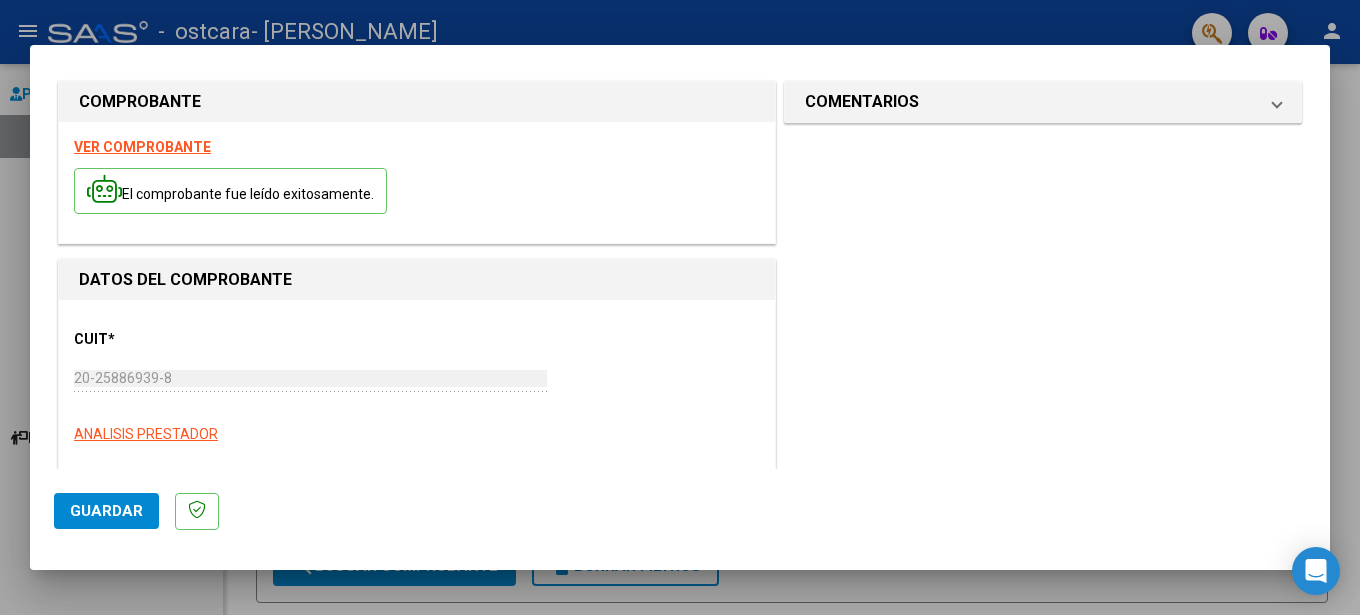 scroll, scrollTop: 0, scrollLeft: 0, axis: both 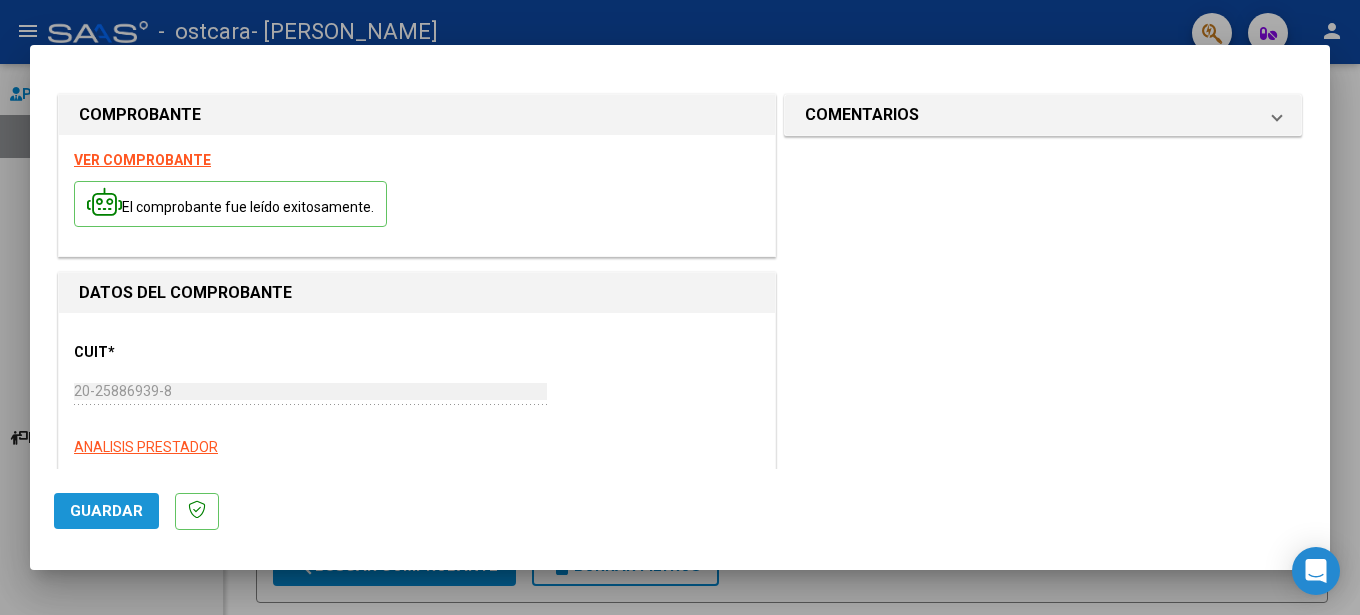 click on "Guardar" 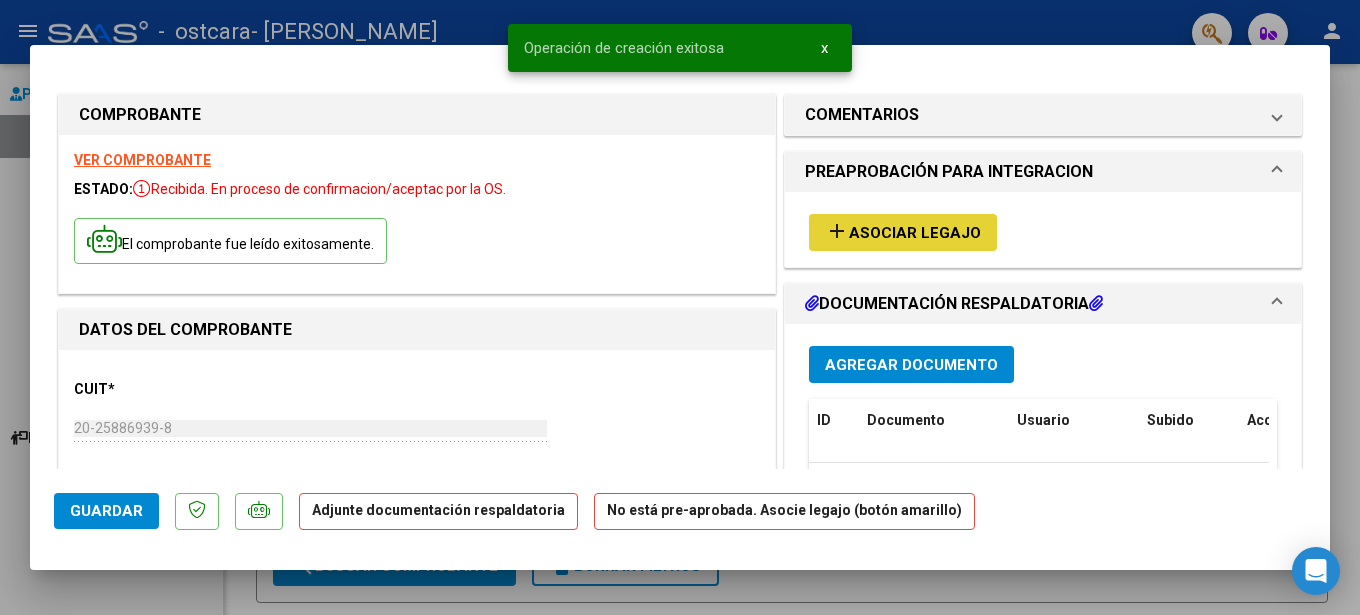 click on "Asociar Legajo" at bounding box center [915, 233] 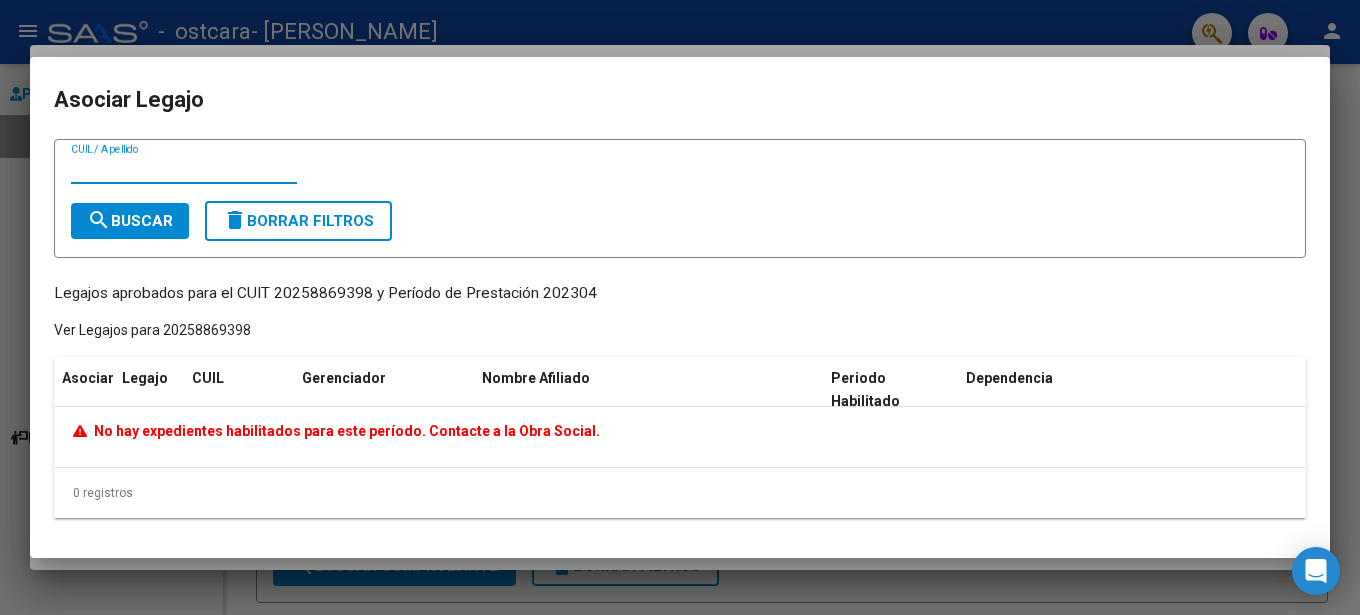 click on "No hay expedientes habilitados para este período. Contacte a la Obra Social." 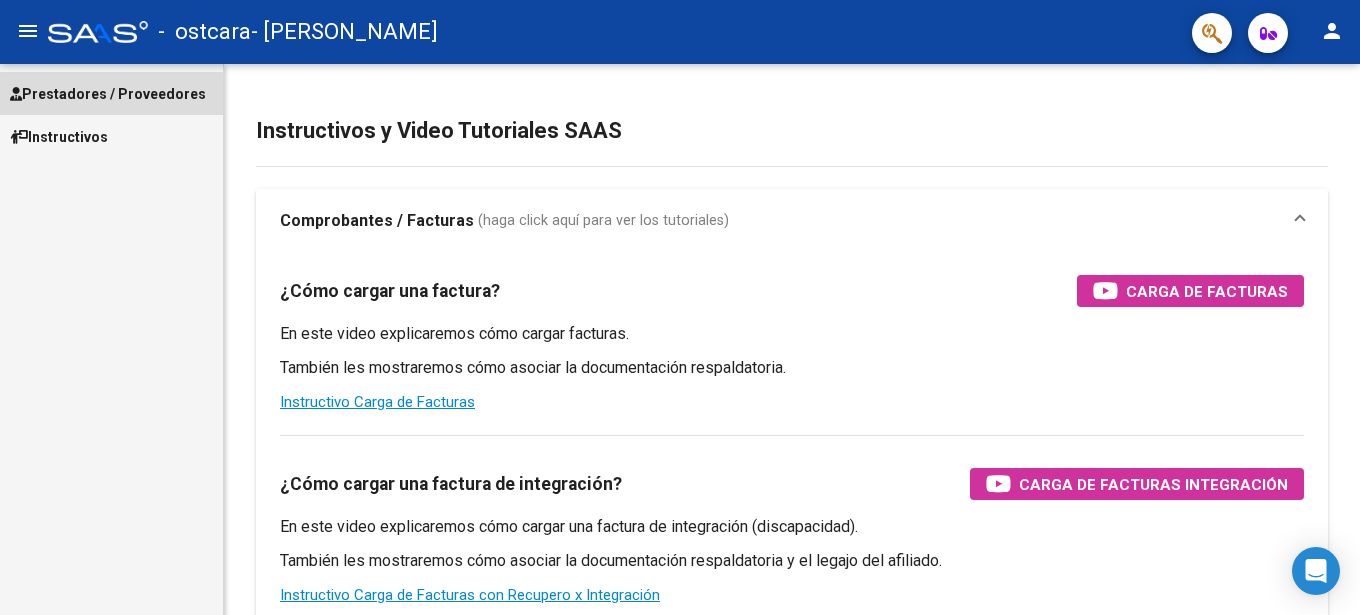 click on "Prestadores / Proveedores" at bounding box center (108, 94) 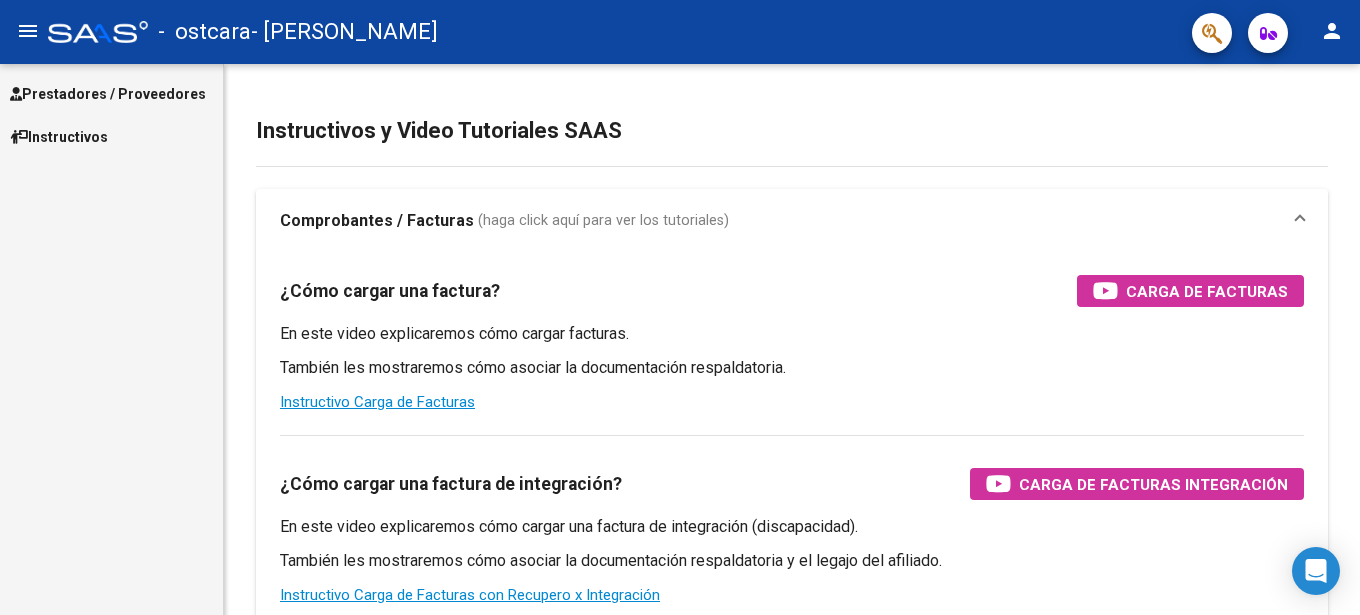 click on "Prestadores / Proveedores" at bounding box center (108, 94) 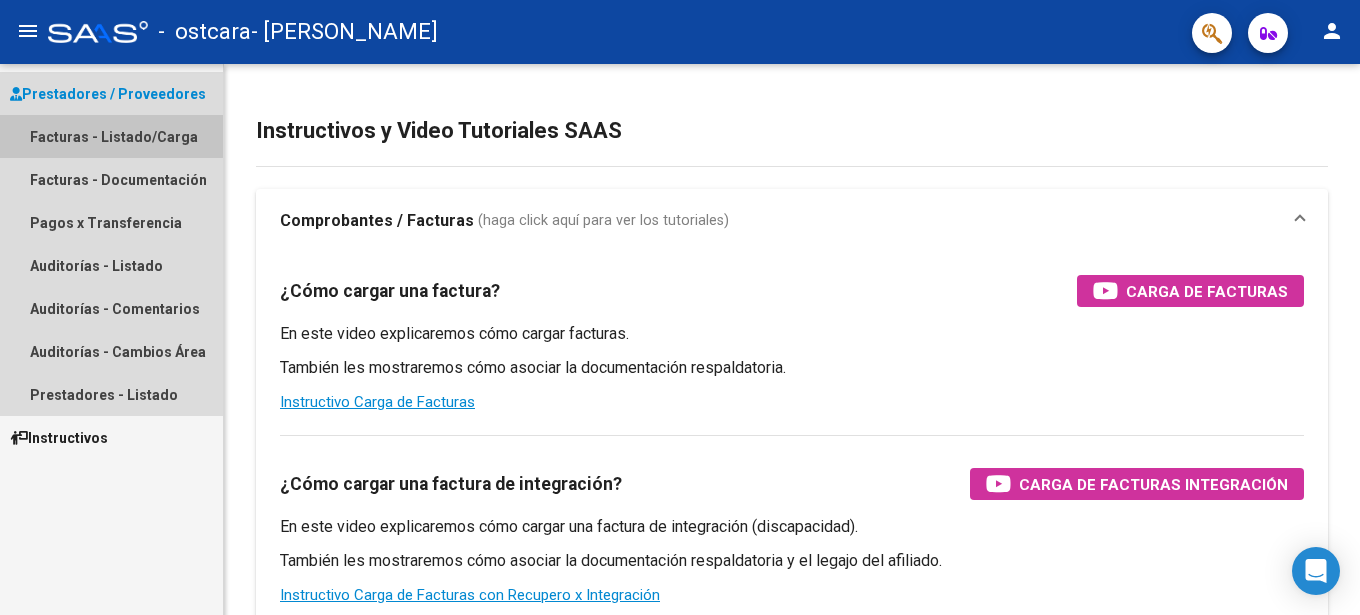 click on "Facturas - Listado/Carga" at bounding box center (111, 136) 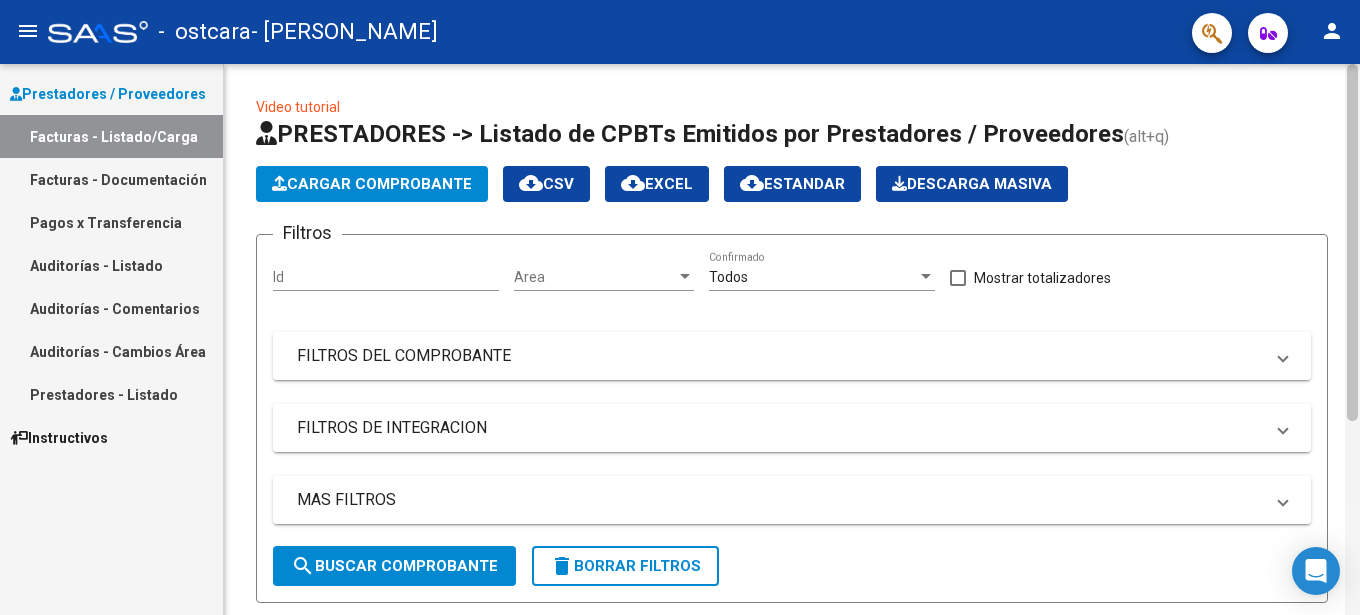 scroll, scrollTop: 416, scrollLeft: 0, axis: vertical 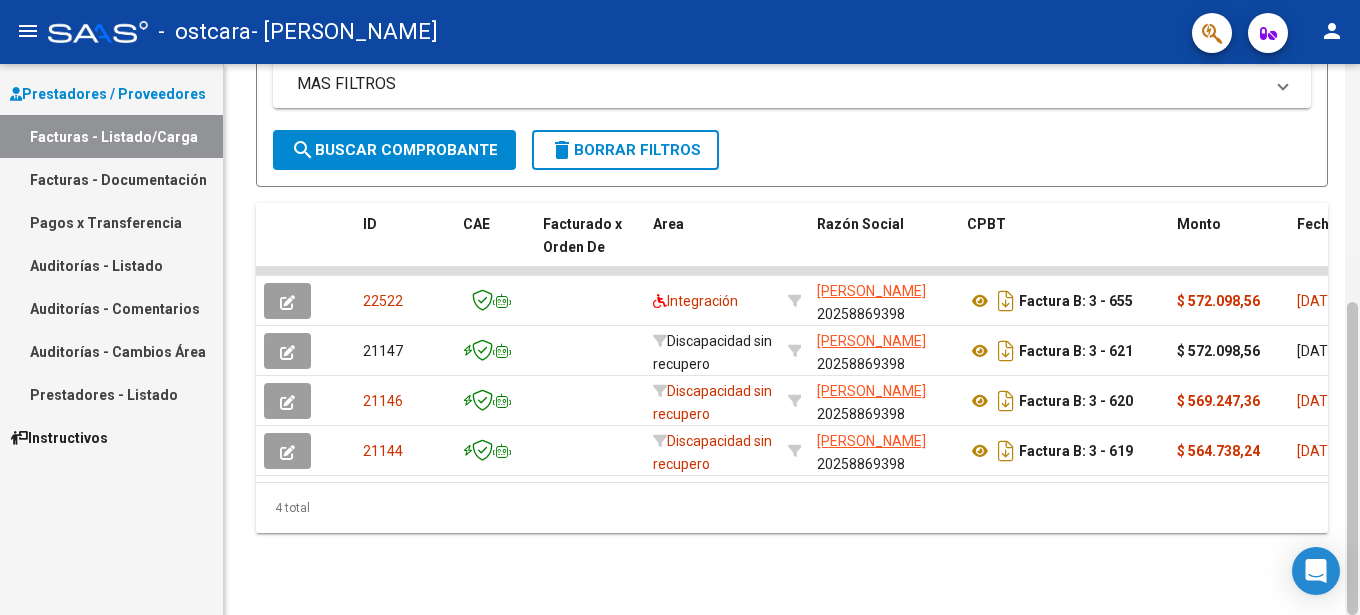 drag, startPoint x: 1359, startPoint y: 210, endPoint x: 1359, endPoint y: 259, distance: 49 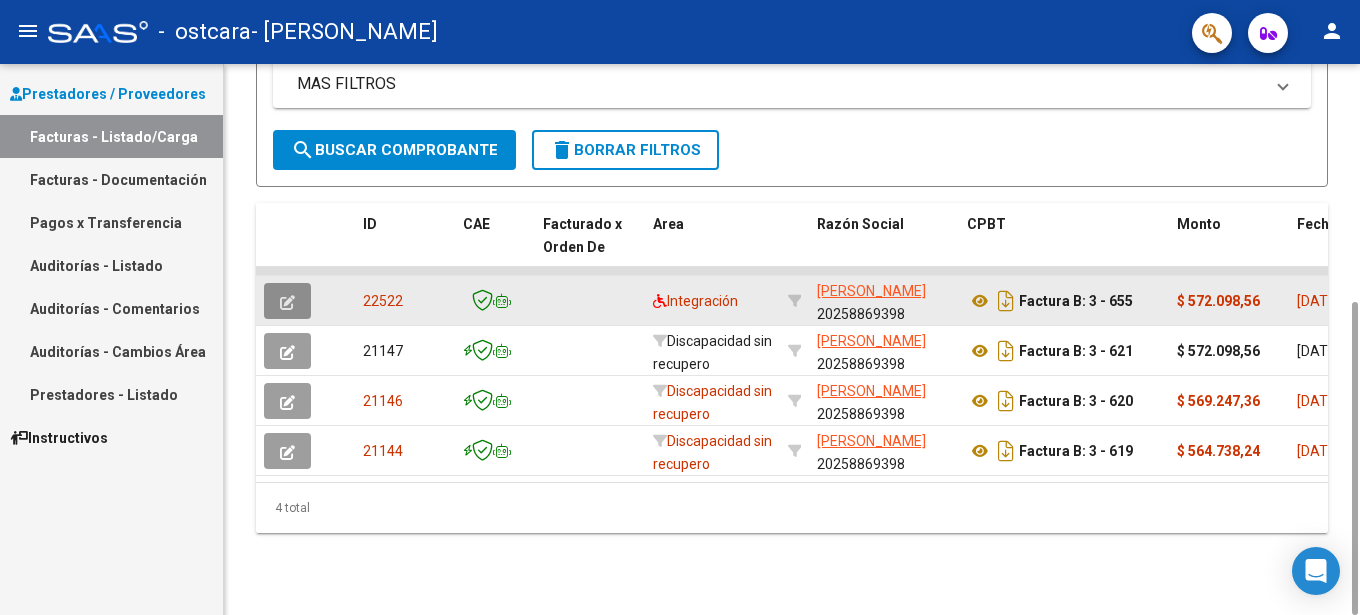 click 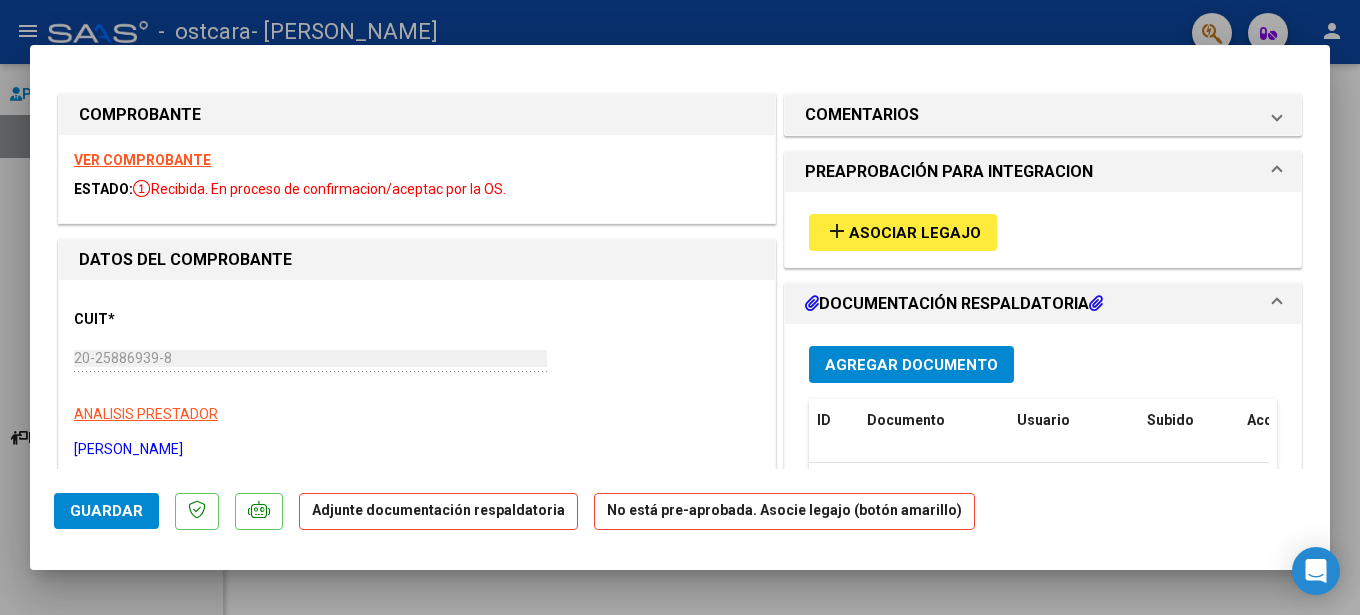 click on "Asociar Legajo" at bounding box center (915, 233) 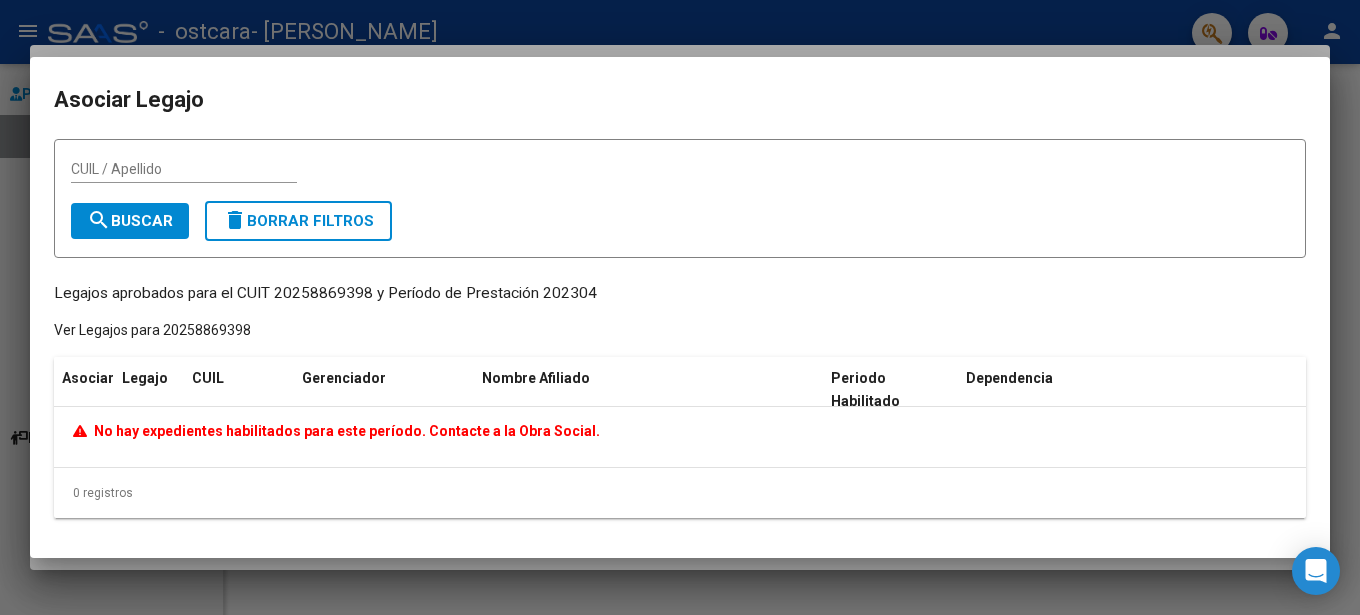 click on "Legajos aprobados para el CUIT 20258869398 y Período de Prestación 202304" at bounding box center [680, 293] 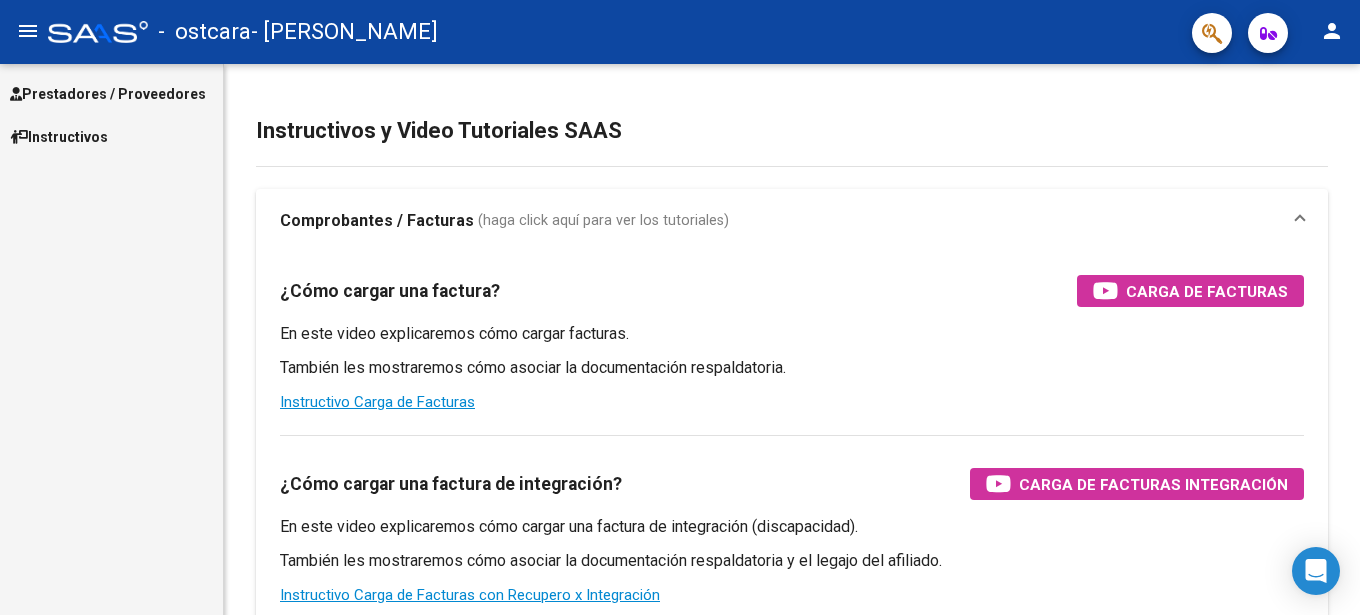 click on "Prestadores / Proveedores" at bounding box center (108, 94) 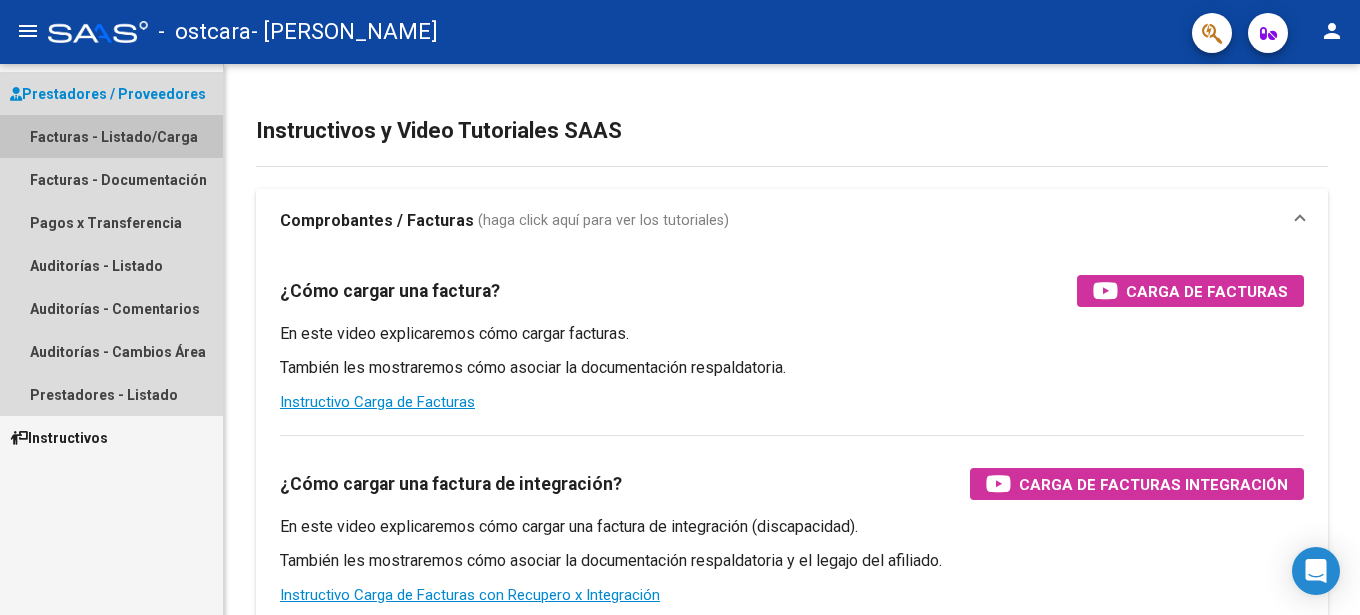 click on "Facturas - Listado/Carga" at bounding box center (111, 136) 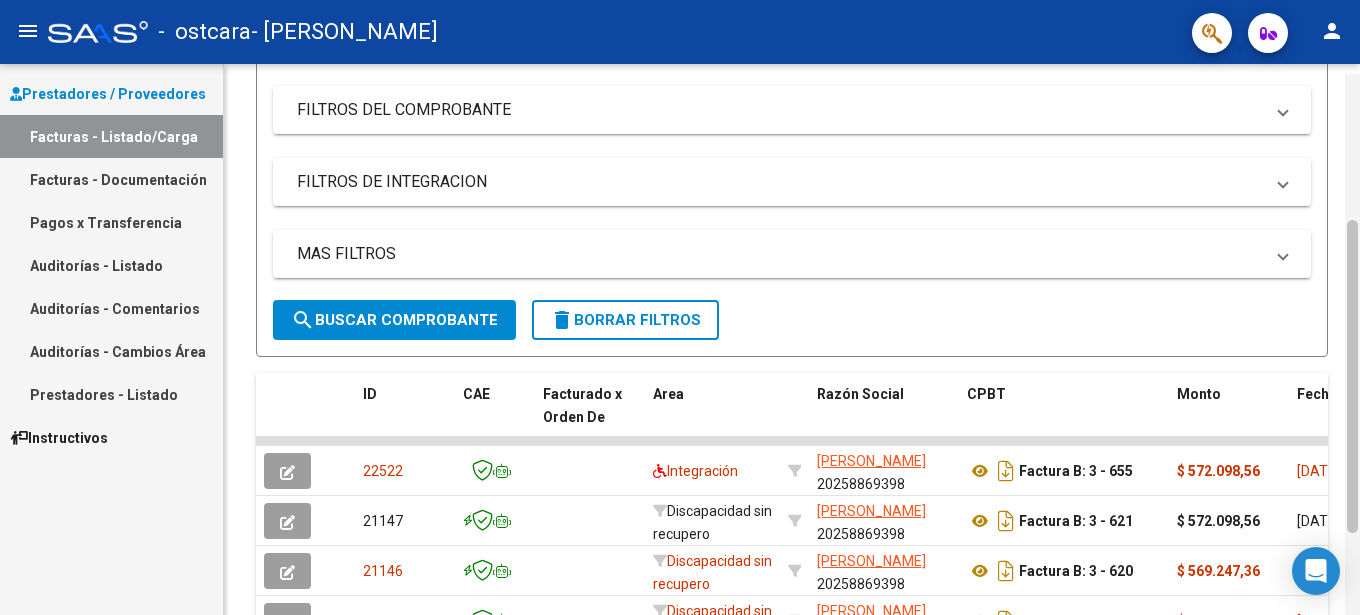 scroll, scrollTop: 258, scrollLeft: 0, axis: vertical 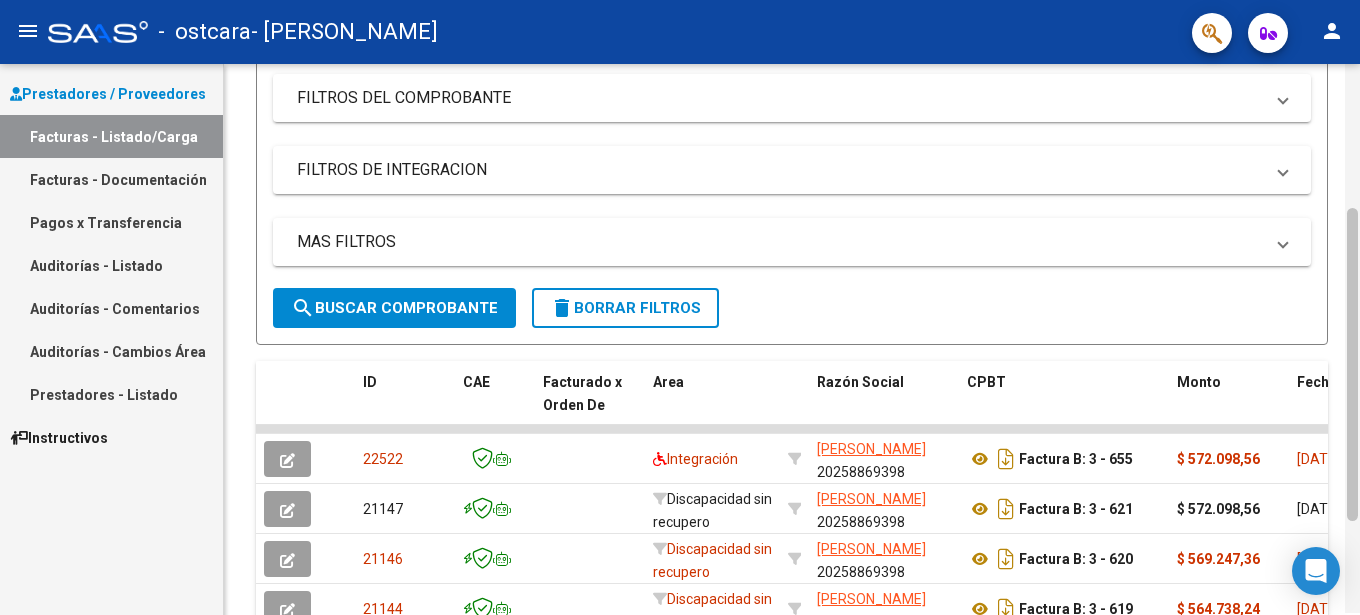 drag, startPoint x: 1357, startPoint y: 254, endPoint x: 1352, endPoint y: 402, distance: 148.08444 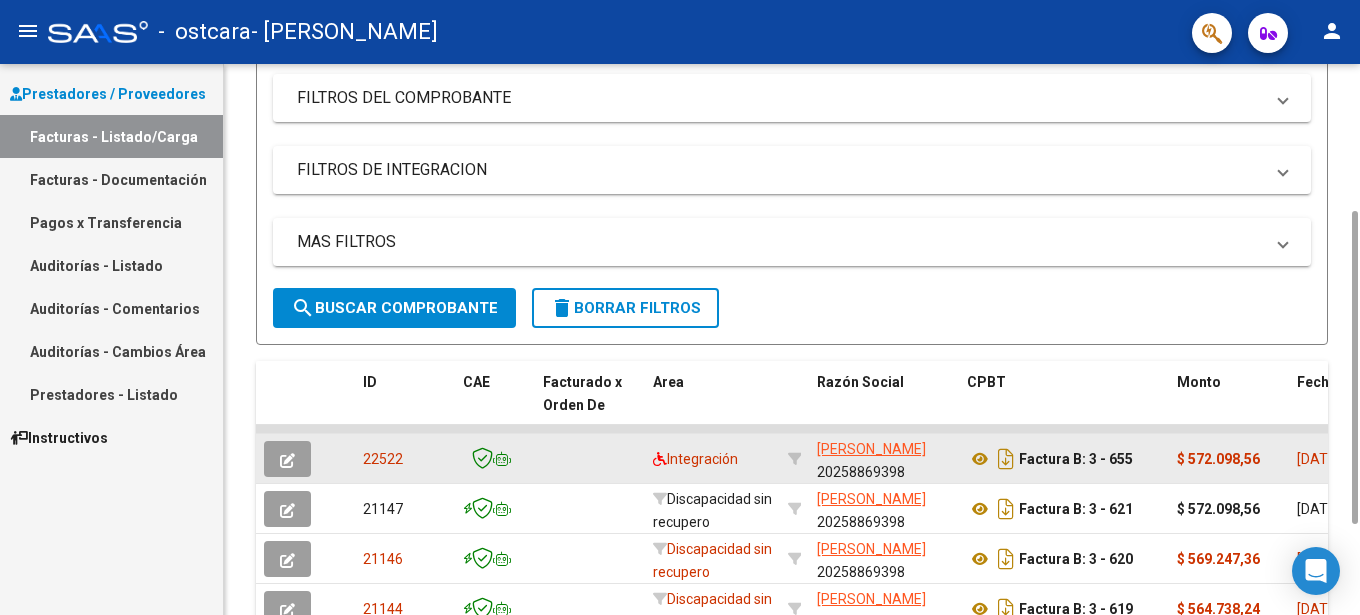 click 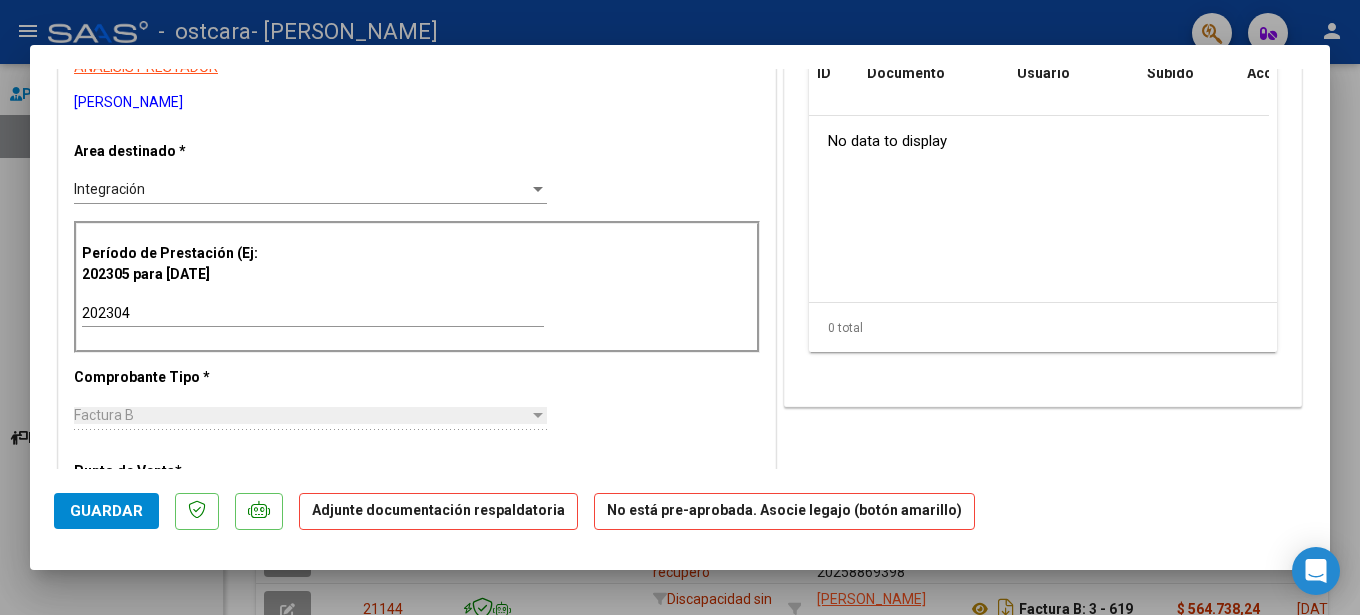 scroll, scrollTop: 392, scrollLeft: 0, axis: vertical 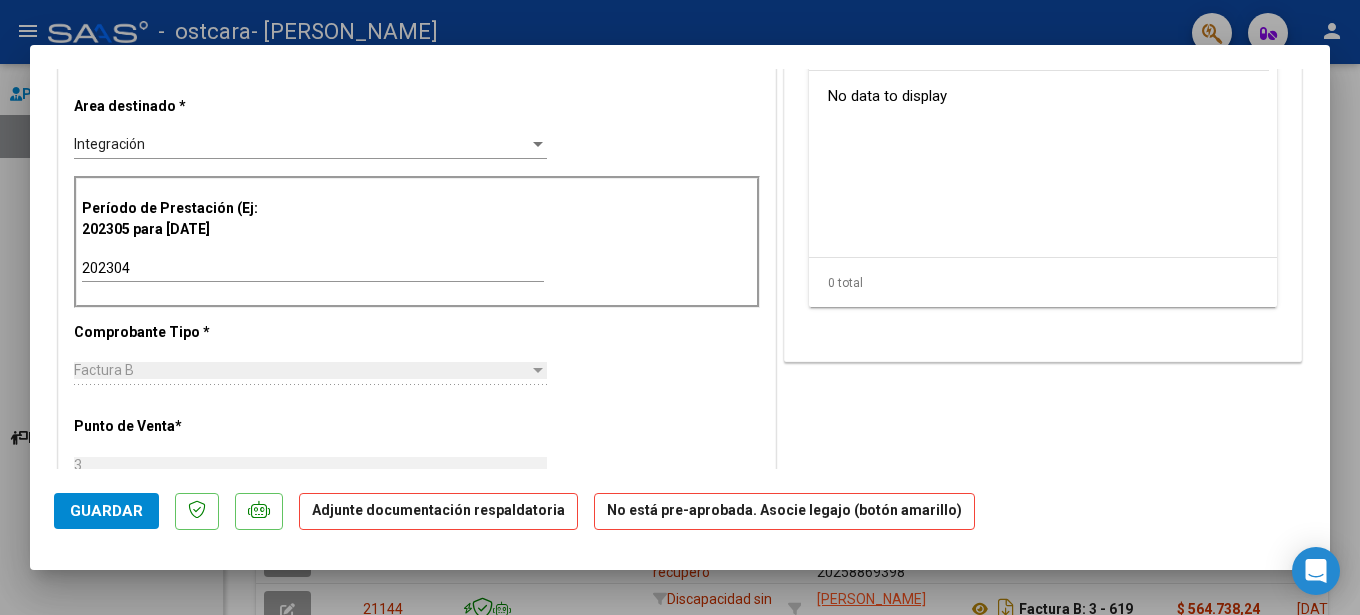 click at bounding box center [538, 145] 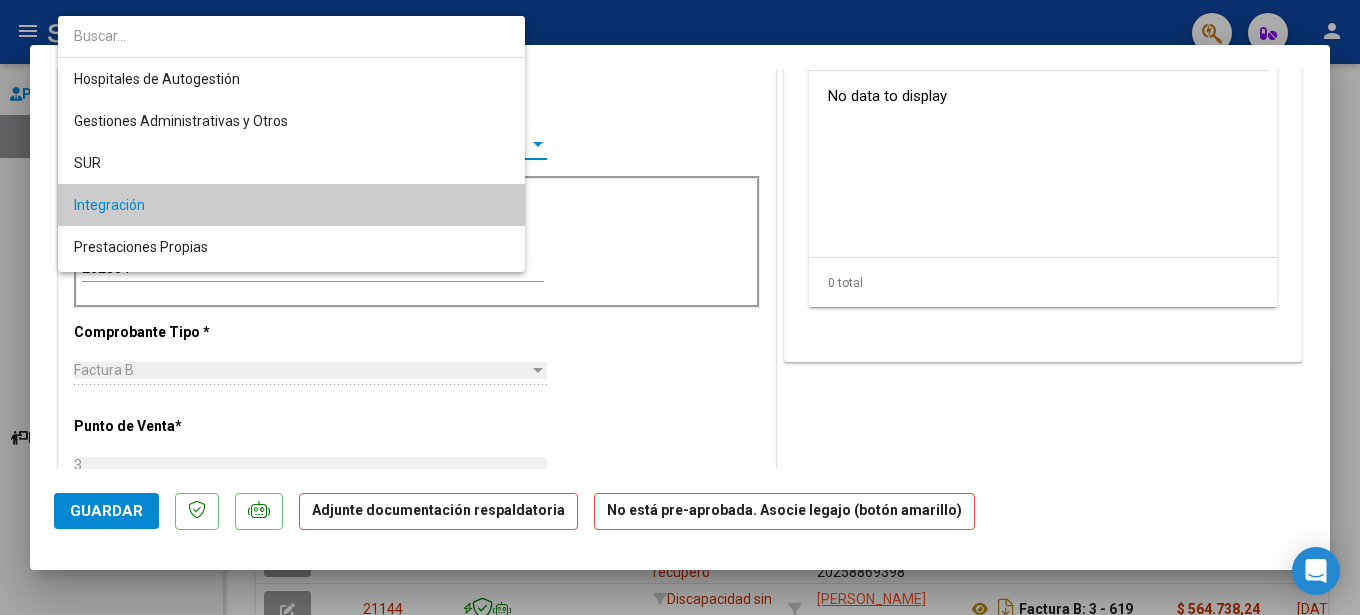 scroll, scrollTop: 61, scrollLeft: 0, axis: vertical 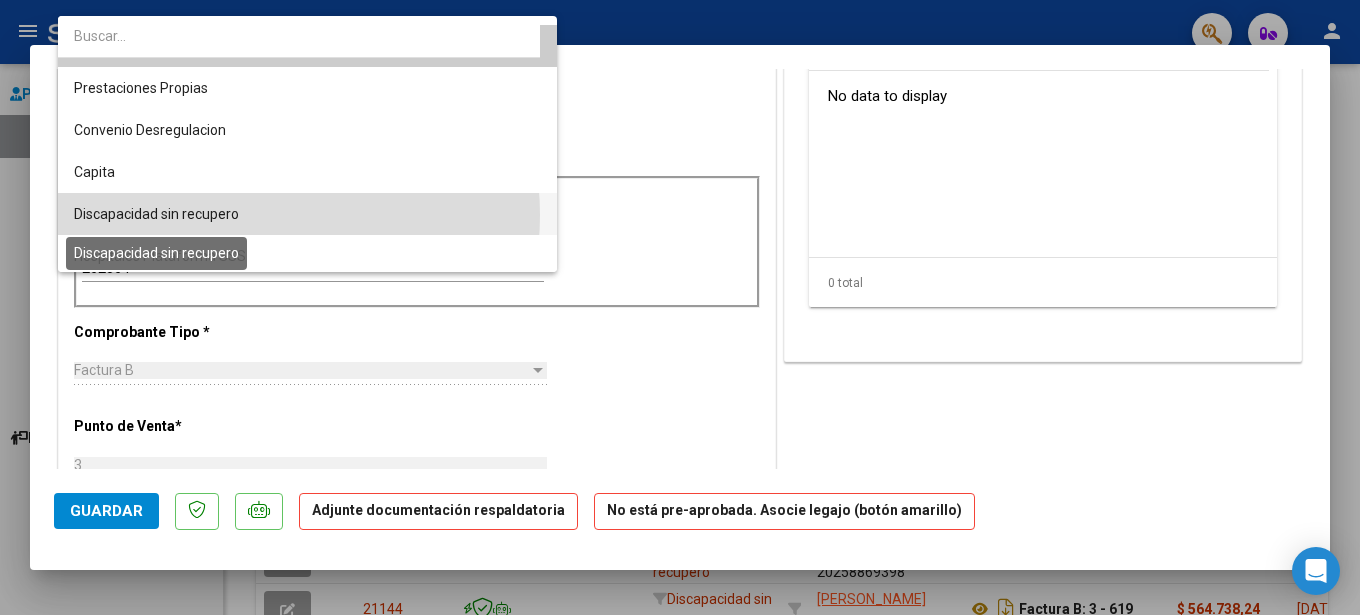 click on "Discapacidad sin recupero" at bounding box center [156, 214] 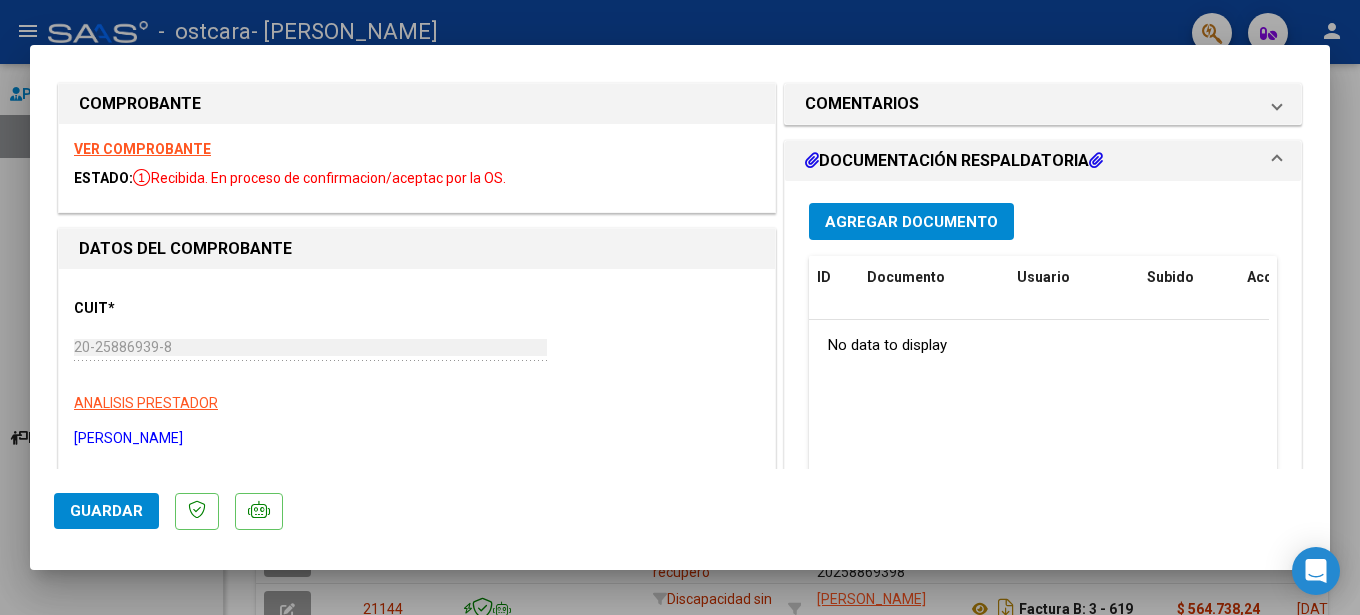 scroll, scrollTop: 0, scrollLeft: 0, axis: both 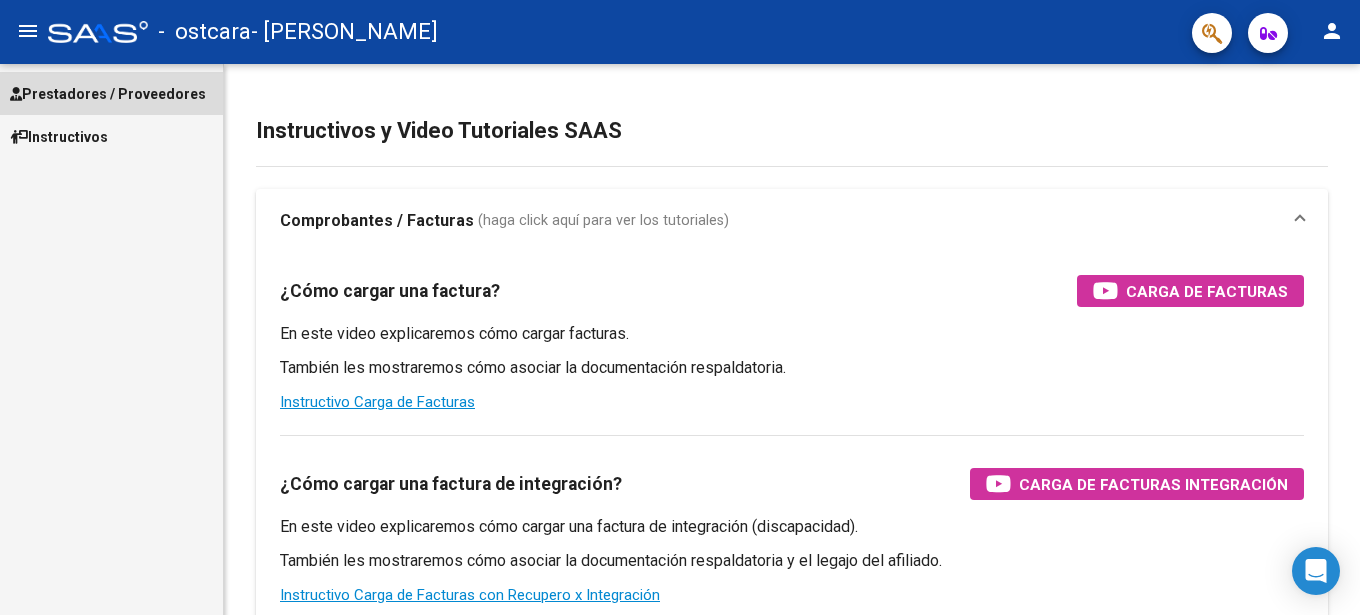 click on "Prestadores / Proveedores" at bounding box center [108, 94] 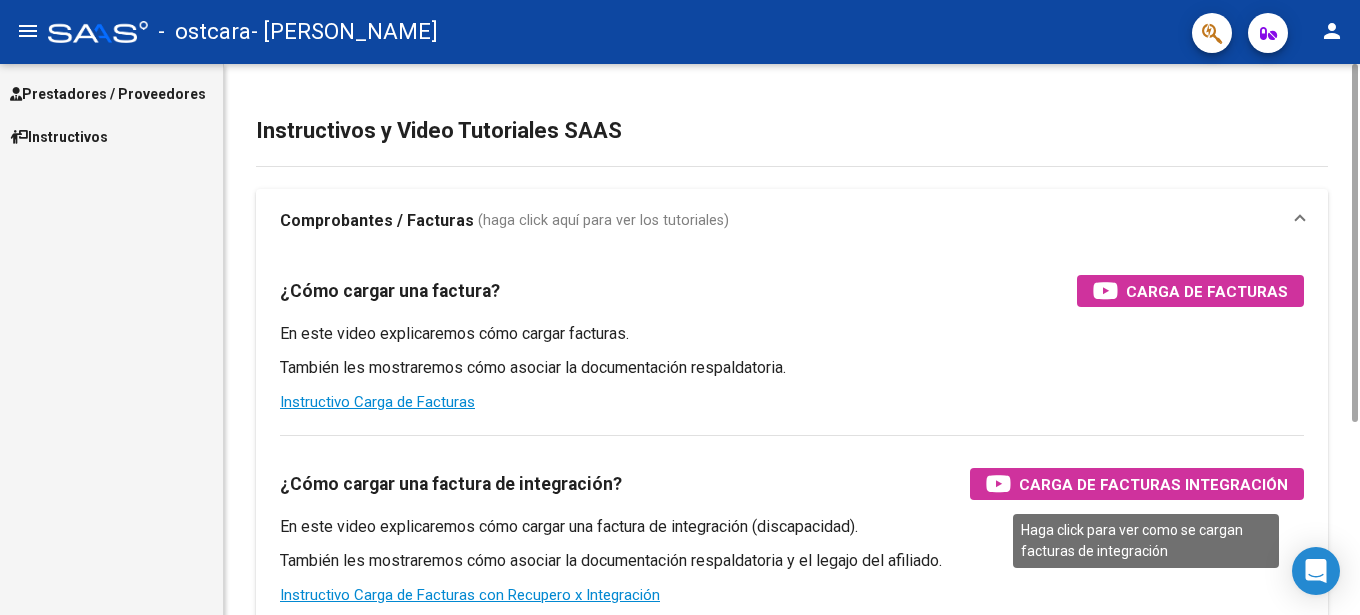 click on "Carga de Facturas Integración" at bounding box center (1153, 484) 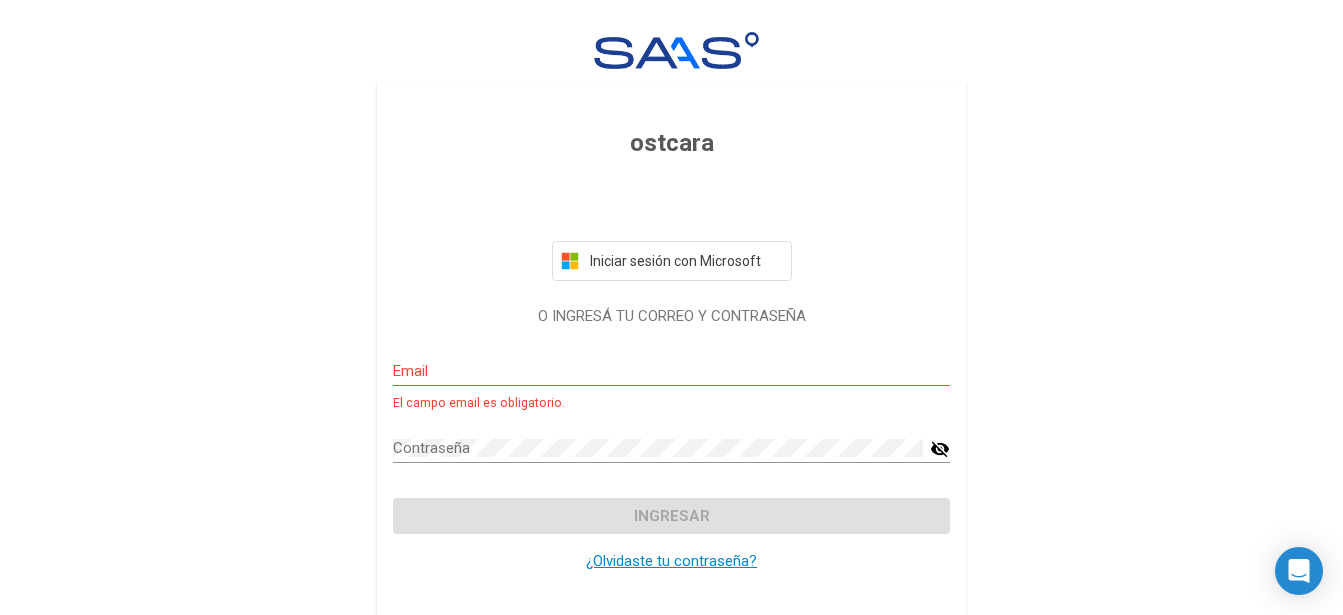 click on "ostcara  Iniciar sesión con Microsoft O INGRESÁ TU CORREO Y CONTRASEÑA Email El campo email es obligatorio. Contraseña visibility_off  Ingresar  ¿Olvidaste tu contraseña?" 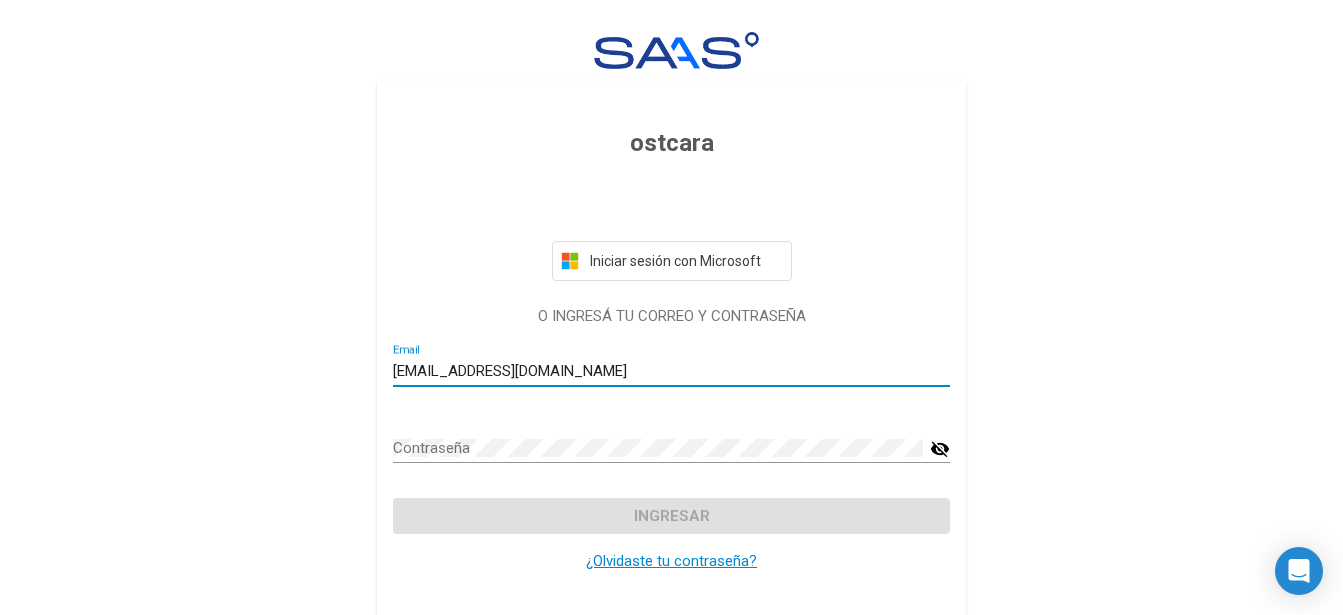 type on "[EMAIL_ADDRESS][DOMAIN_NAME]" 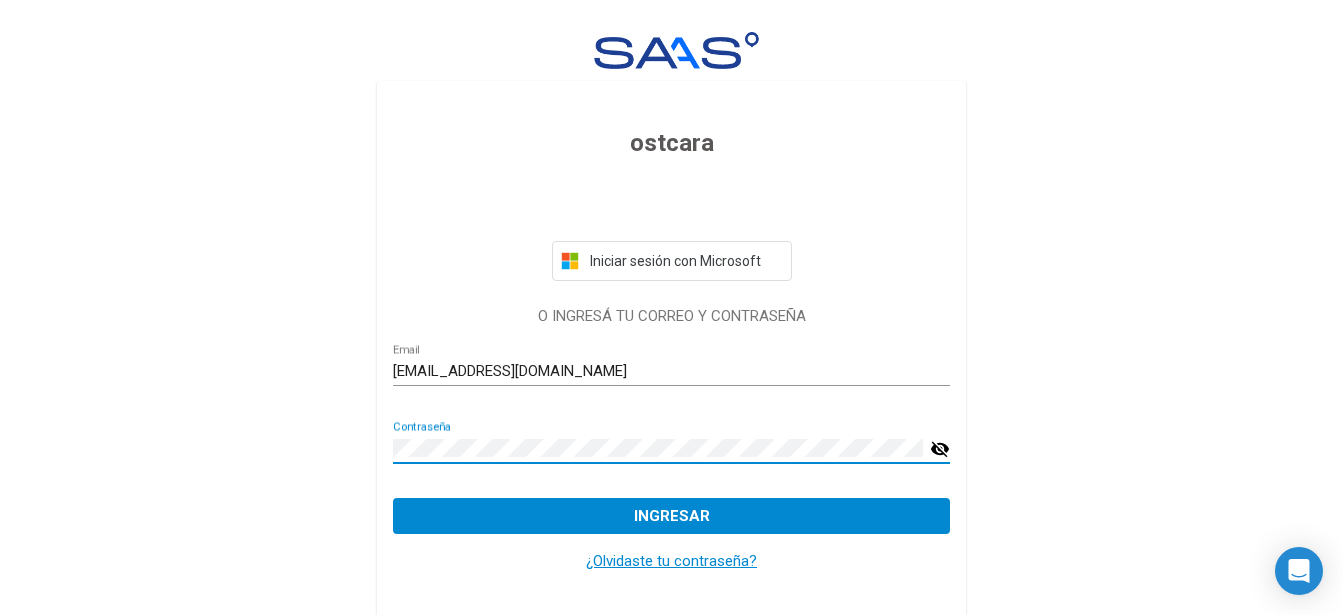 click on "Ingresar" 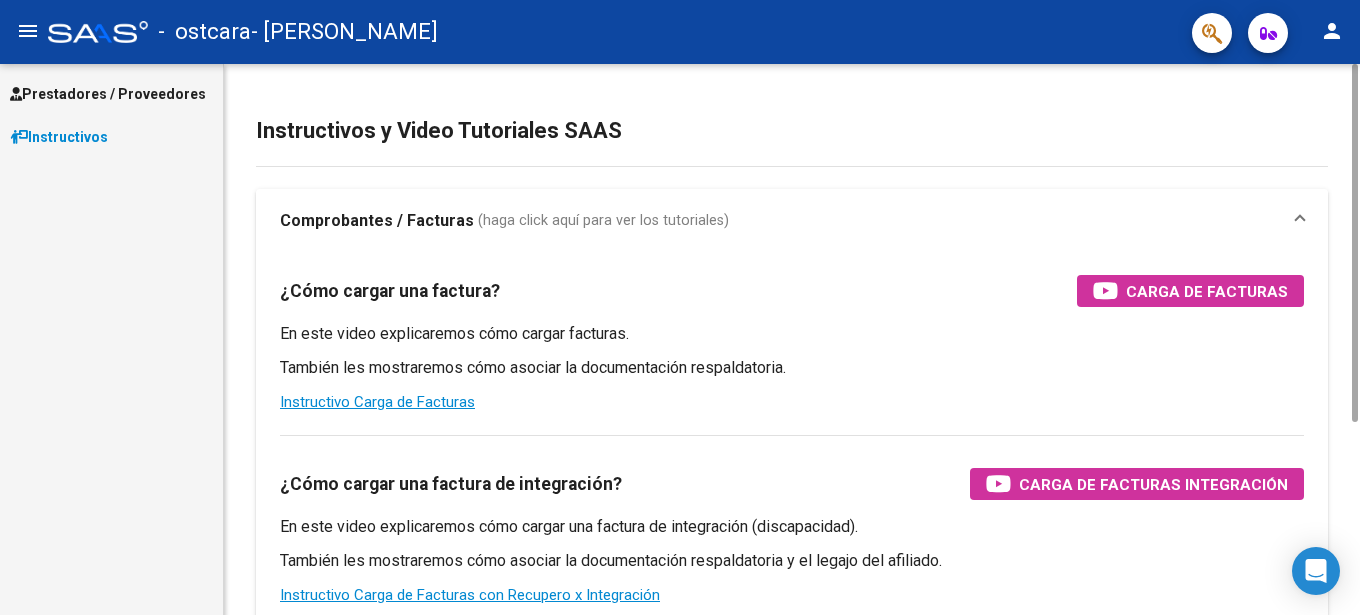 click on "En este video explicaremos cómo cargar facturas." at bounding box center (792, 334) 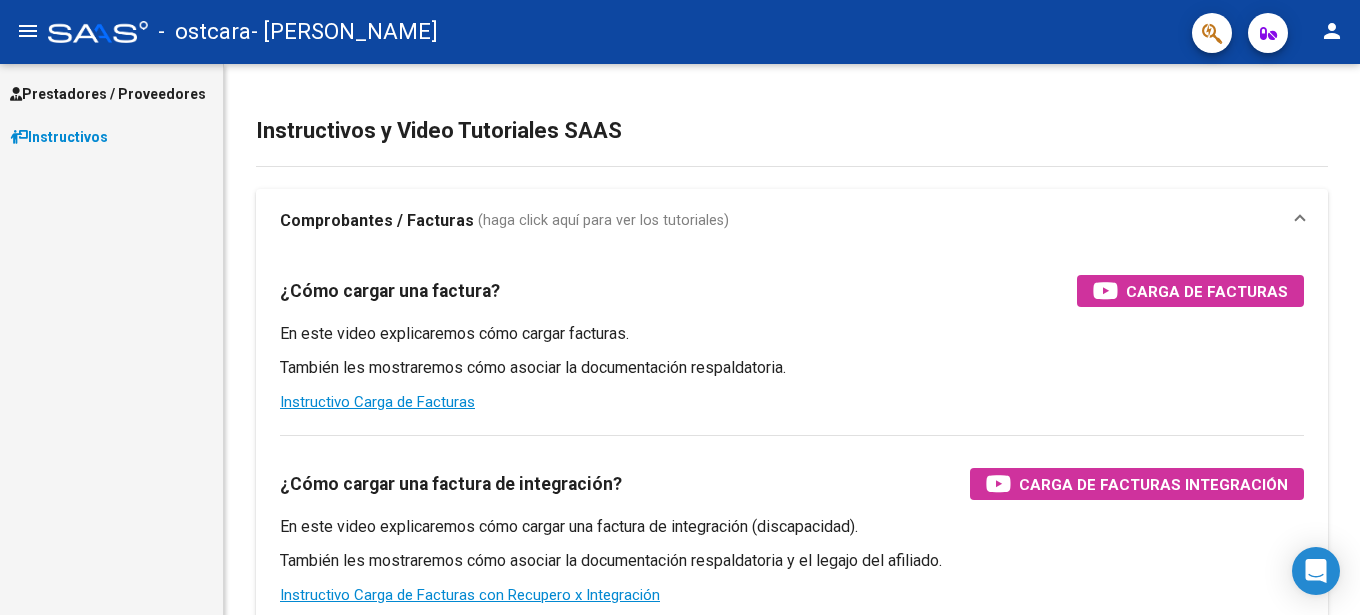 click on "Prestadores / Proveedores" at bounding box center (108, 94) 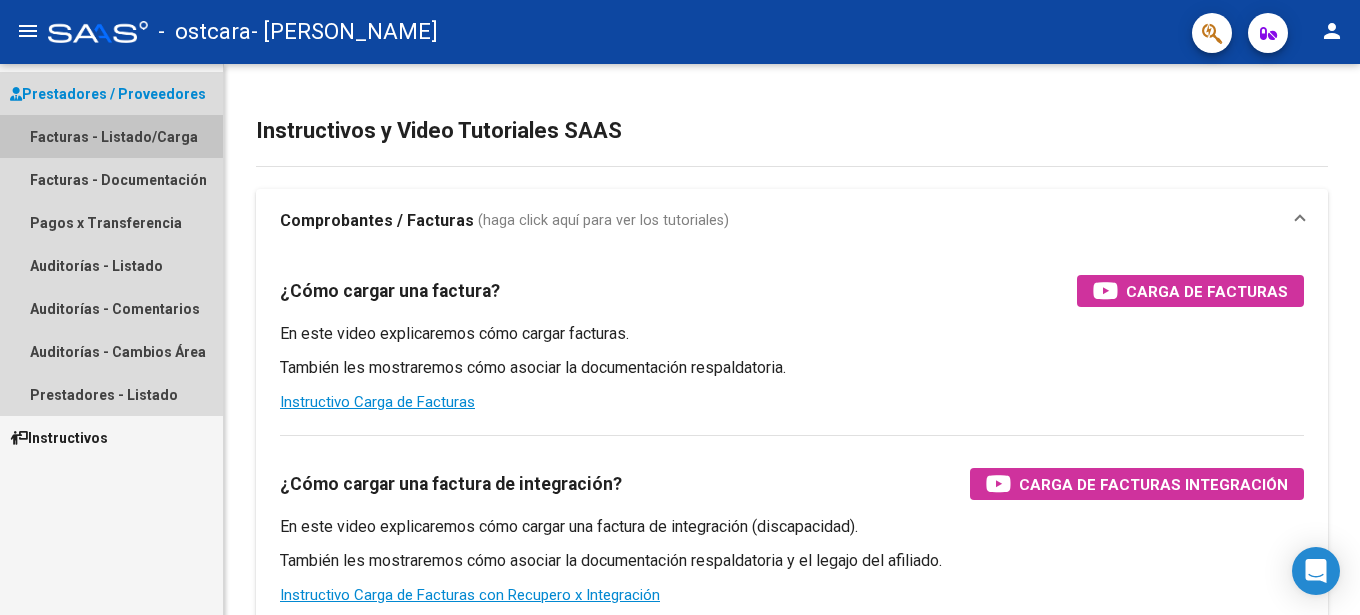 click on "Facturas - Listado/Carga" at bounding box center (111, 136) 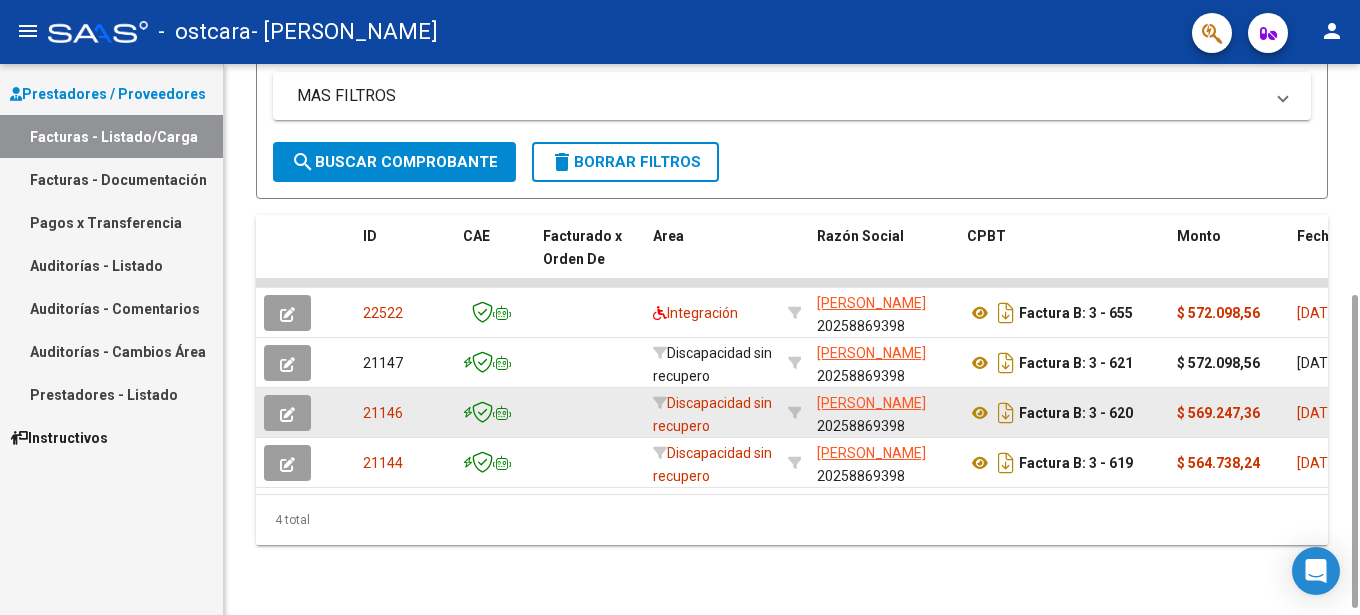 drag, startPoint x: 1357, startPoint y: 125, endPoint x: 1327, endPoint y: 391, distance: 267.68637 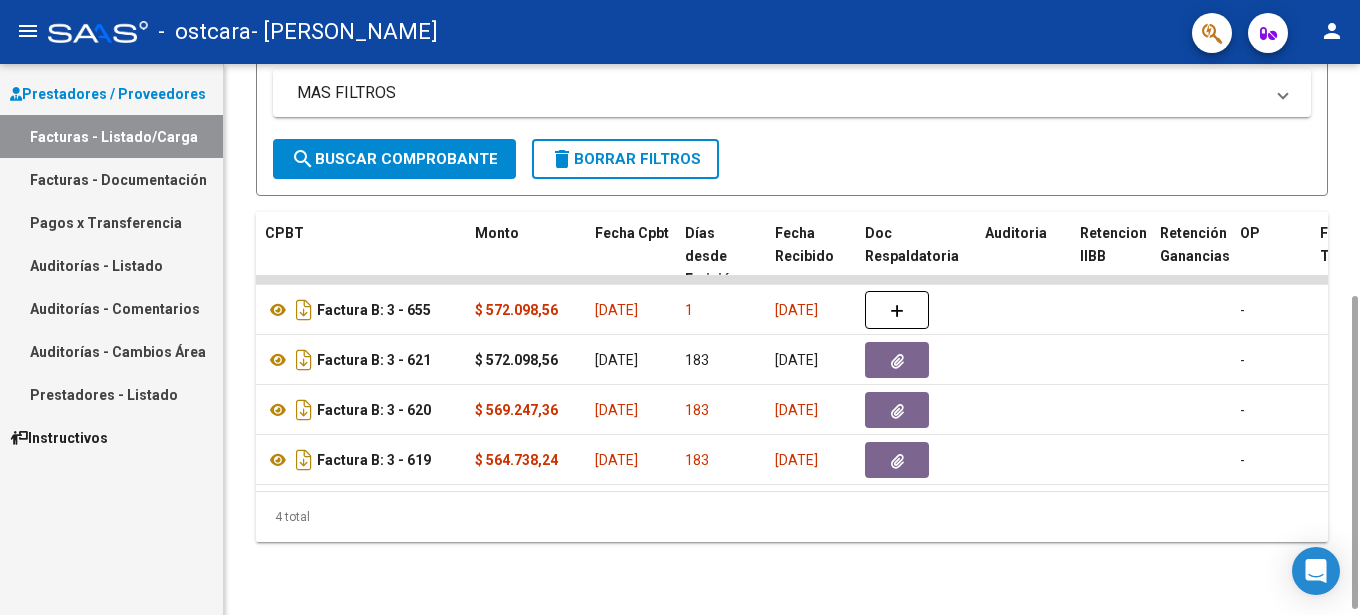 scroll, scrollTop: 0, scrollLeft: 698, axis: horizontal 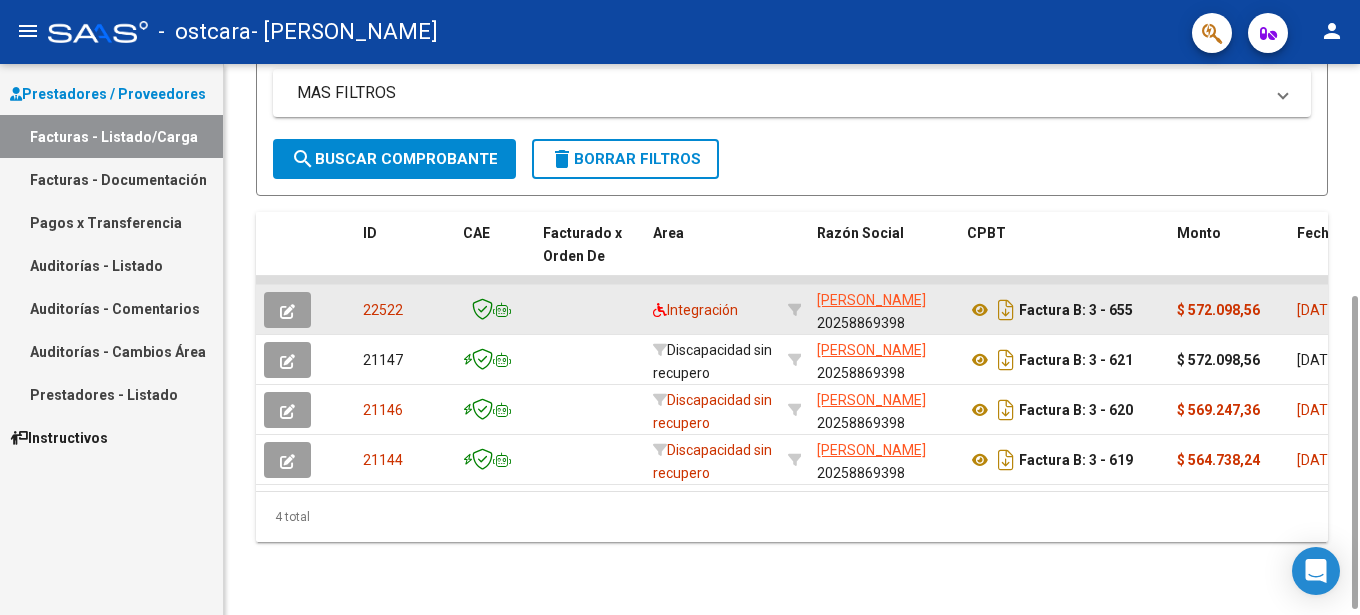 click 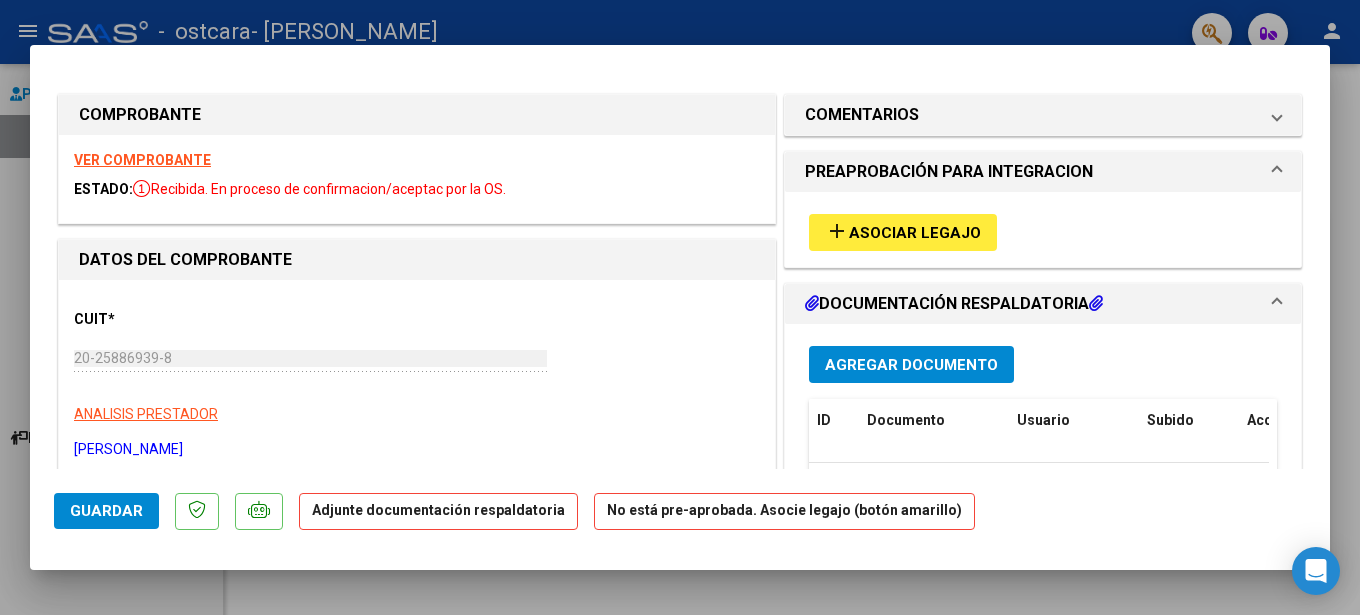 click on "PREAPROBACIÓN PARA INTEGRACION" at bounding box center [1031, 172] 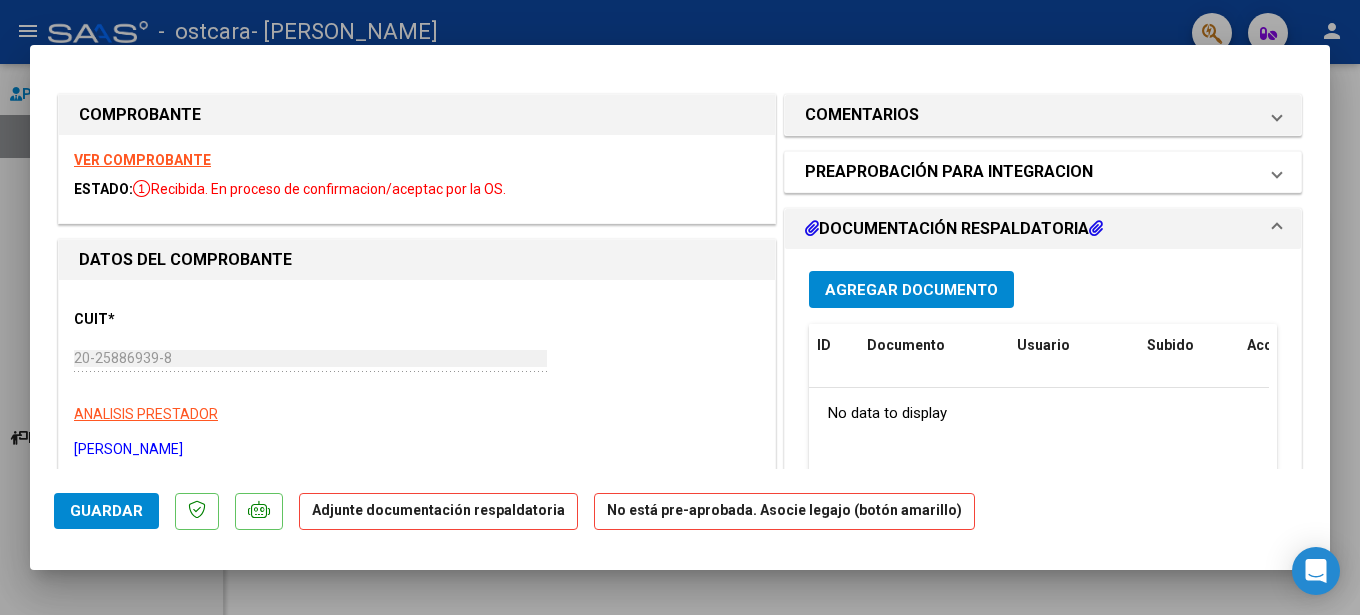 click on "PREAPROBACIÓN PARA INTEGRACION" at bounding box center [1031, 172] 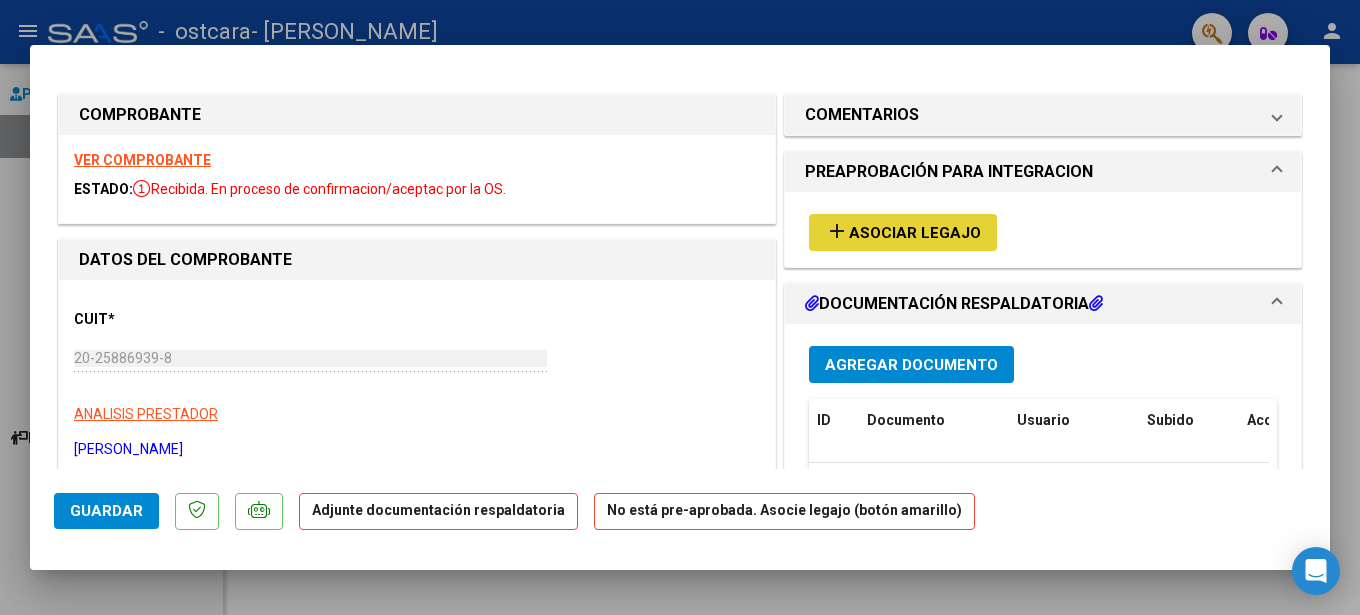 click on "Asociar Legajo" at bounding box center (915, 233) 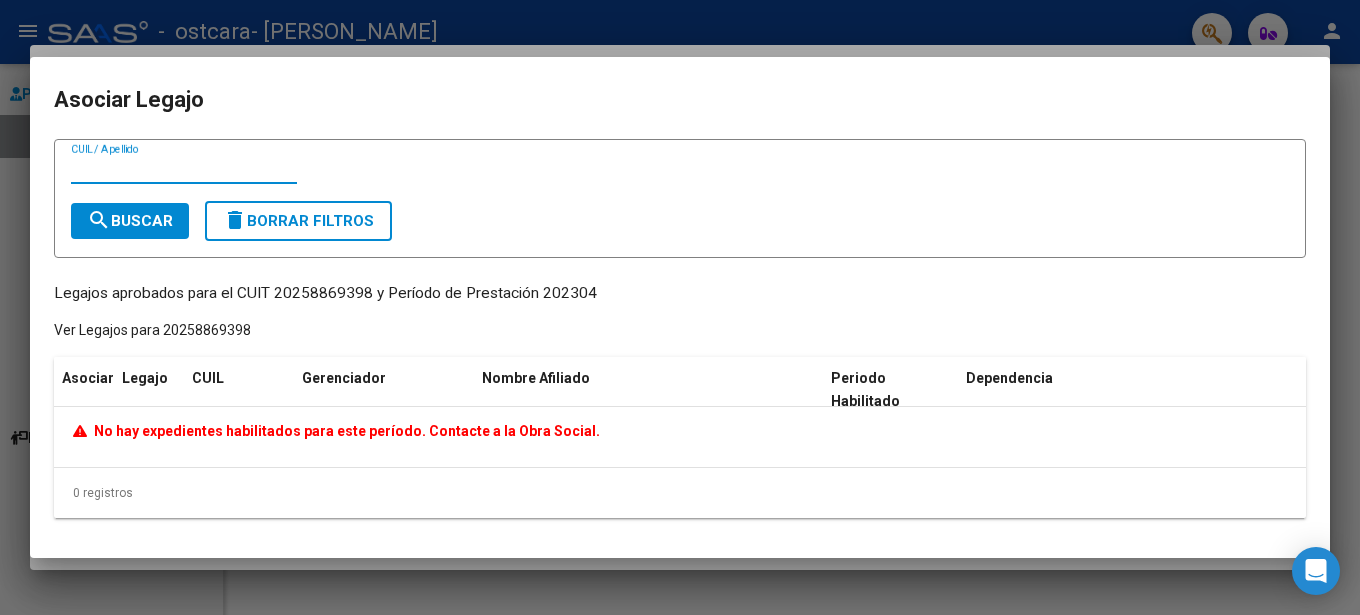 click on "CUIL / Apellido" at bounding box center (184, 169) 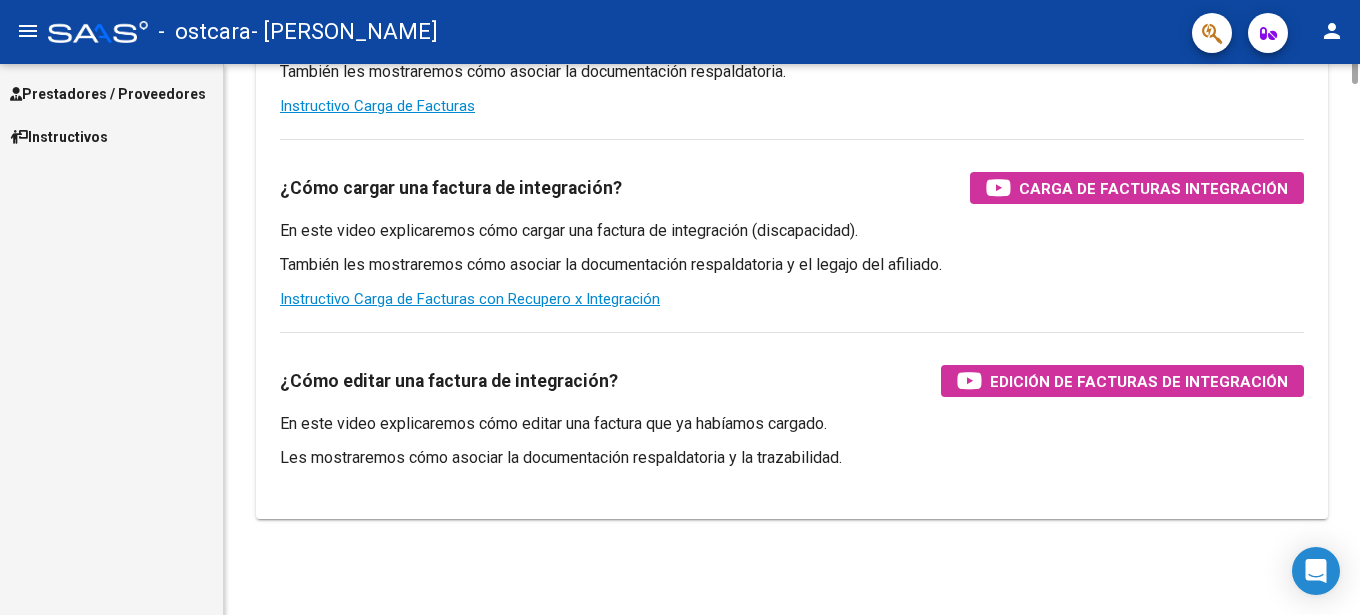 scroll, scrollTop: 0, scrollLeft: 0, axis: both 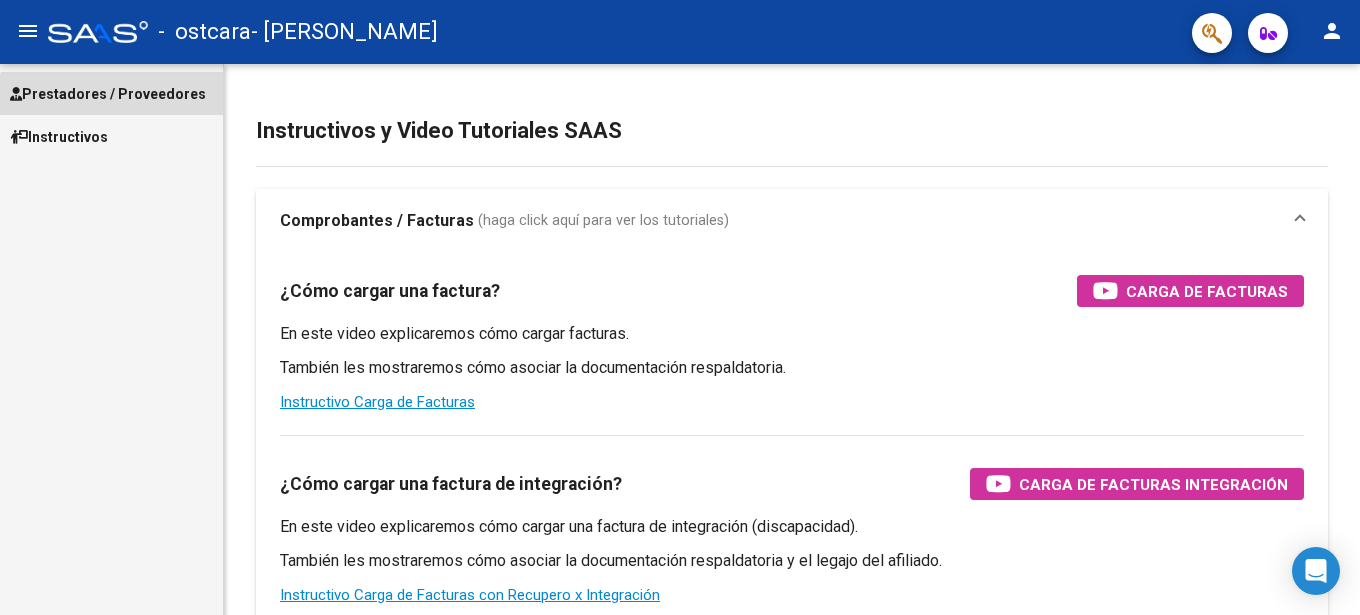 click on "Prestadores / Proveedores" at bounding box center (108, 94) 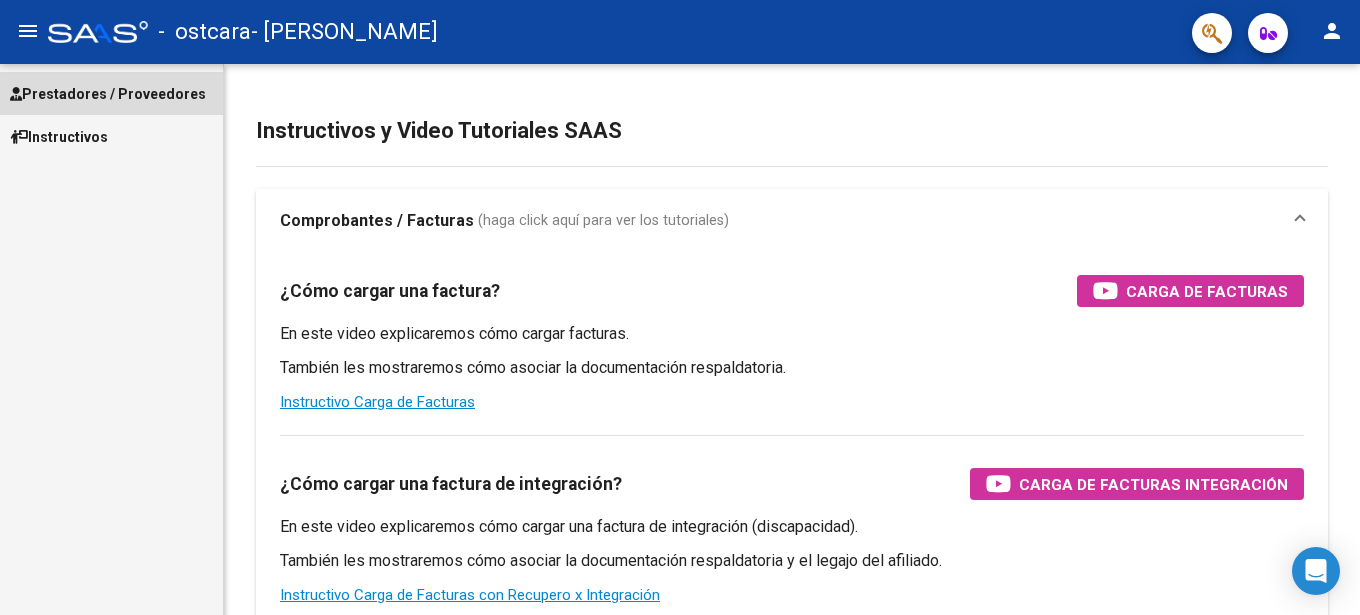 click on "Prestadores / Proveedores" at bounding box center (108, 94) 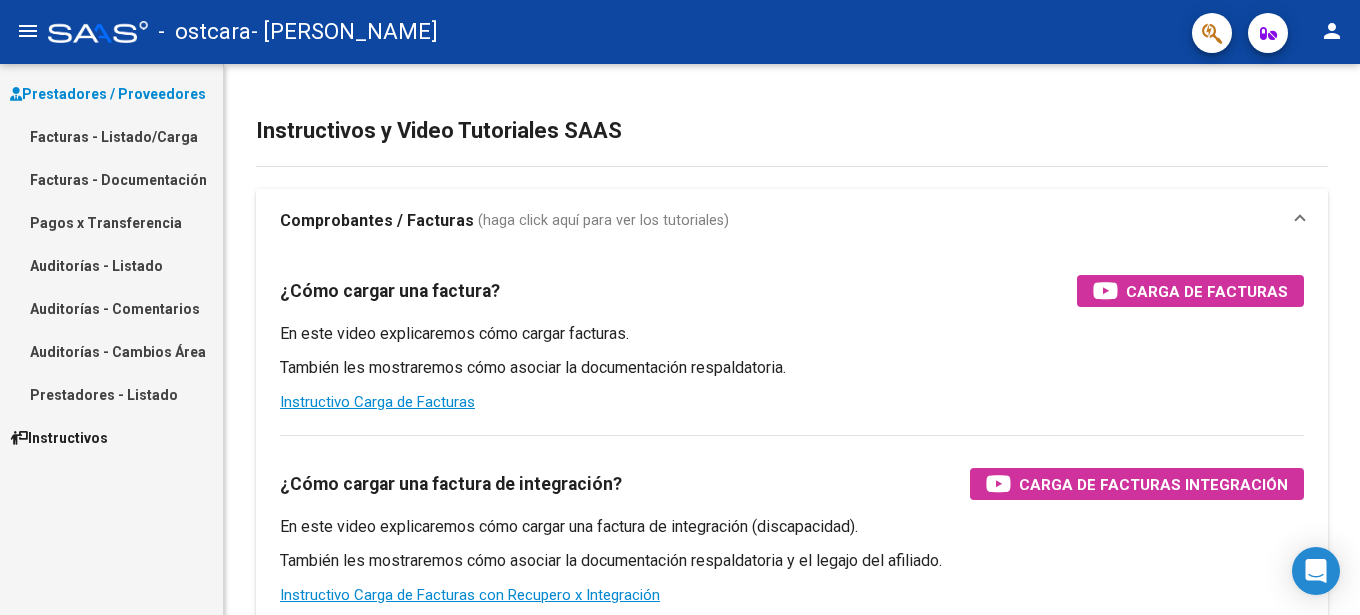 click on "Facturas - Listado/Carga" at bounding box center (111, 136) 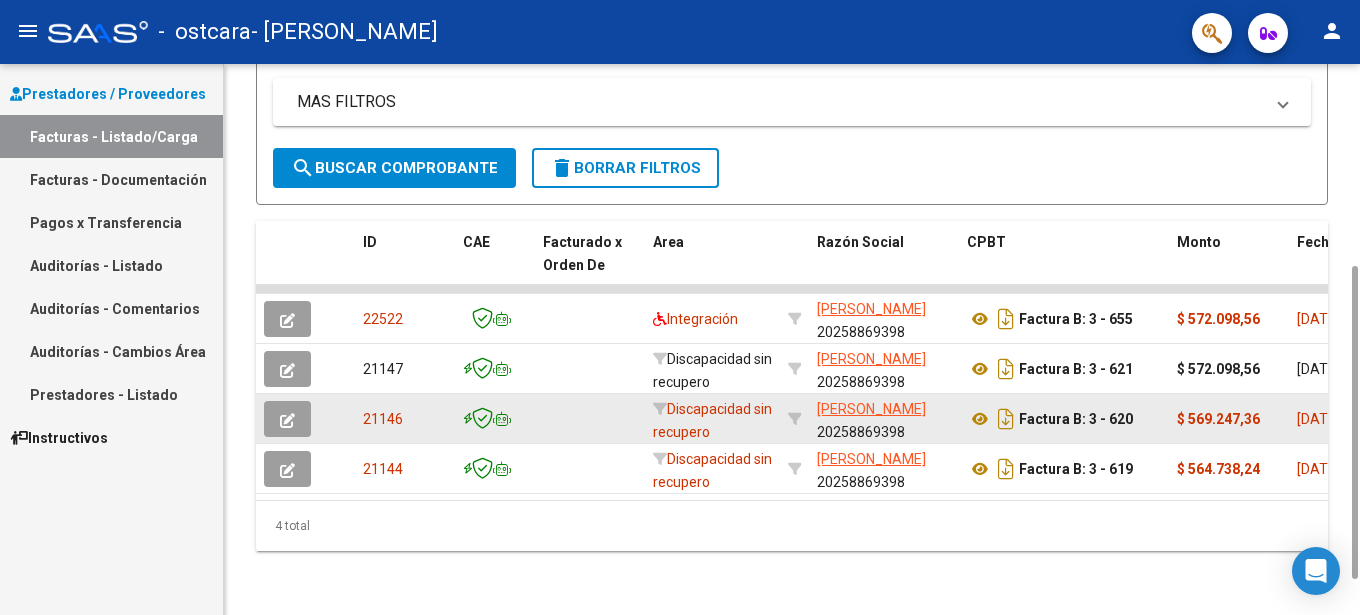 scroll, scrollTop: 416, scrollLeft: 0, axis: vertical 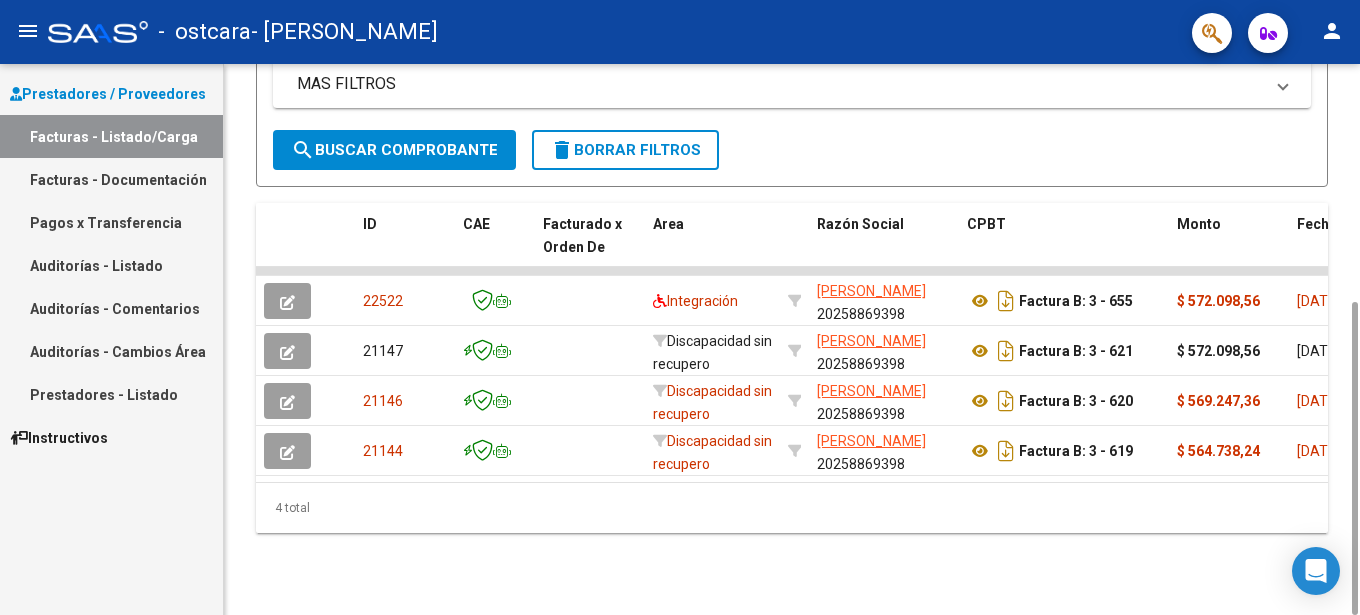 drag, startPoint x: 1355, startPoint y: 163, endPoint x: 1328, endPoint y: 405, distance: 243.50154 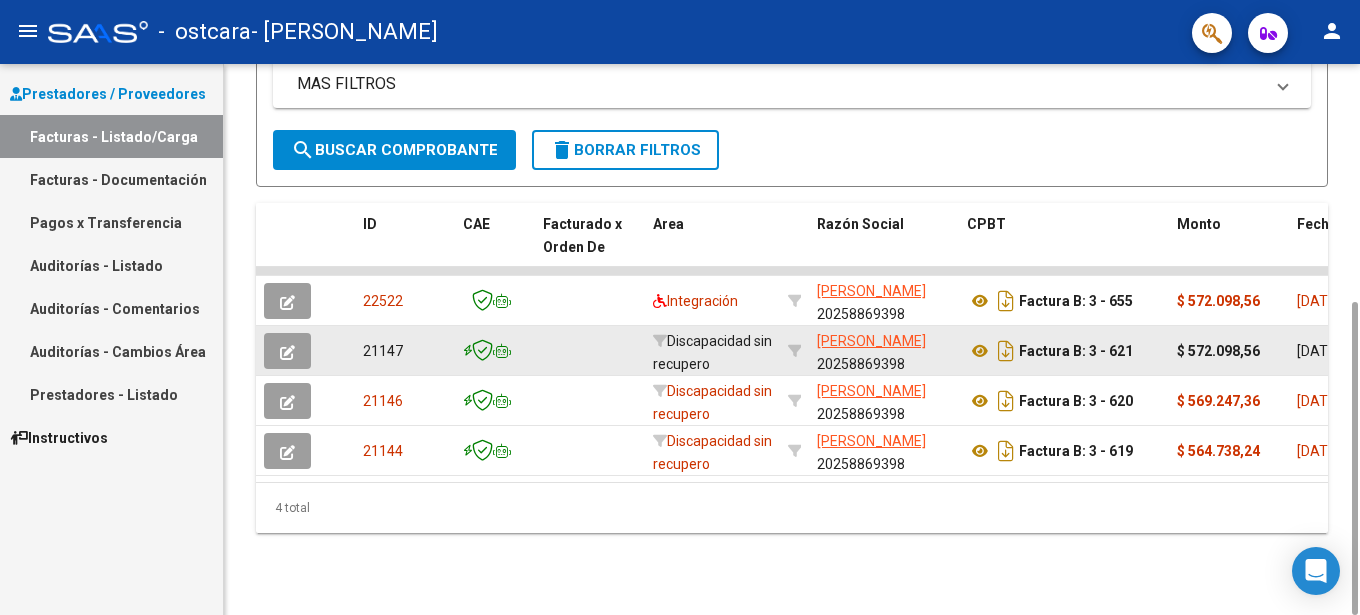 click on "Discapacidad sin recupero" 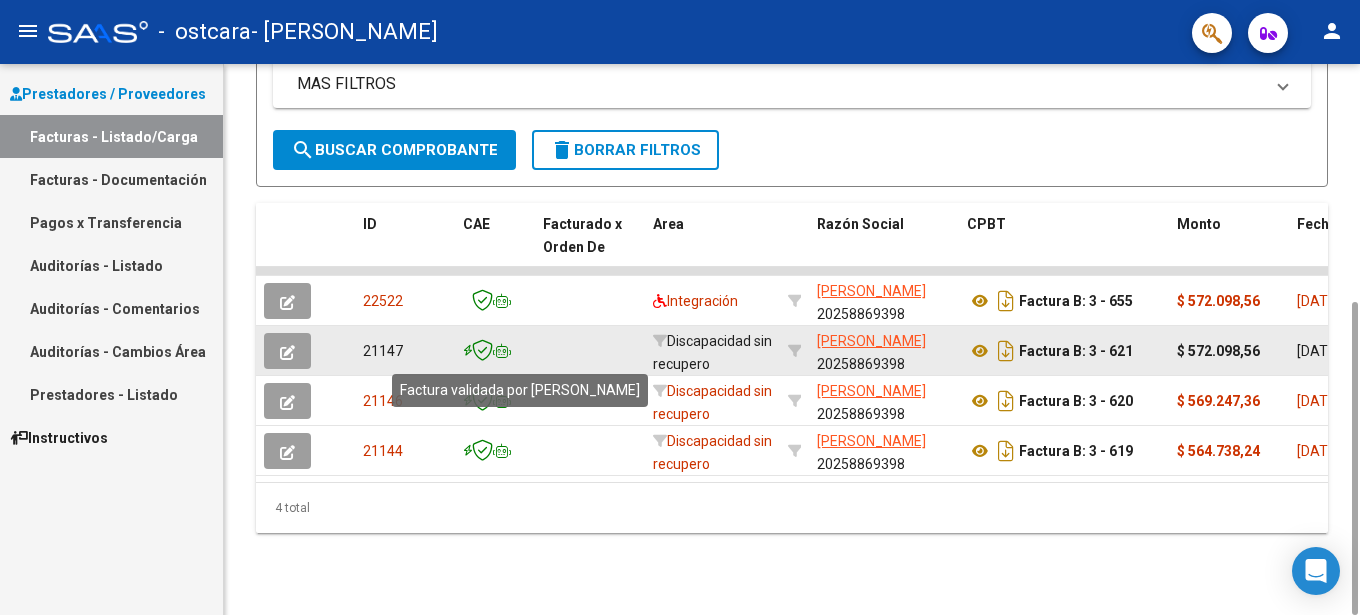 click 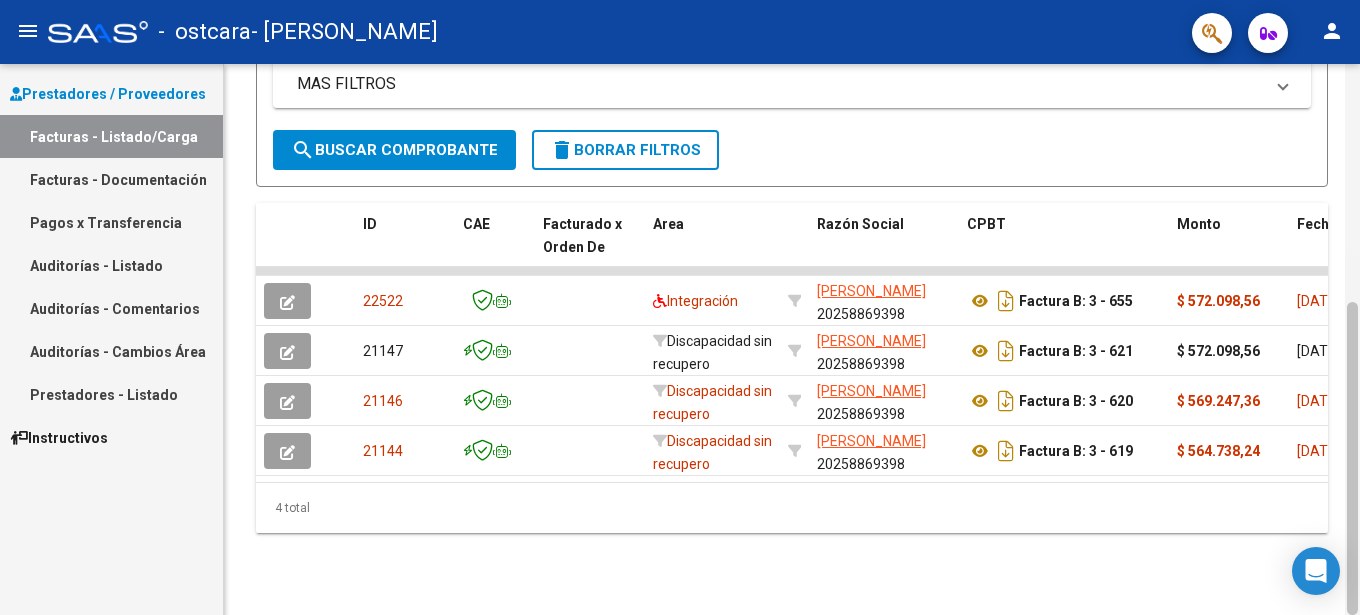 drag, startPoint x: 1344, startPoint y: 344, endPoint x: 1359, endPoint y: 283, distance: 62.817196 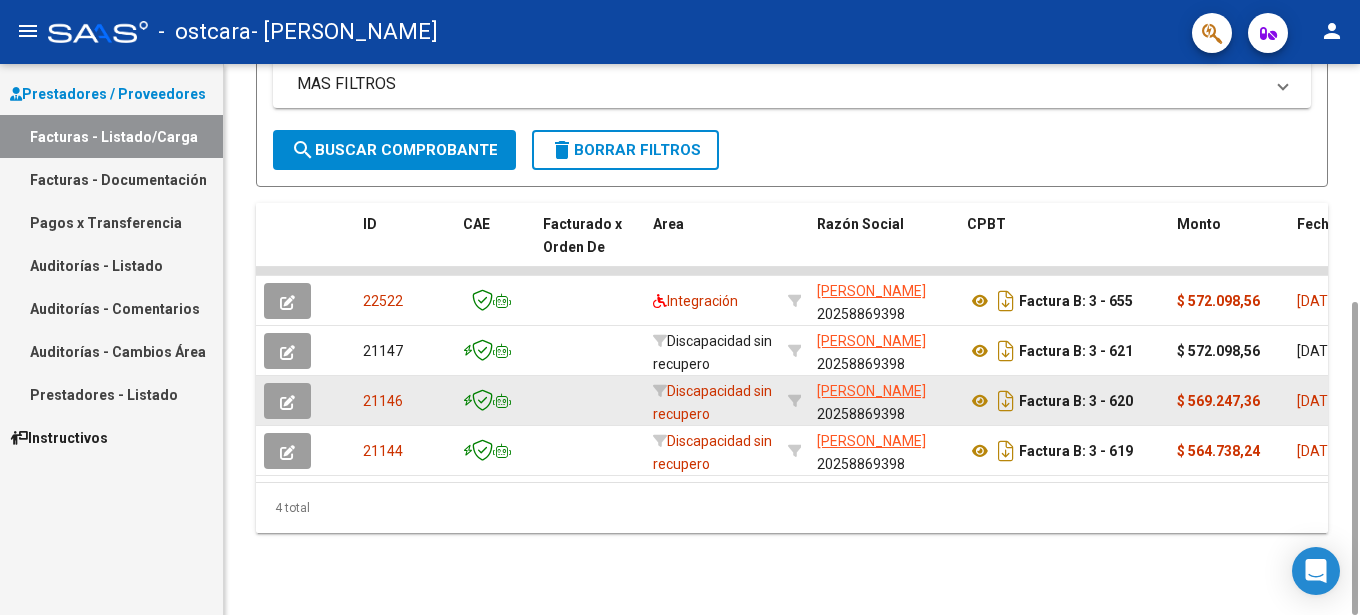 click on "21146" 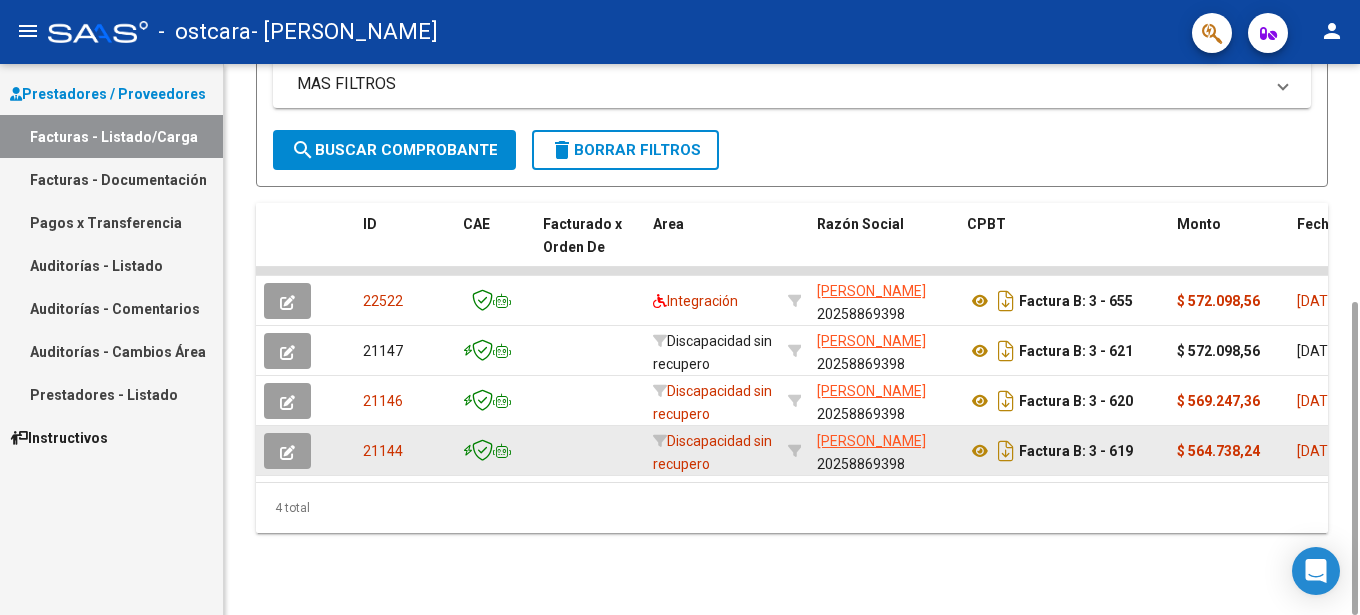 click on "21144" 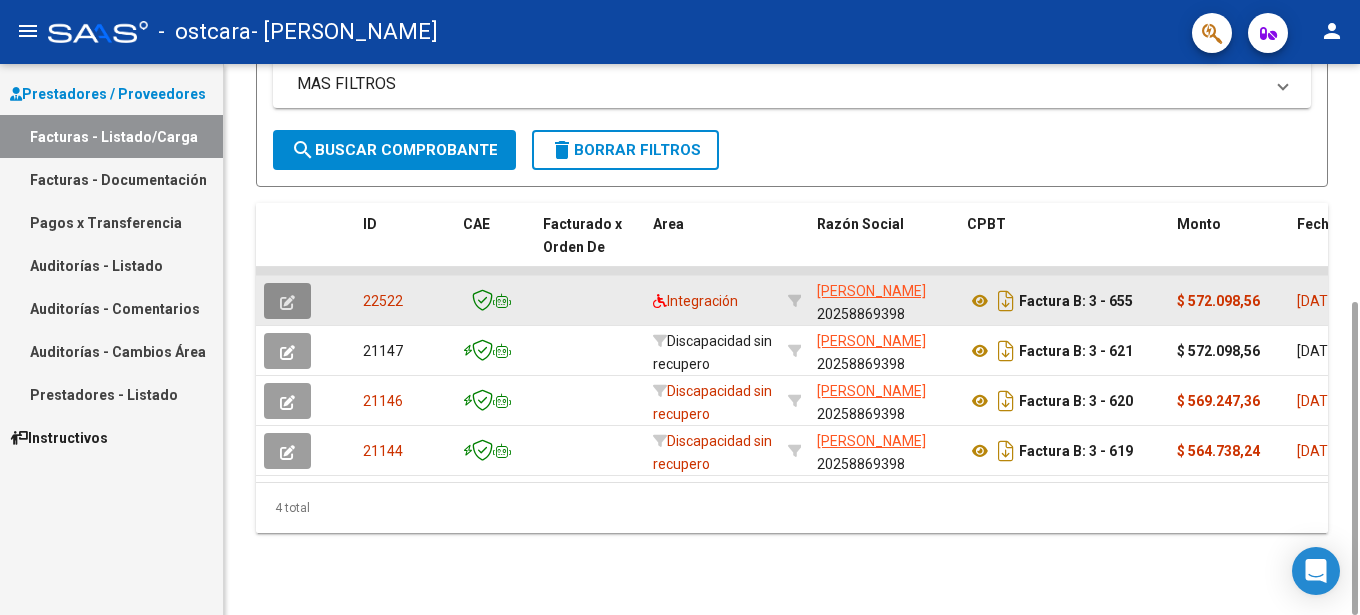 click 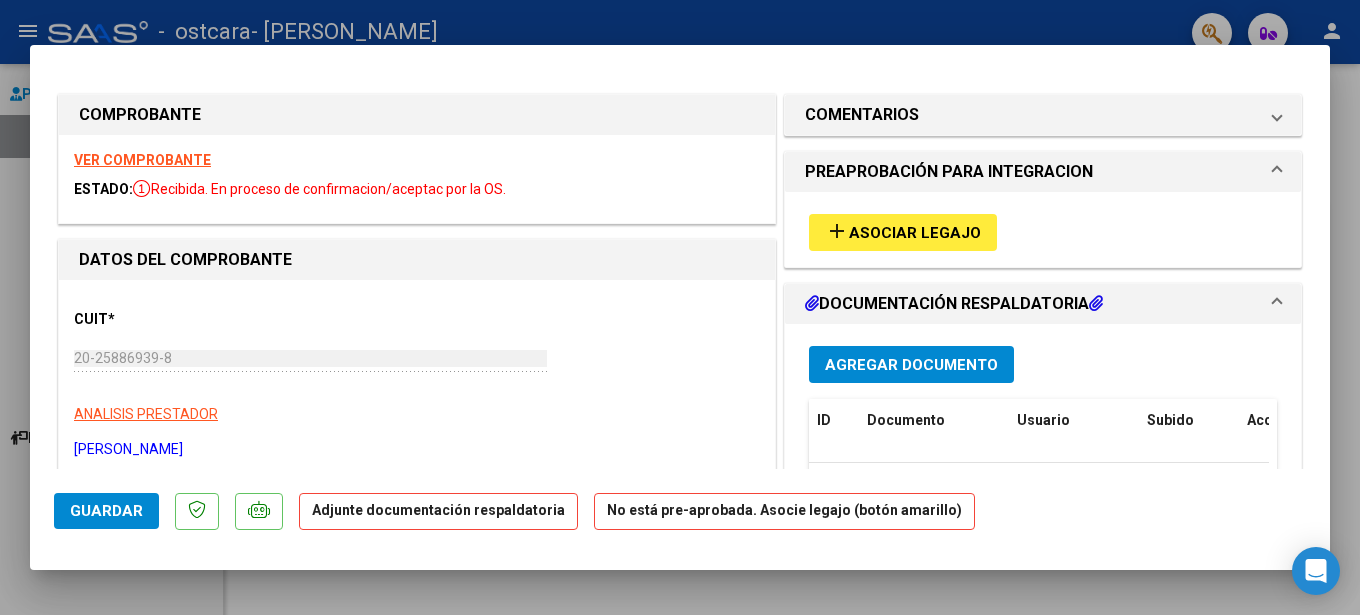 click on "CUIT  *   20-25886939-8 Ingresar CUIT  ANALISIS PRESTADOR  [PERSON_NAME]" at bounding box center [417, 377] 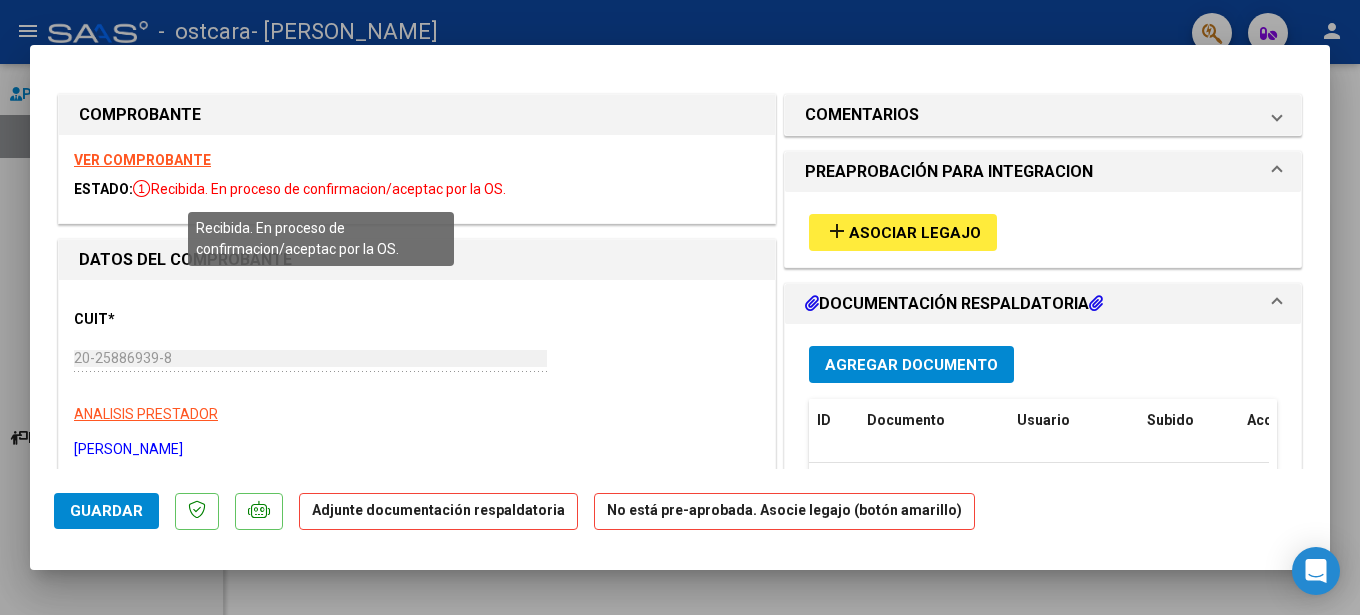click on "Recibida. En proceso de confirmacion/aceptac por la OS." at bounding box center (319, 189) 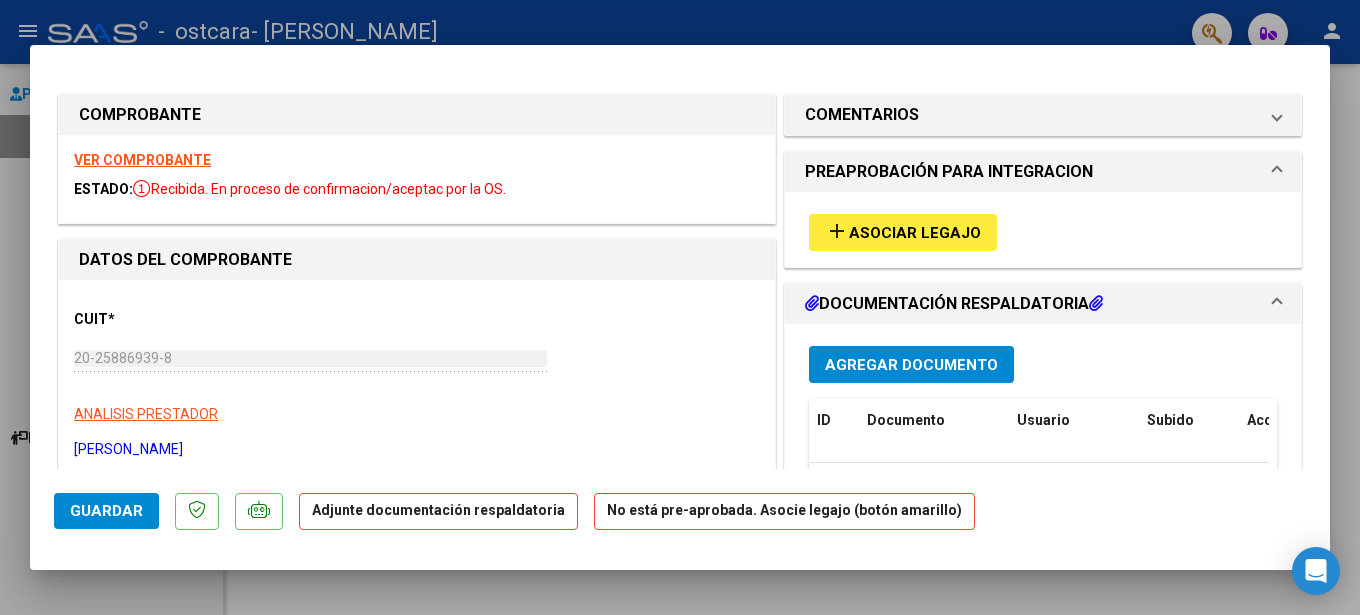 click on "Asociar Legajo" at bounding box center (915, 233) 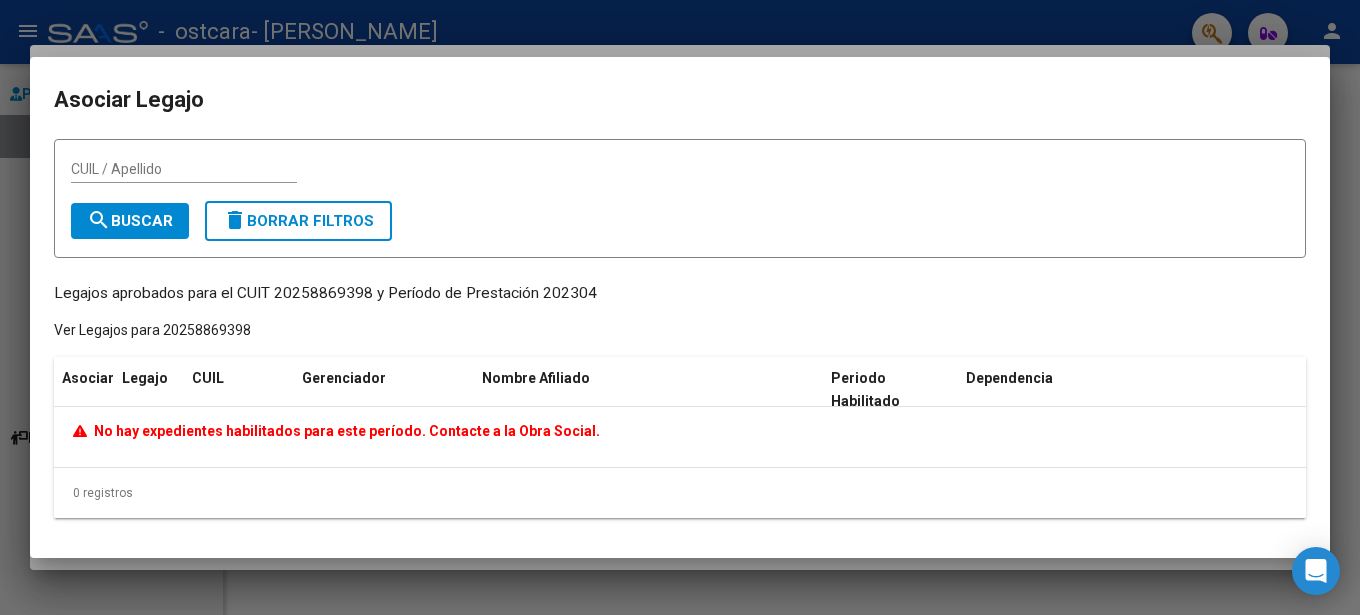 click on "CUIL / Apellido" at bounding box center (184, 170) 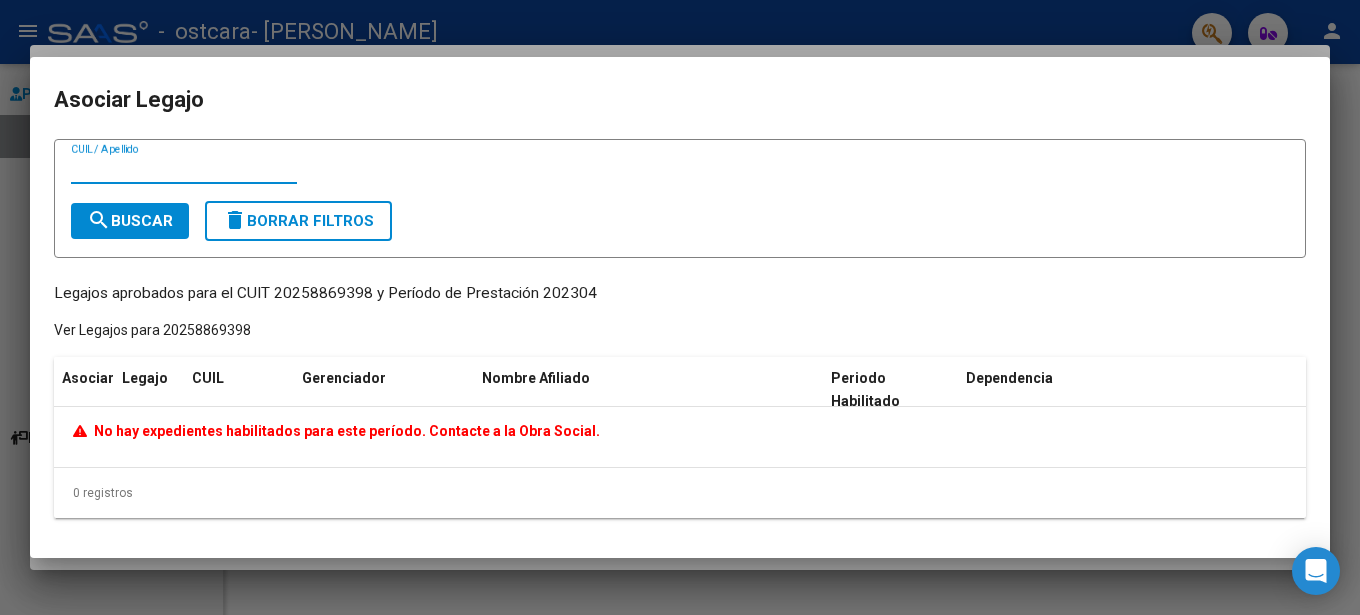 click on "search" at bounding box center (99, 220) 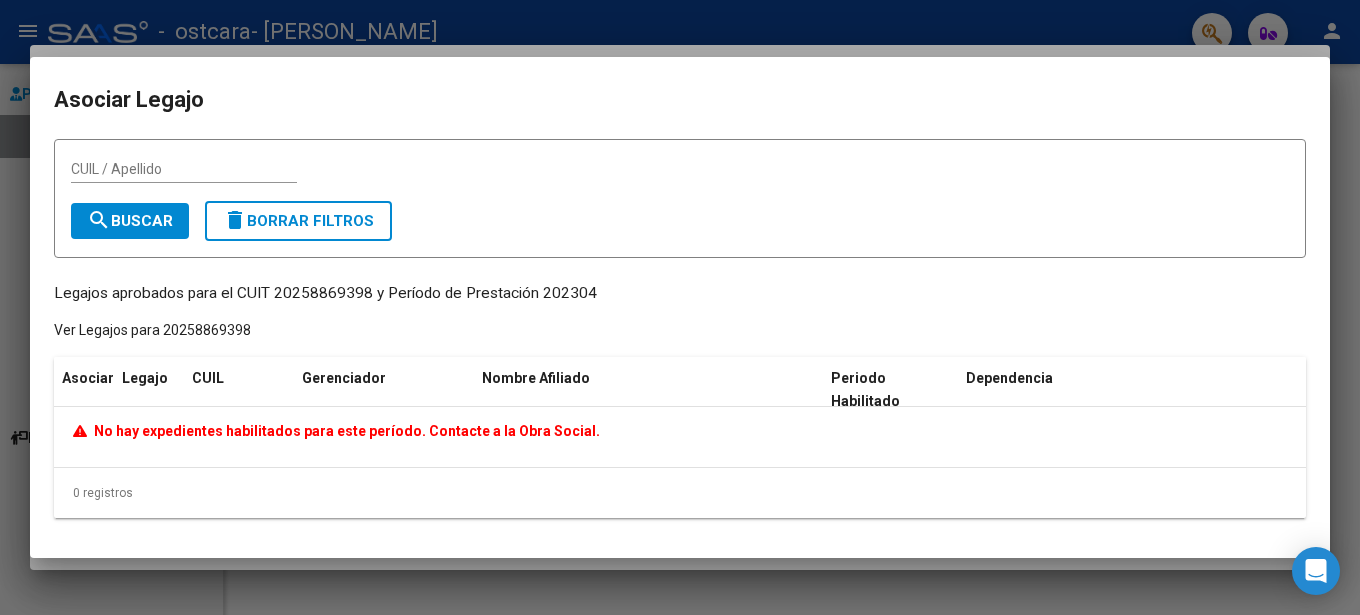 click on "CUIL / Apellido" at bounding box center [184, 169] 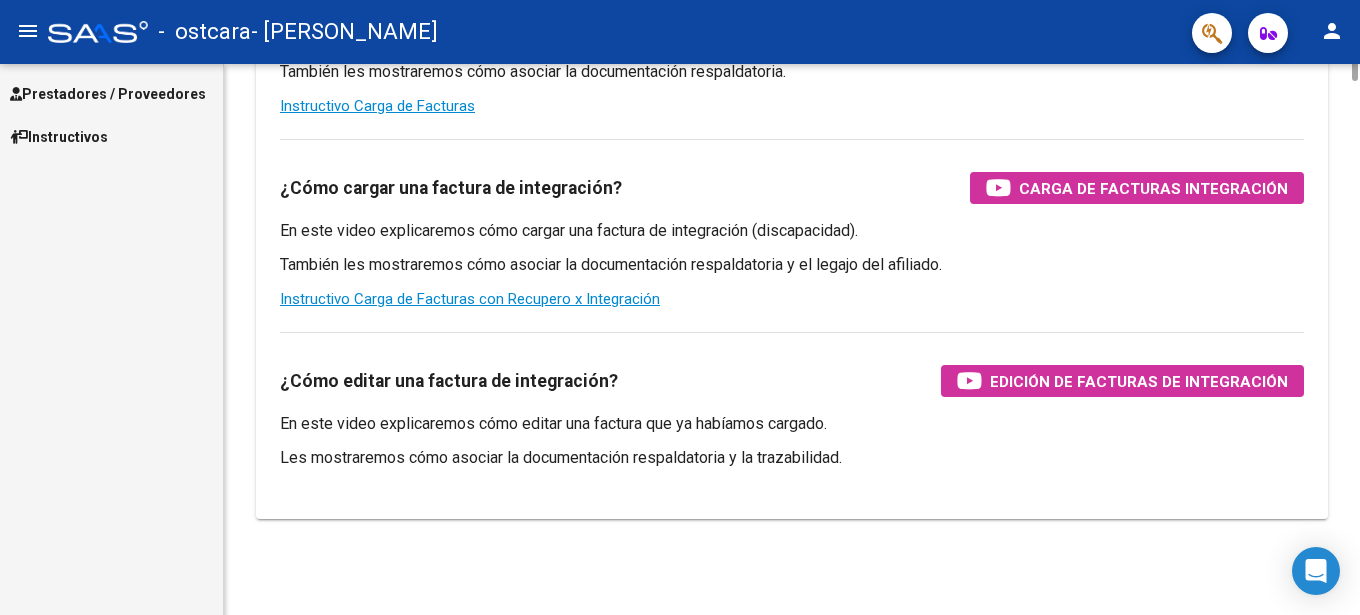 scroll, scrollTop: 0, scrollLeft: 0, axis: both 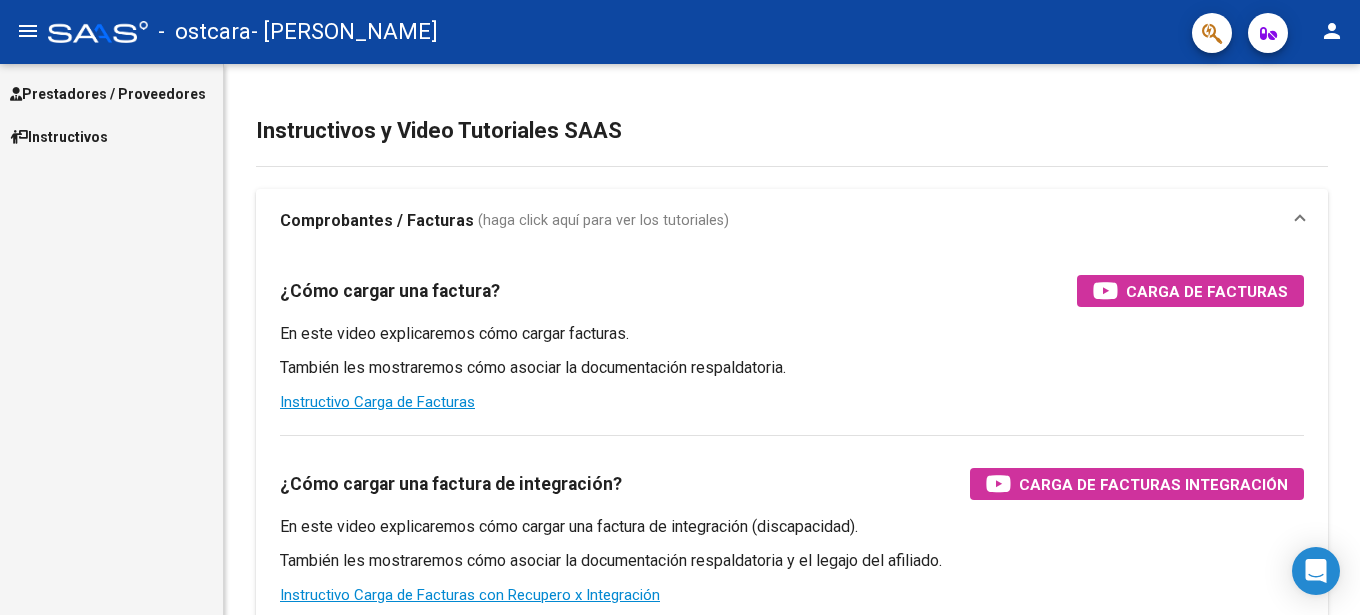 click on "Prestadores / Proveedores" at bounding box center [108, 94] 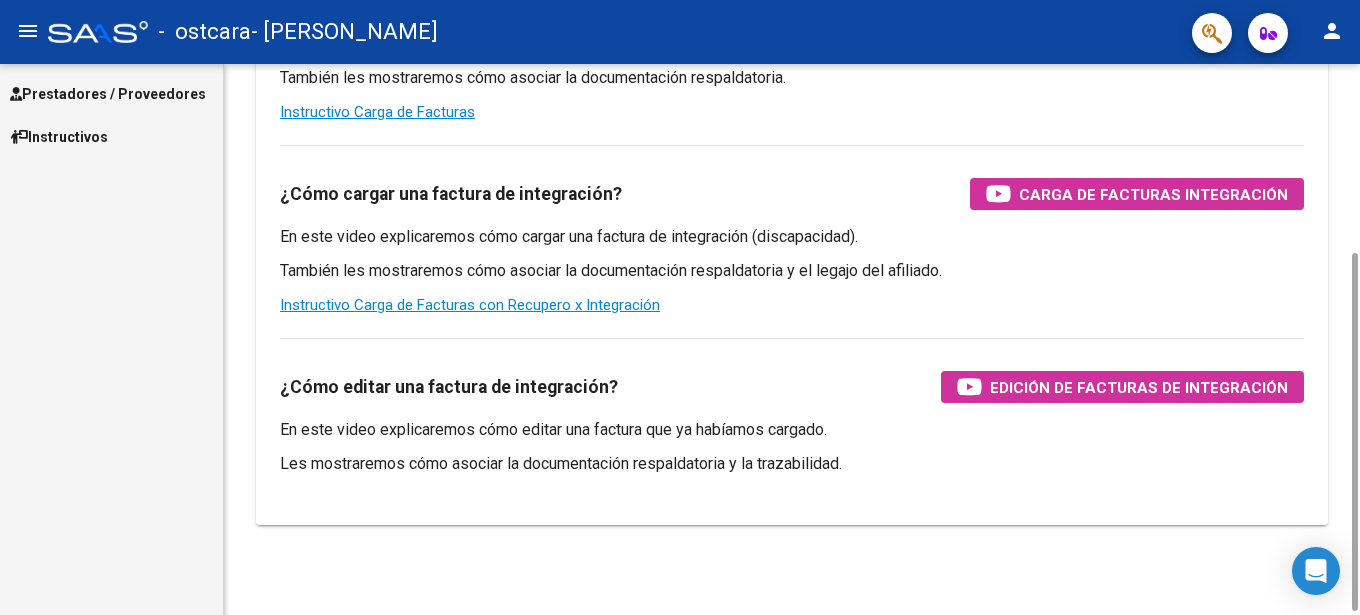 scroll, scrollTop: 296, scrollLeft: 0, axis: vertical 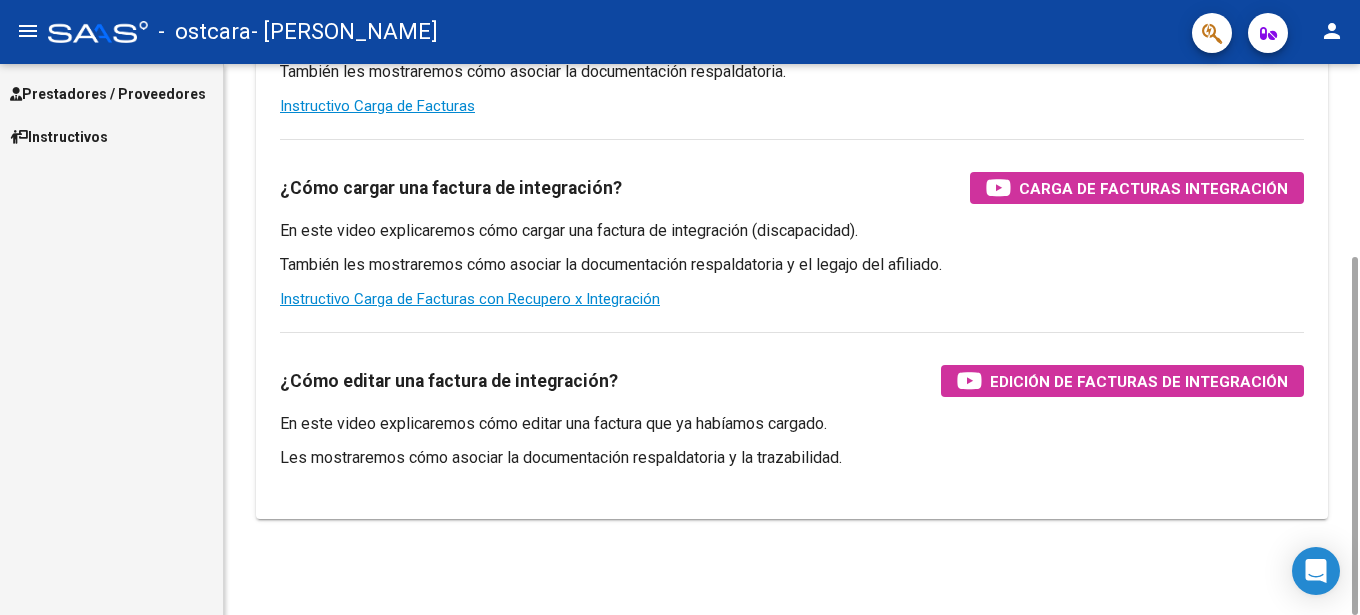 drag, startPoint x: 1356, startPoint y: 219, endPoint x: 1340, endPoint y: 410, distance: 191.66899 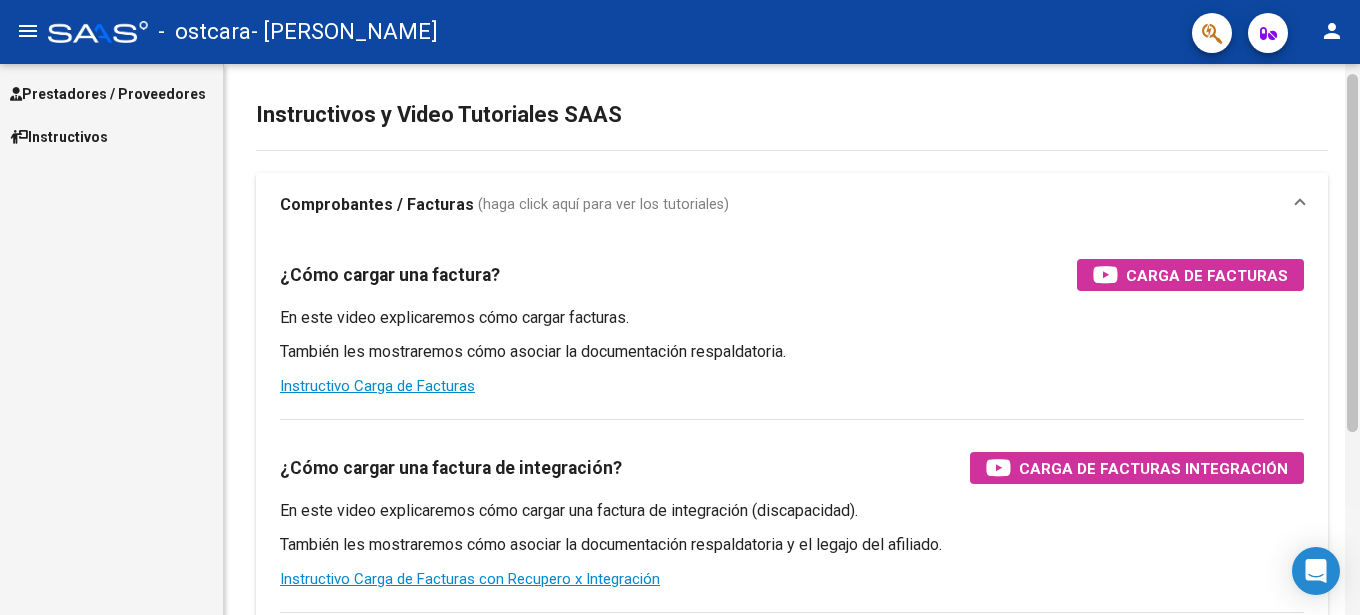 scroll, scrollTop: 15, scrollLeft: 0, axis: vertical 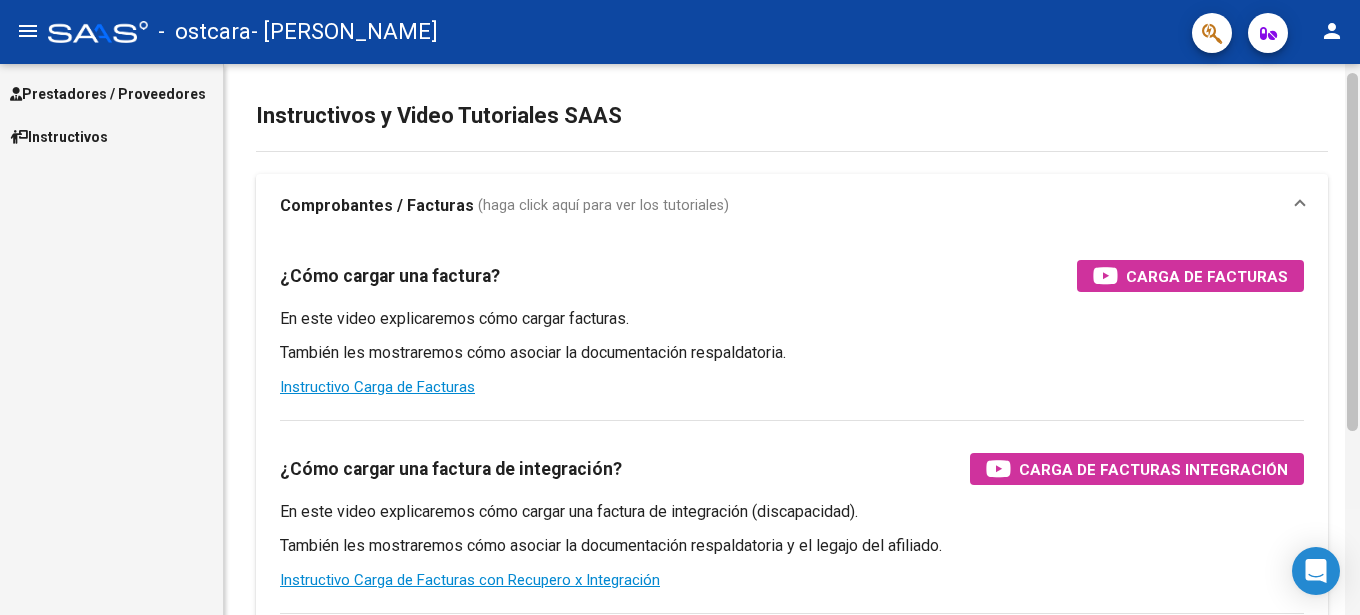 drag, startPoint x: 1353, startPoint y: 352, endPoint x: 1359, endPoint y: 169, distance: 183.09833 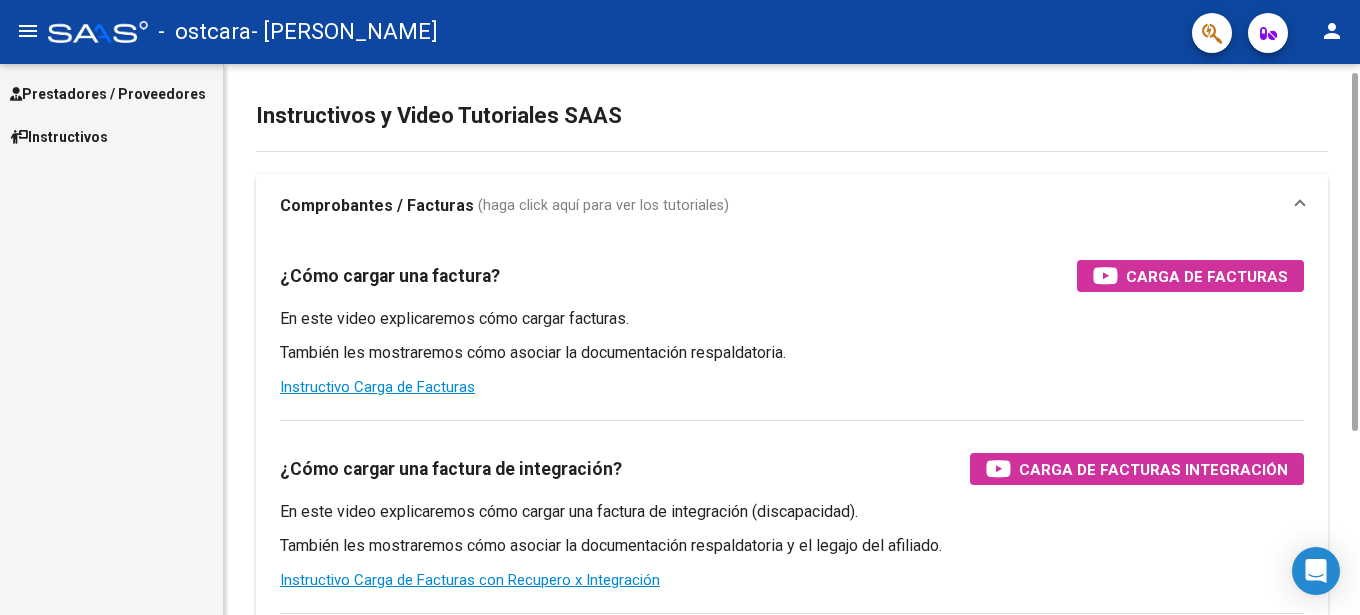 click on "(haga click aquí para ver los tutoriales)" at bounding box center [603, 206] 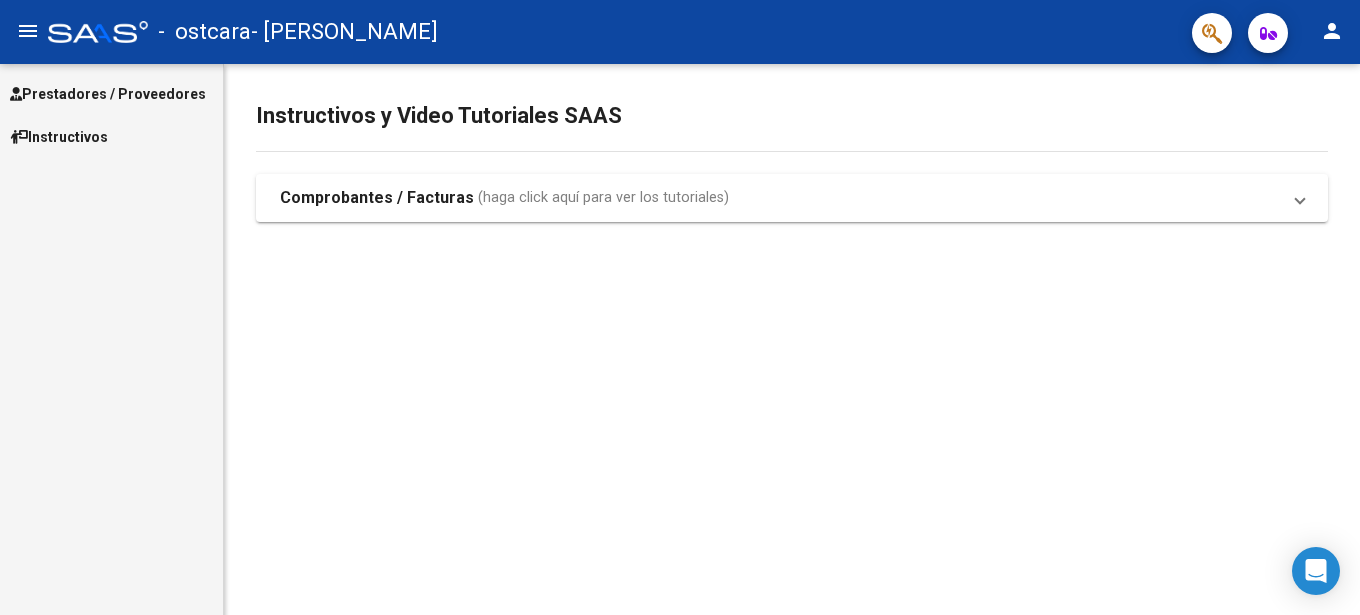 click on "Prestadores / Proveedores" at bounding box center (108, 94) 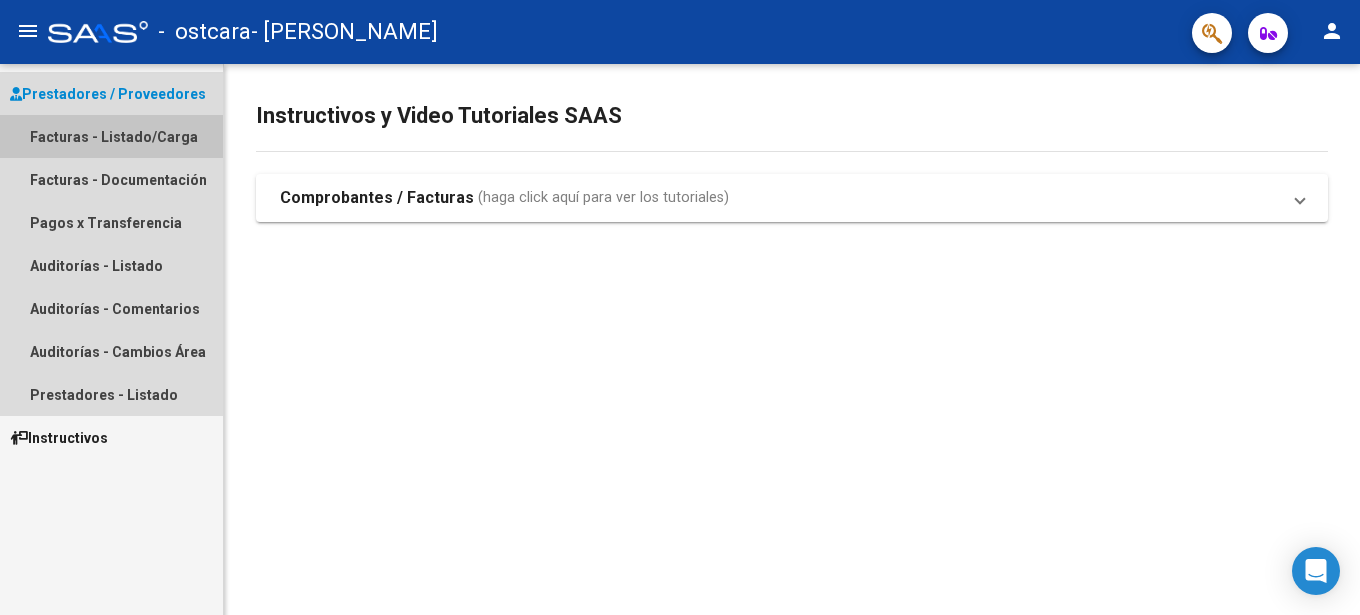 click on "Facturas - Listado/Carga" at bounding box center [111, 136] 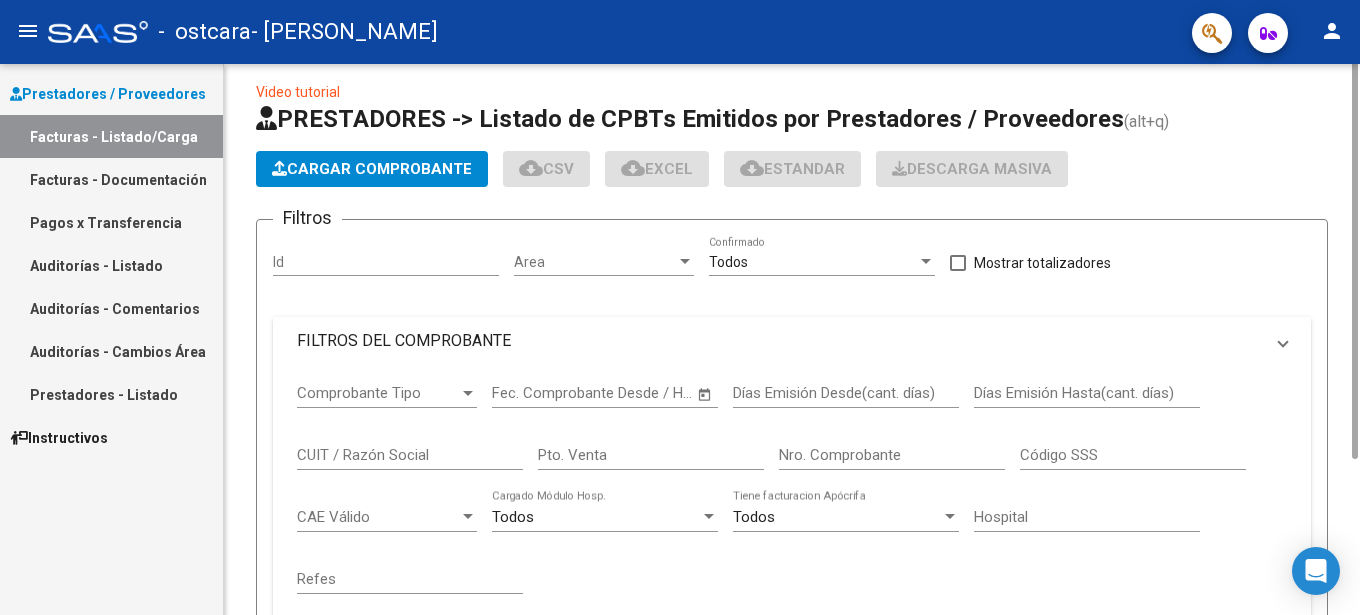 scroll, scrollTop: 0, scrollLeft: 0, axis: both 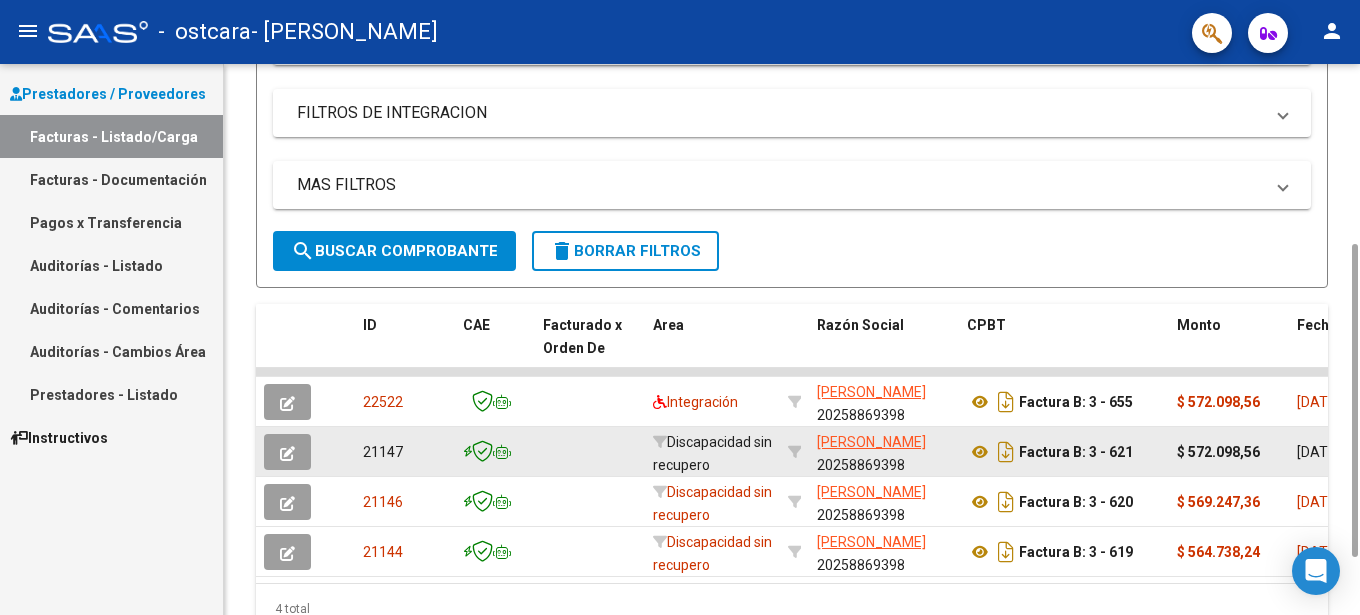 drag, startPoint x: 1353, startPoint y: 221, endPoint x: 1312, endPoint y: 463, distance: 245.44856 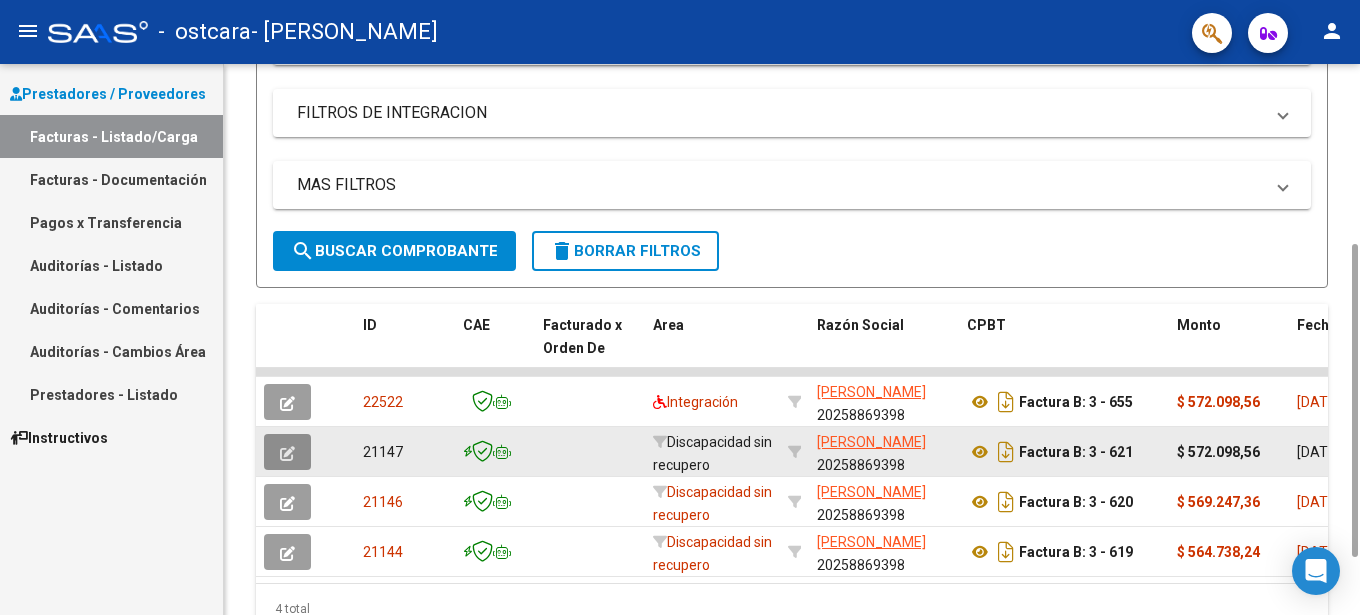 click 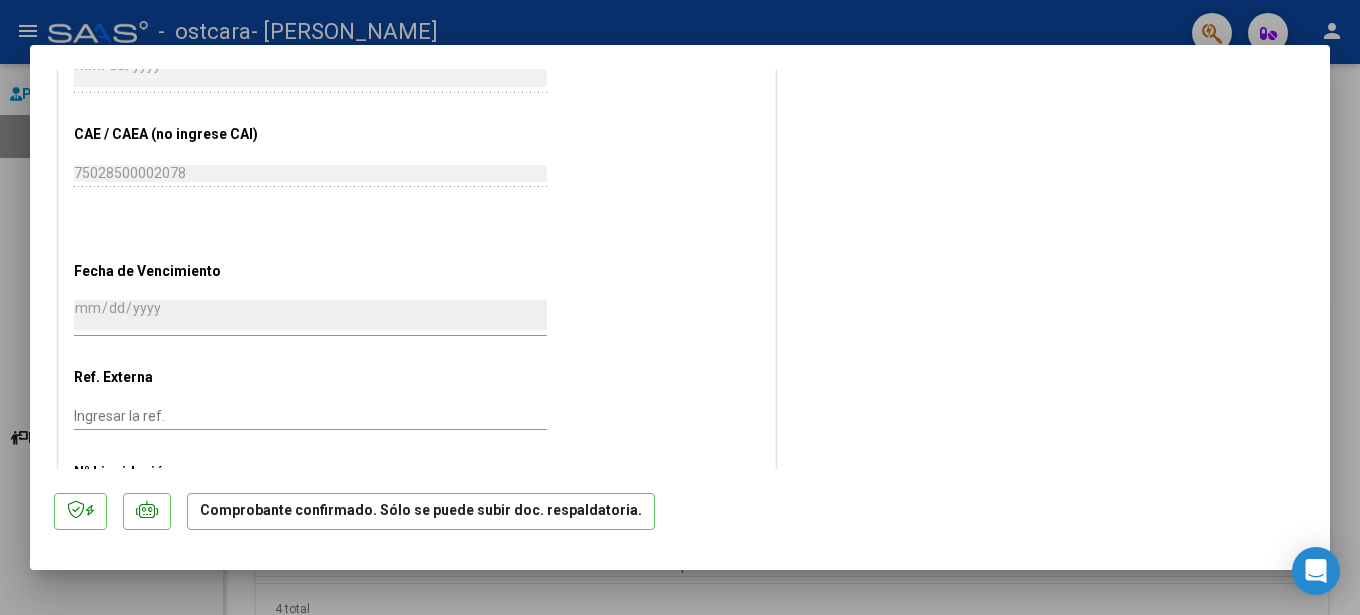 scroll, scrollTop: 0, scrollLeft: 0, axis: both 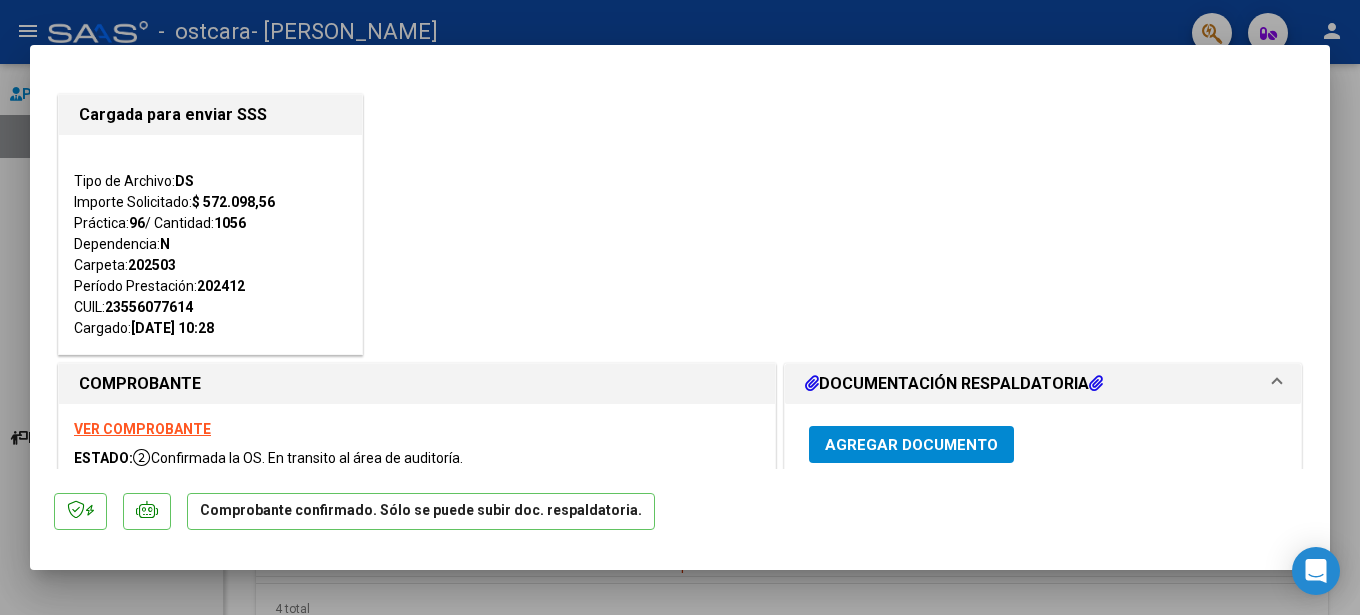 click at bounding box center [680, 307] 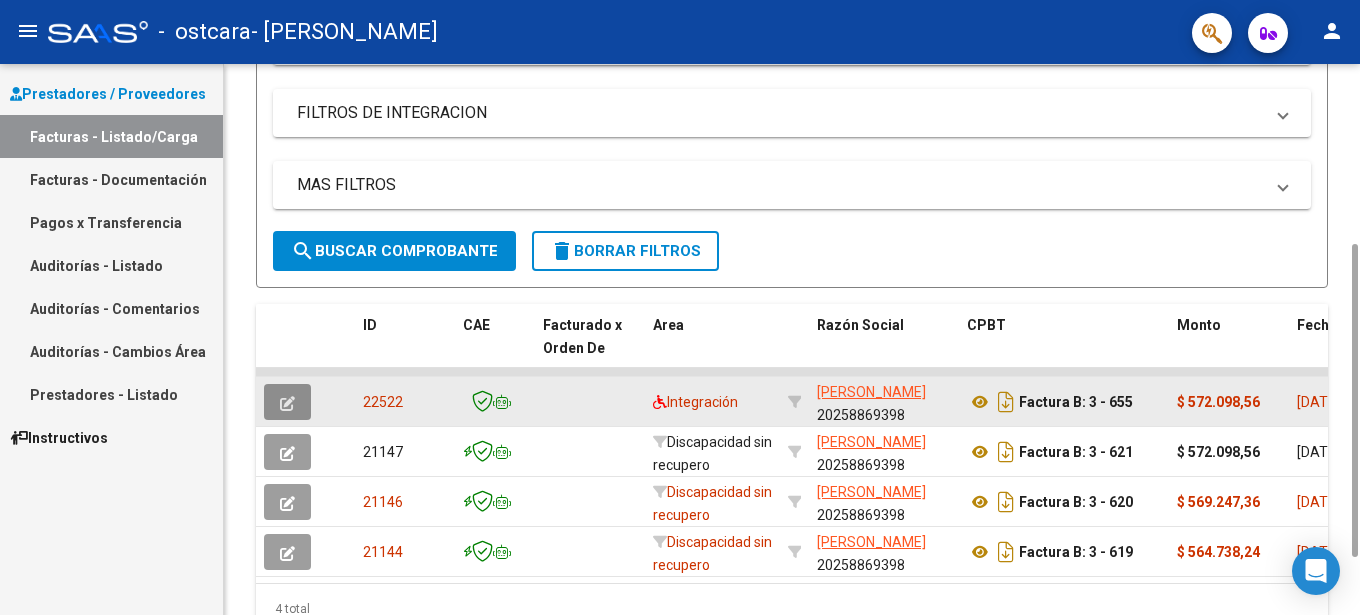click 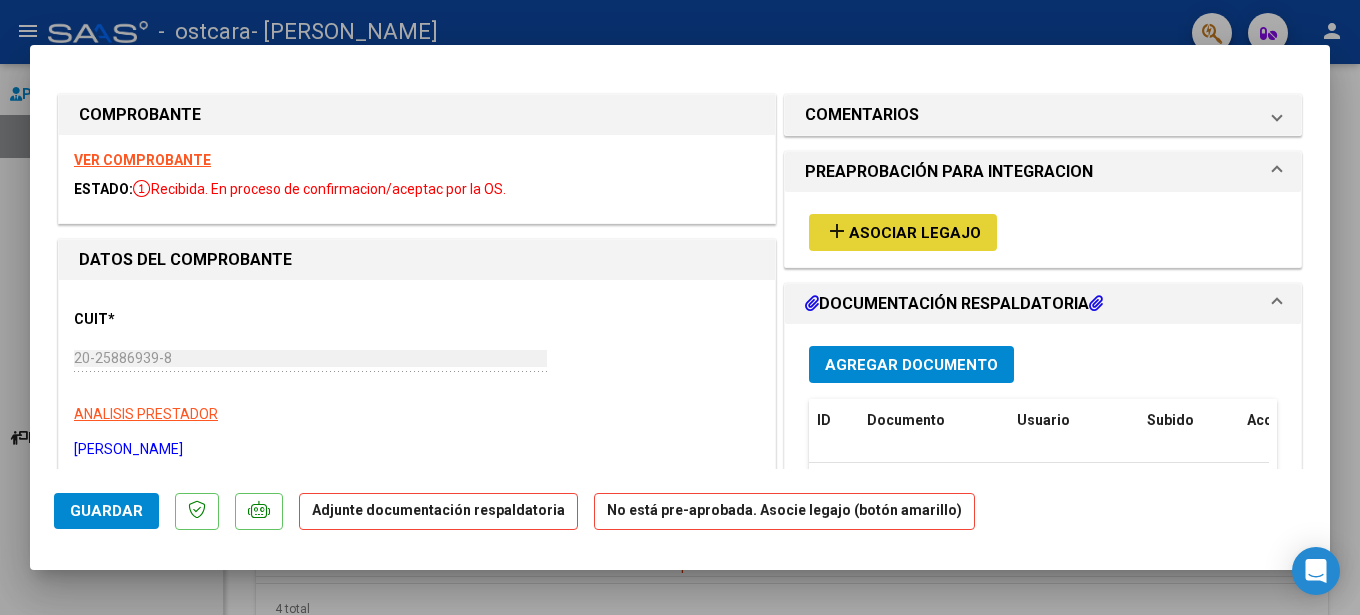 click on "Asociar Legajo" at bounding box center (915, 233) 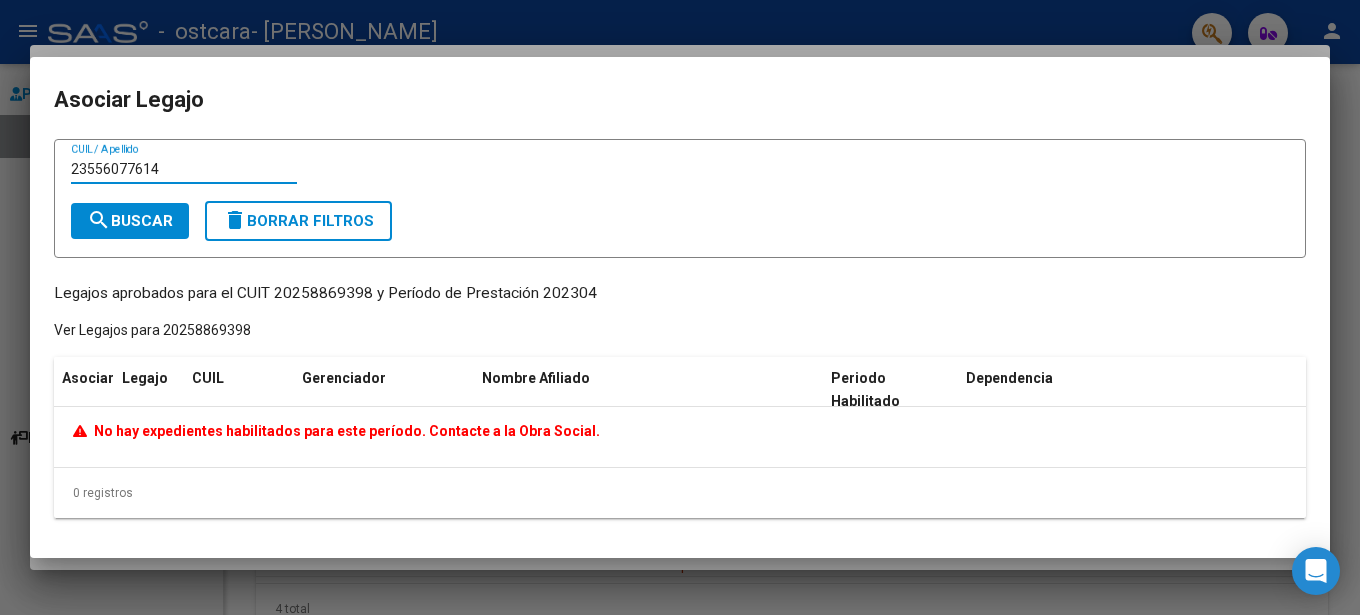 type on "23556077614" 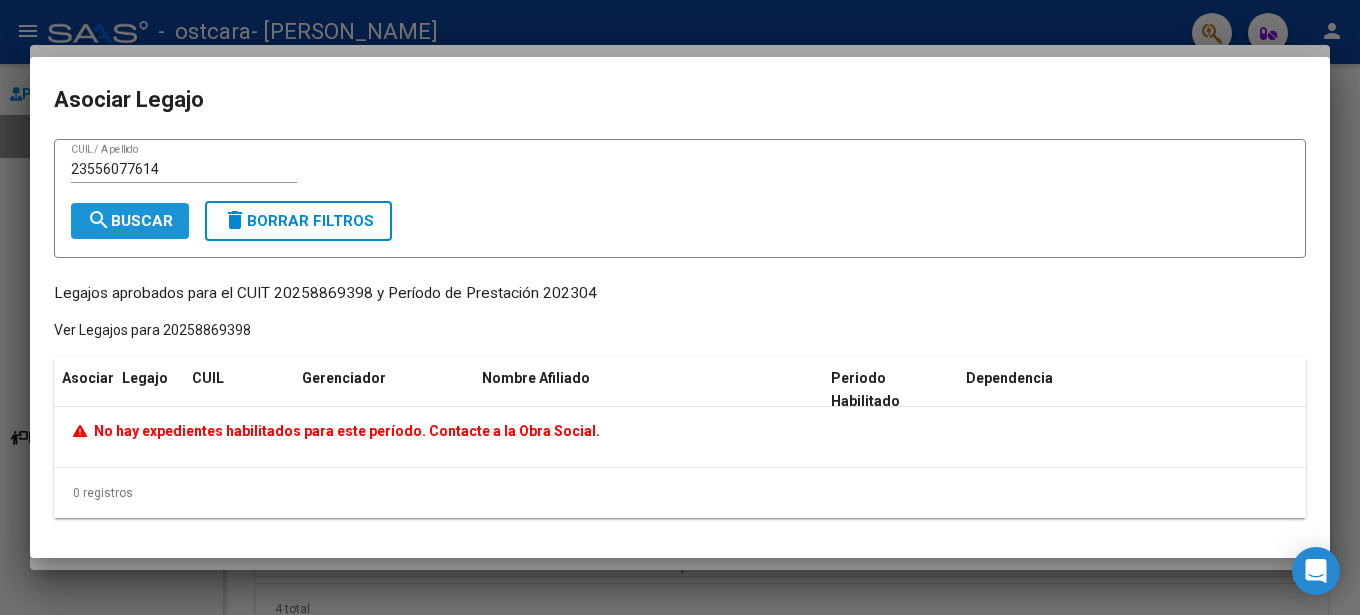 click on "search  Buscar" at bounding box center (130, 221) 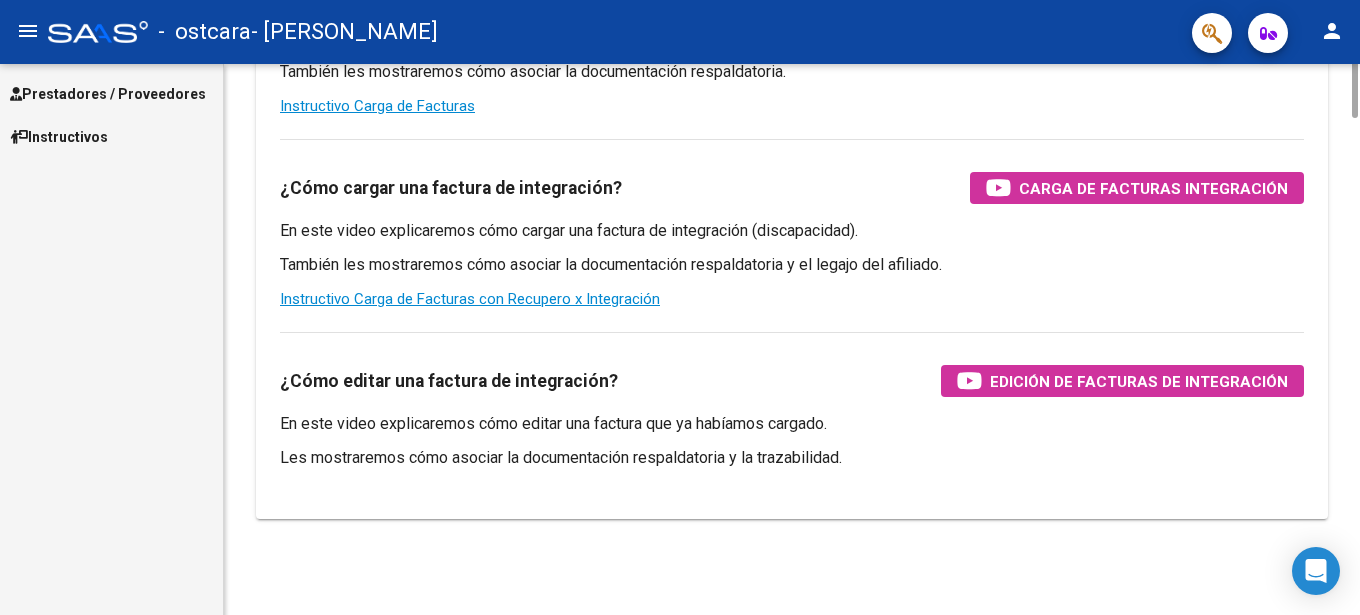 scroll, scrollTop: 0, scrollLeft: 0, axis: both 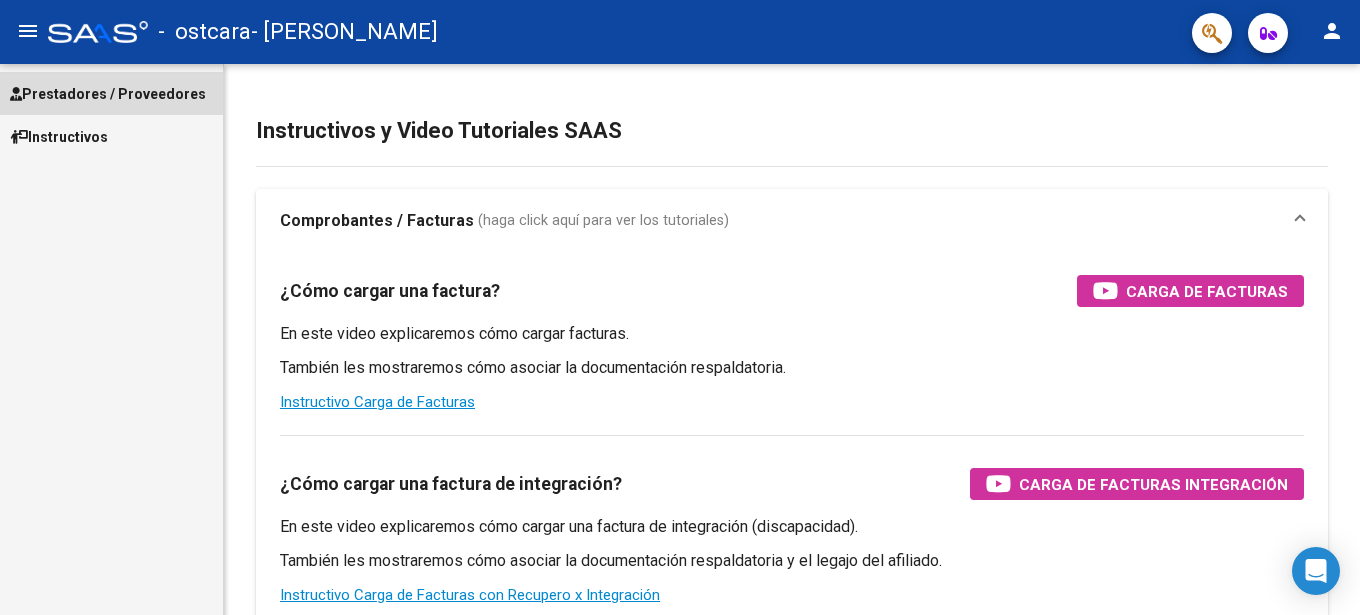 click on "Prestadores / Proveedores" at bounding box center (108, 94) 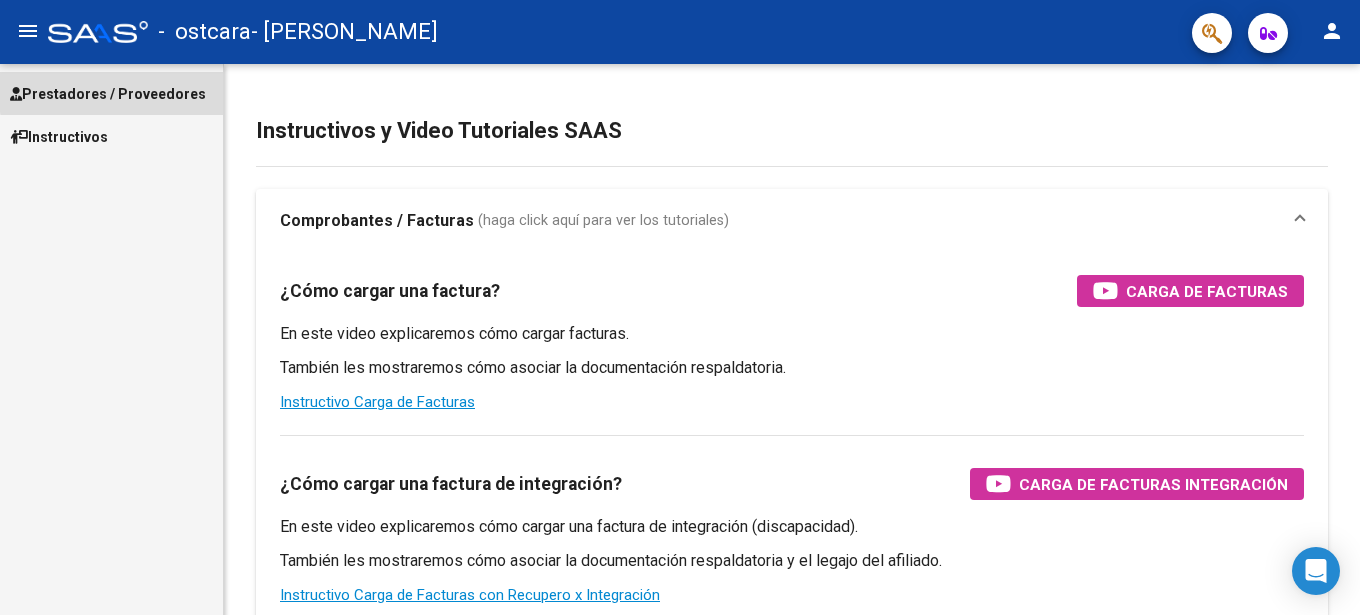 click on "Prestadores / Proveedores" at bounding box center (108, 94) 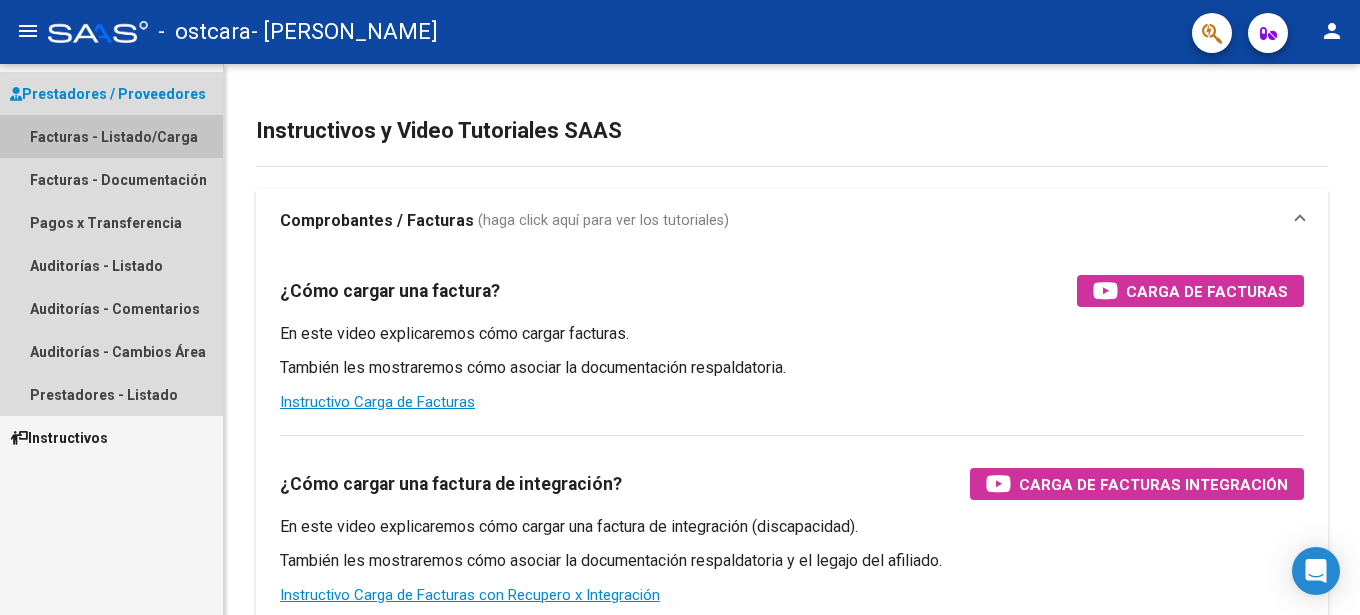 click on "Facturas - Listado/Carga" at bounding box center [111, 136] 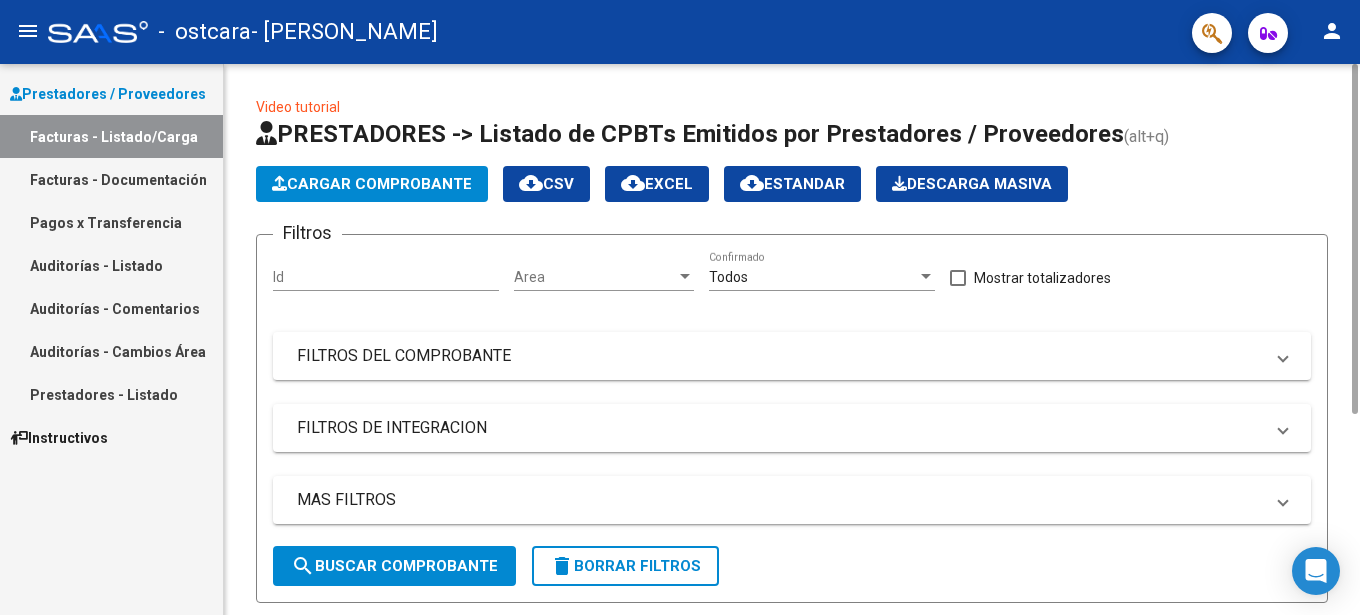 click on "Cargar Comprobante" 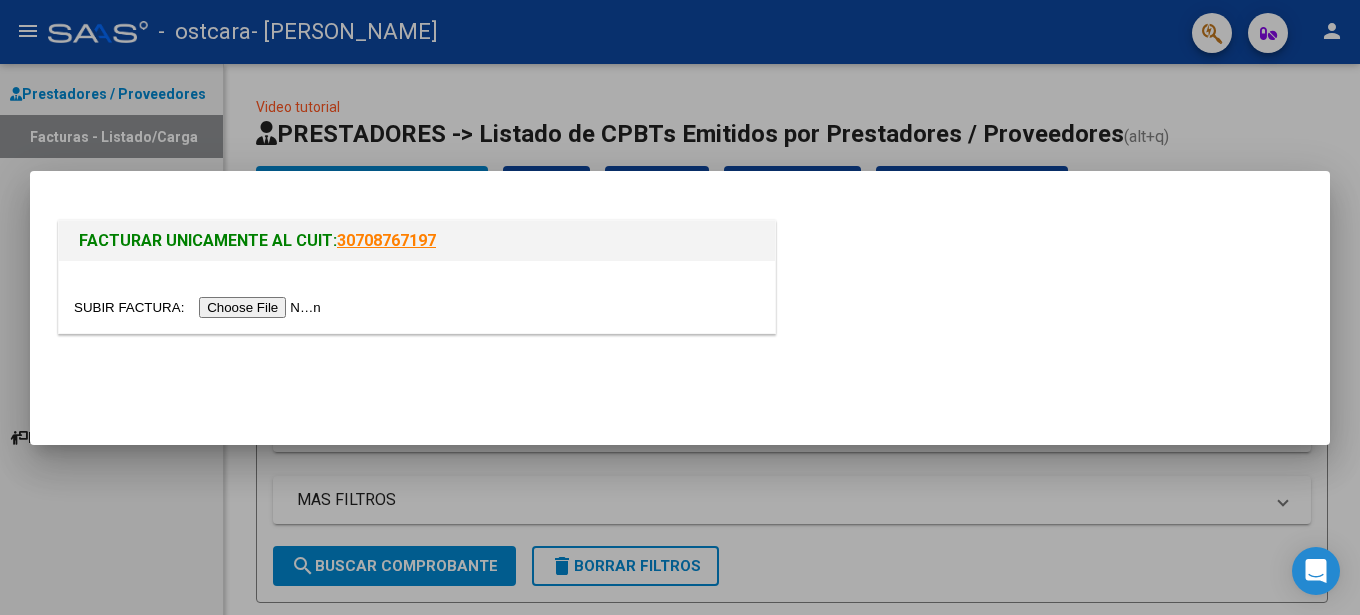 click at bounding box center [200, 307] 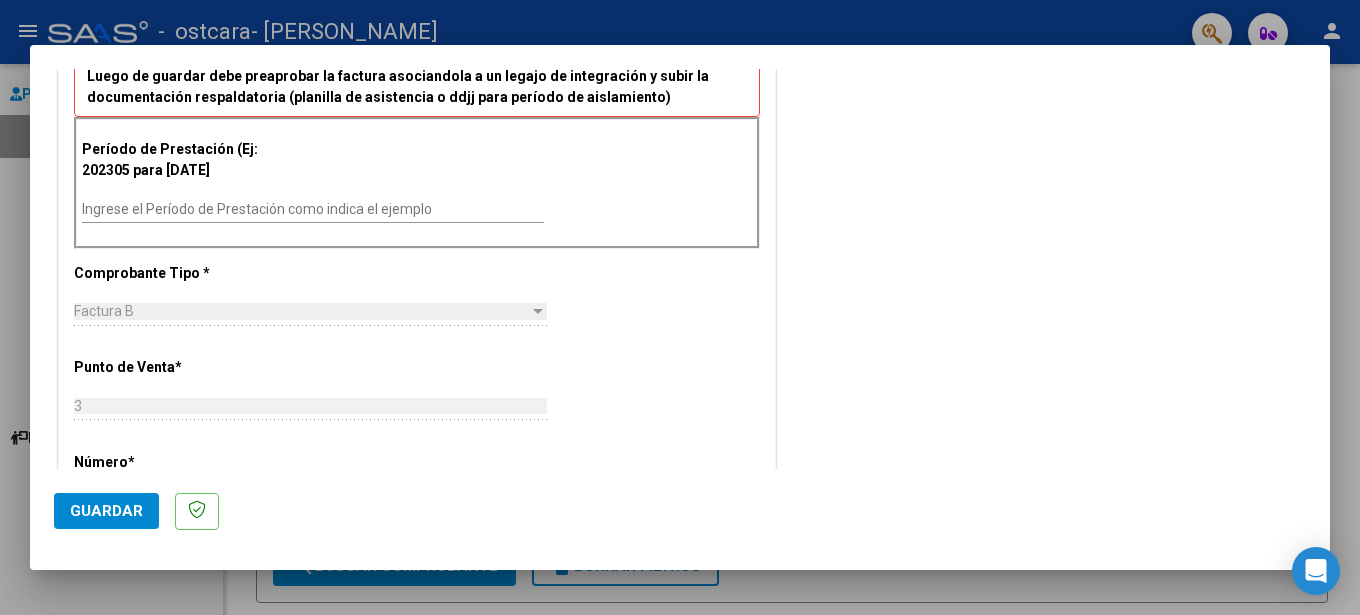 scroll, scrollTop: 516, scrollLeft: 0, axis: vertical 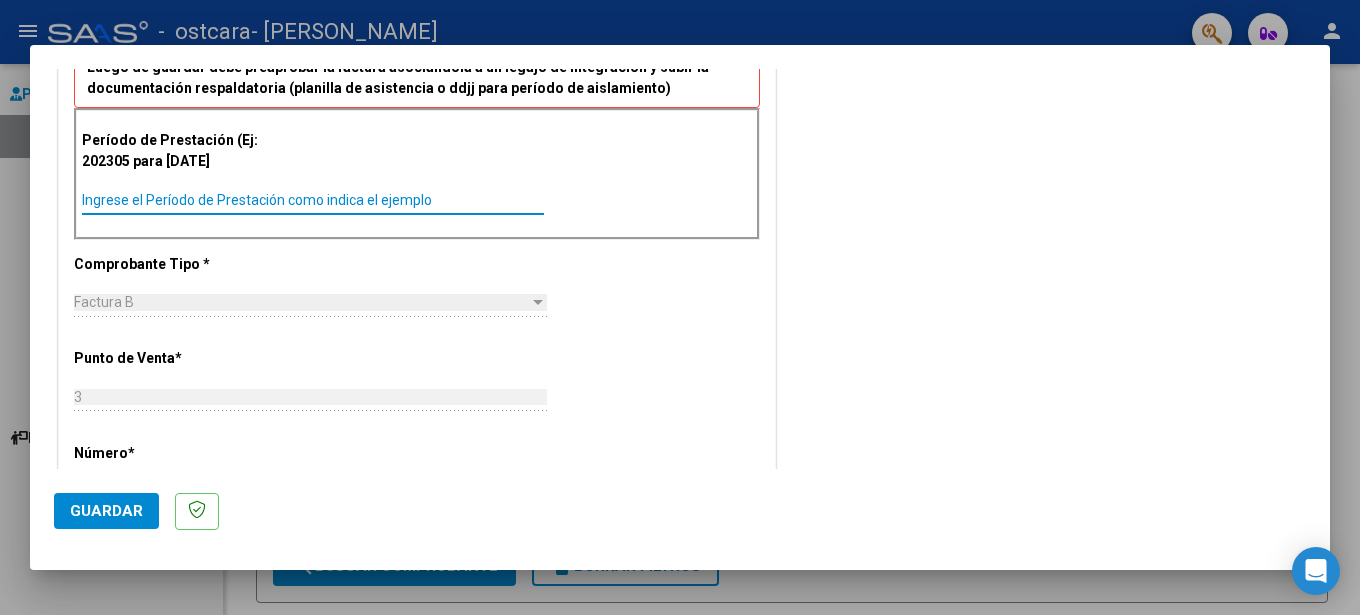 click on "Ingrese el Período de Prestación como indica el ejemplo" at bounding box center [313, 200] 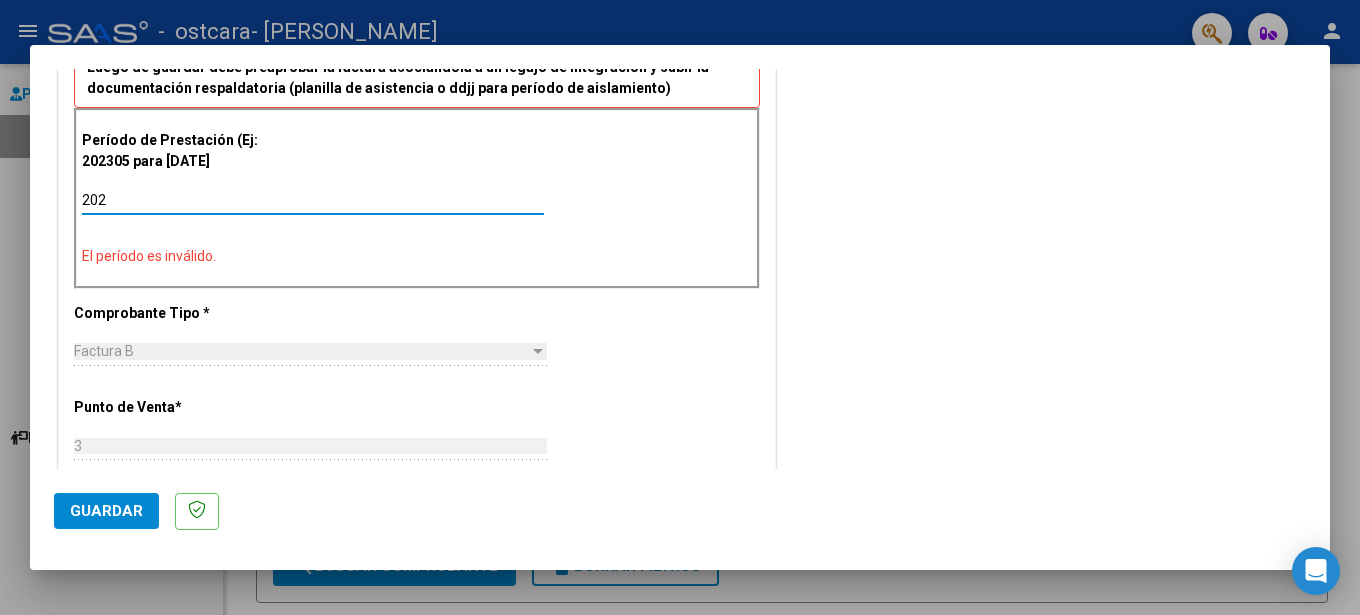 type on "202" 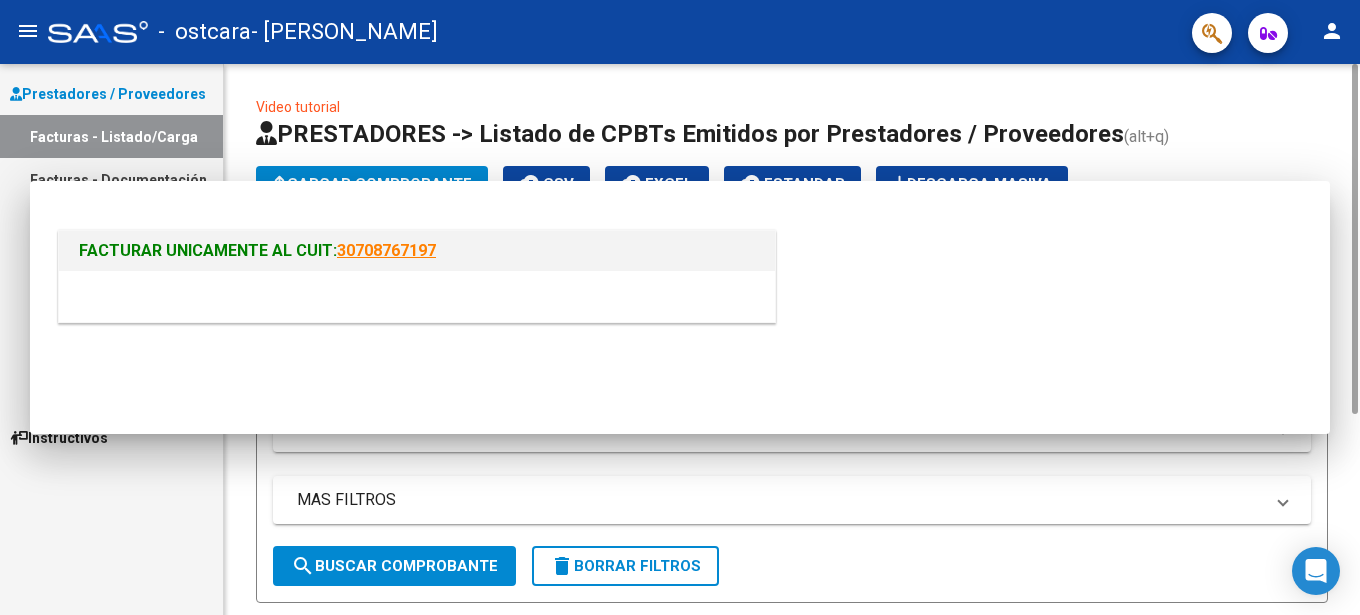 scroll, scrollTop: 0, scrollLeft: 0, axis: both 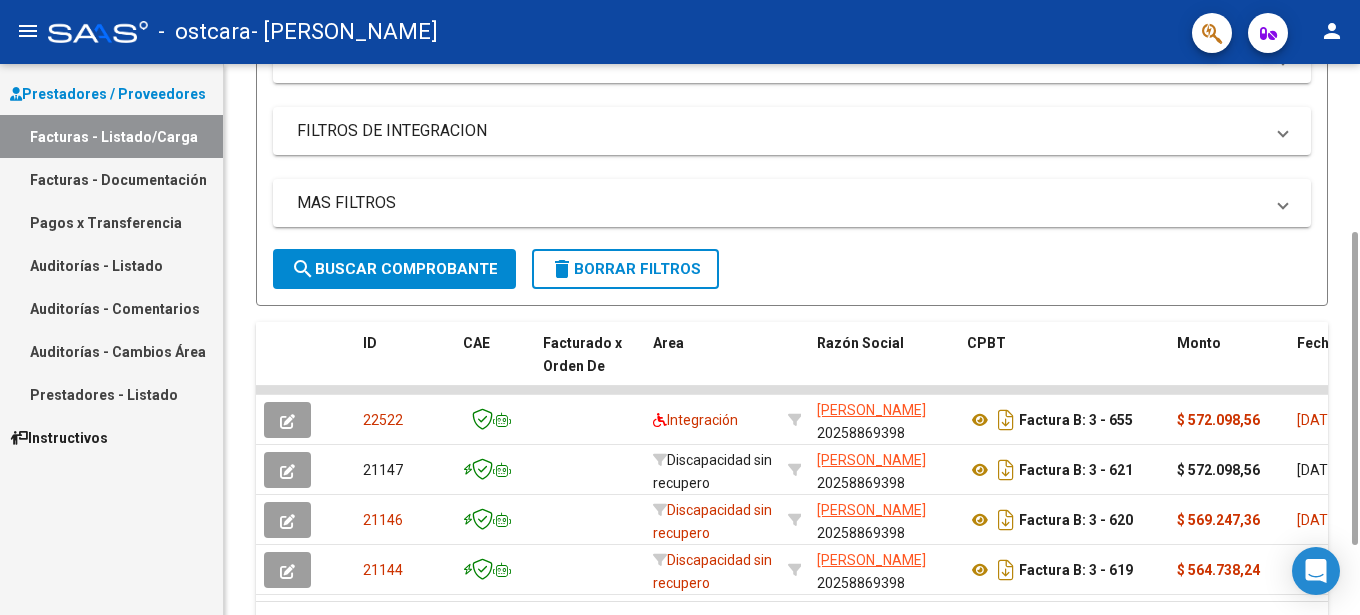 drag, startPoint x: 1357, startPoint y: 142, endPoint x: 1332, endPoint y: 332, distance: 191.63768 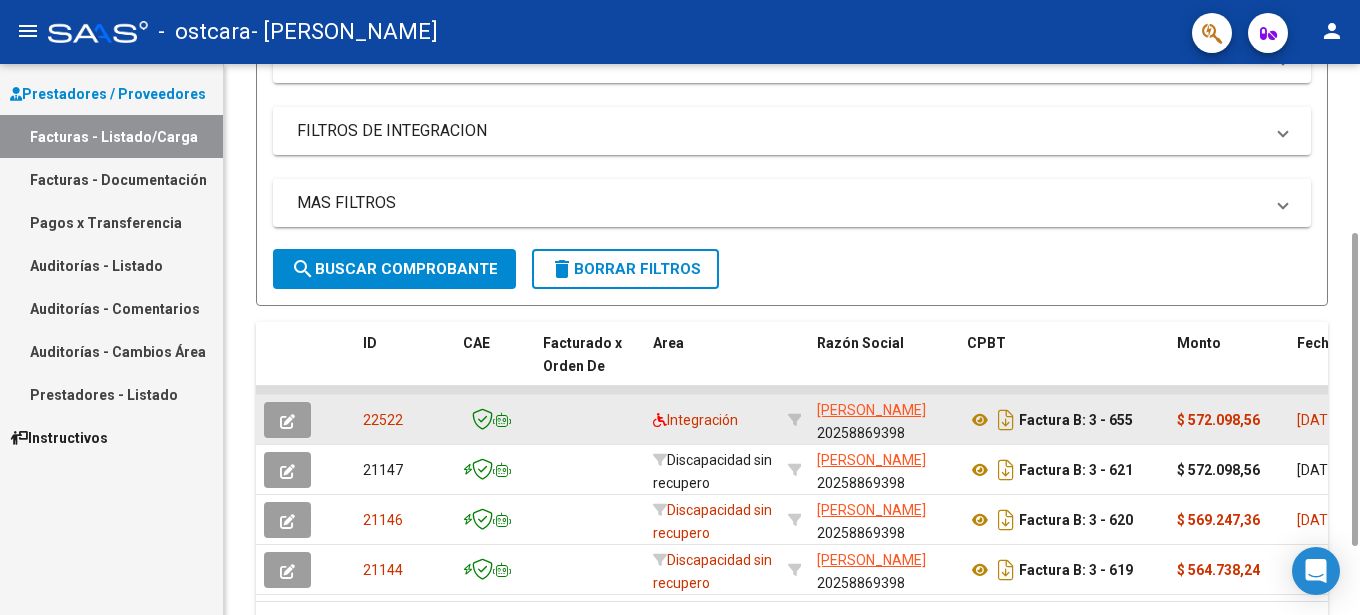 click 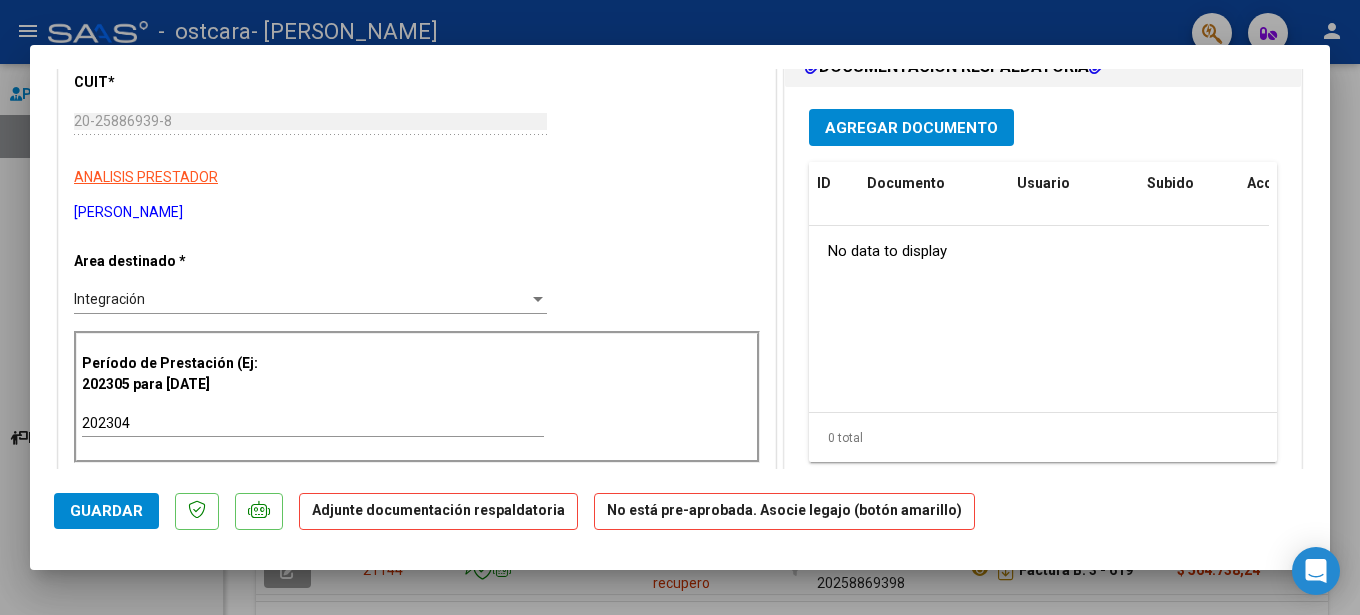 scroll, scrollTop: 266, scrollLeft: 0, axis: vertical 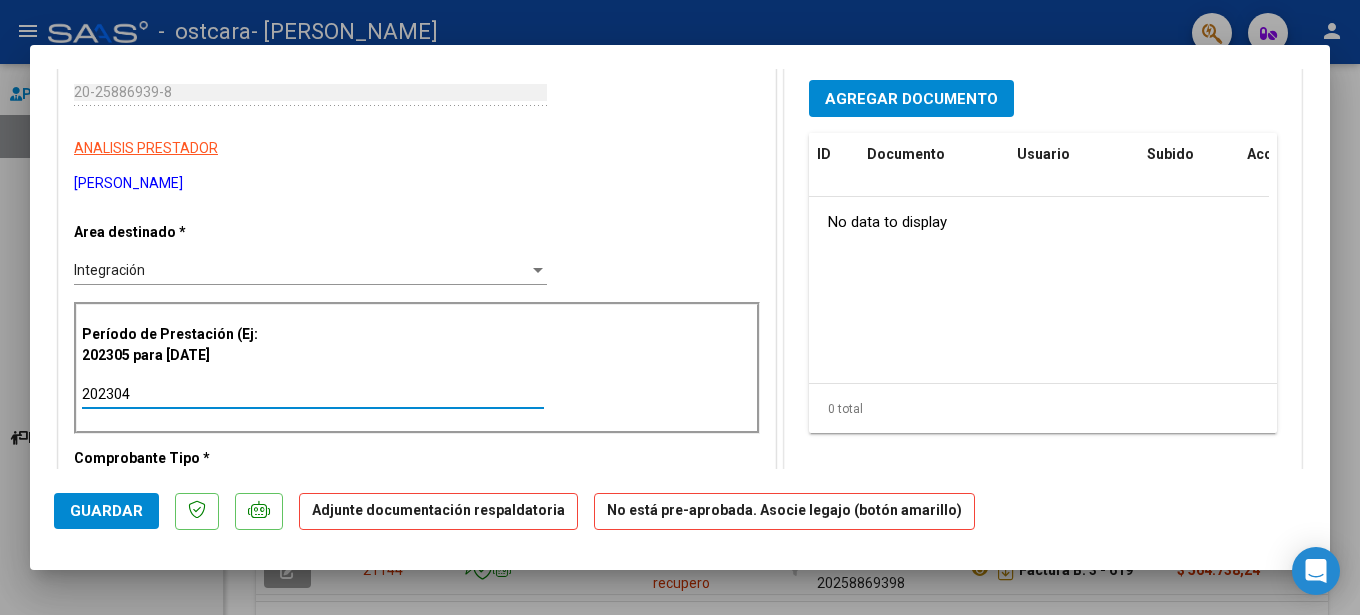 drag, startPoint x: 143, startPoint y: 397, endPoint x: 50, endPoint y: 395, distance: 93.0215 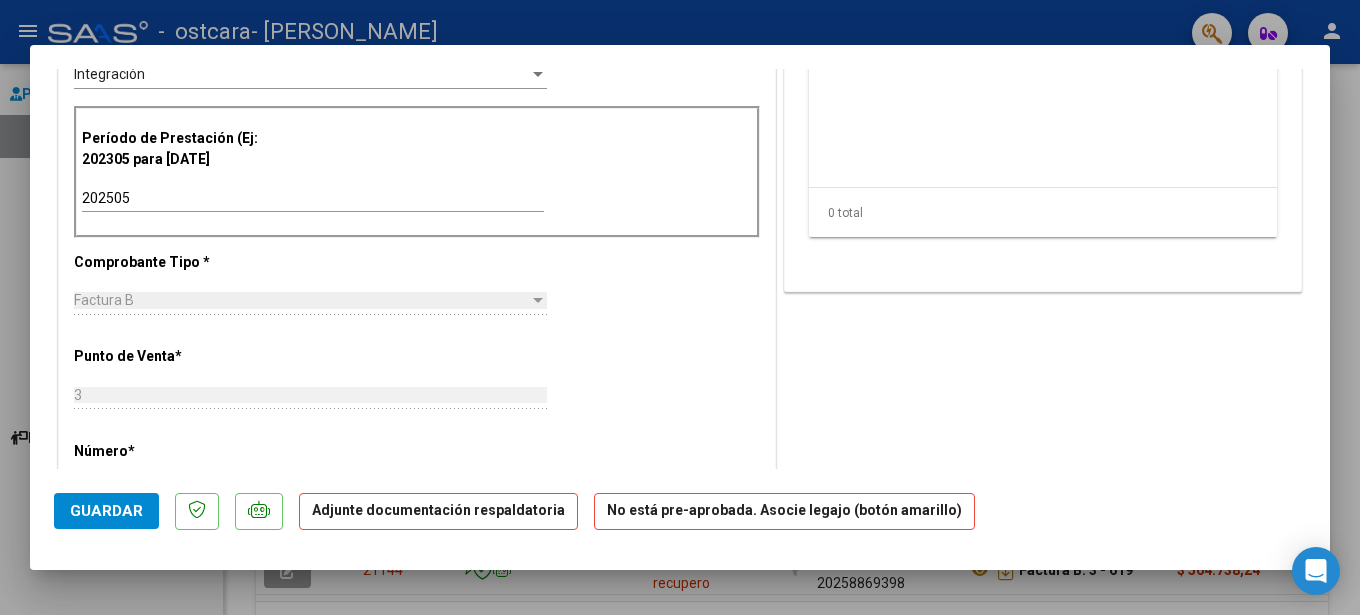 scroll, scrollTop: 425, scrollLeft: 0, axis: vertical 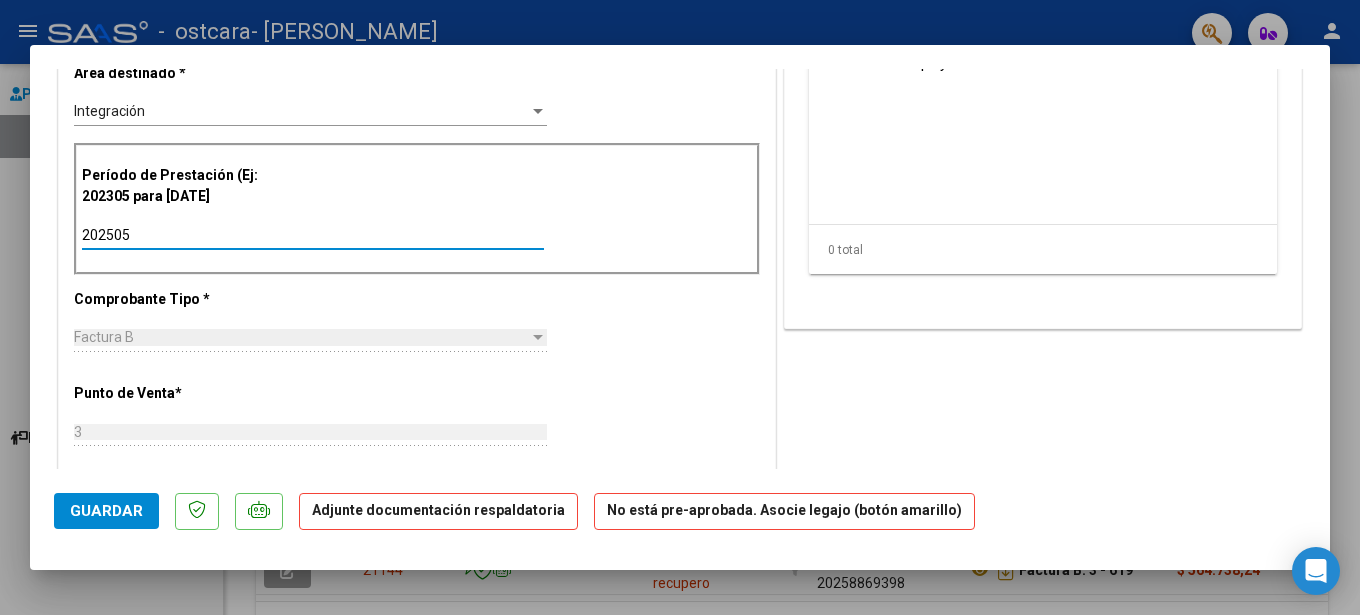 click on "202505" at bounding box center [313, 235] 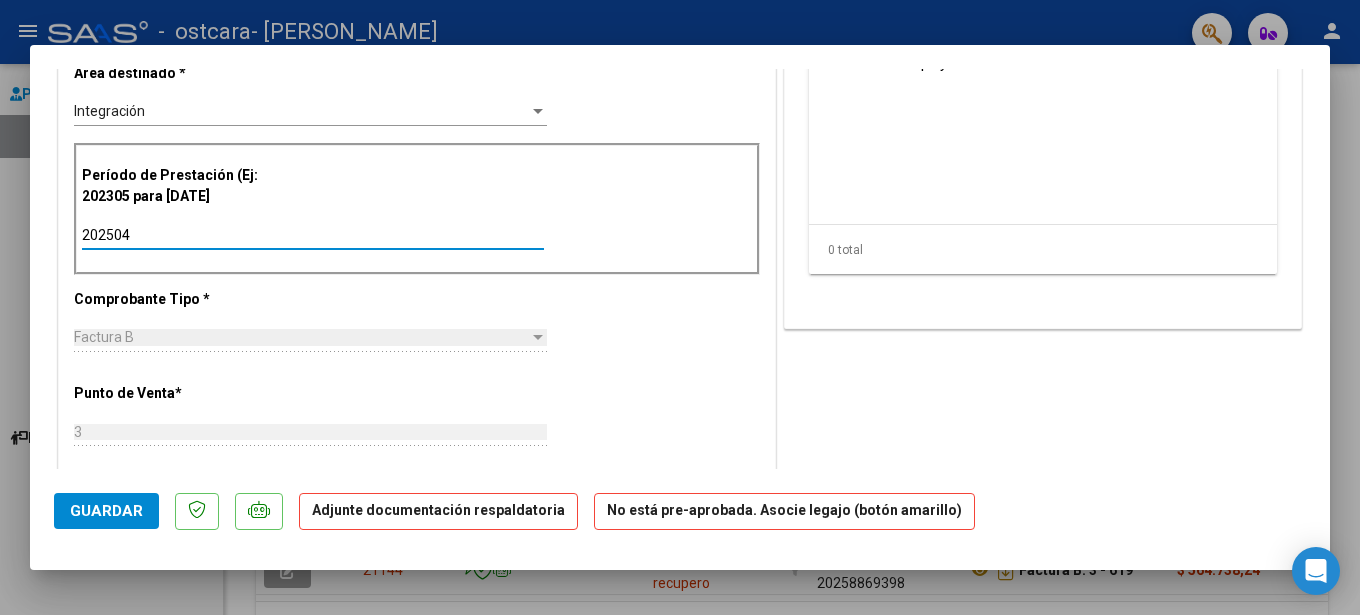 type on "202504" 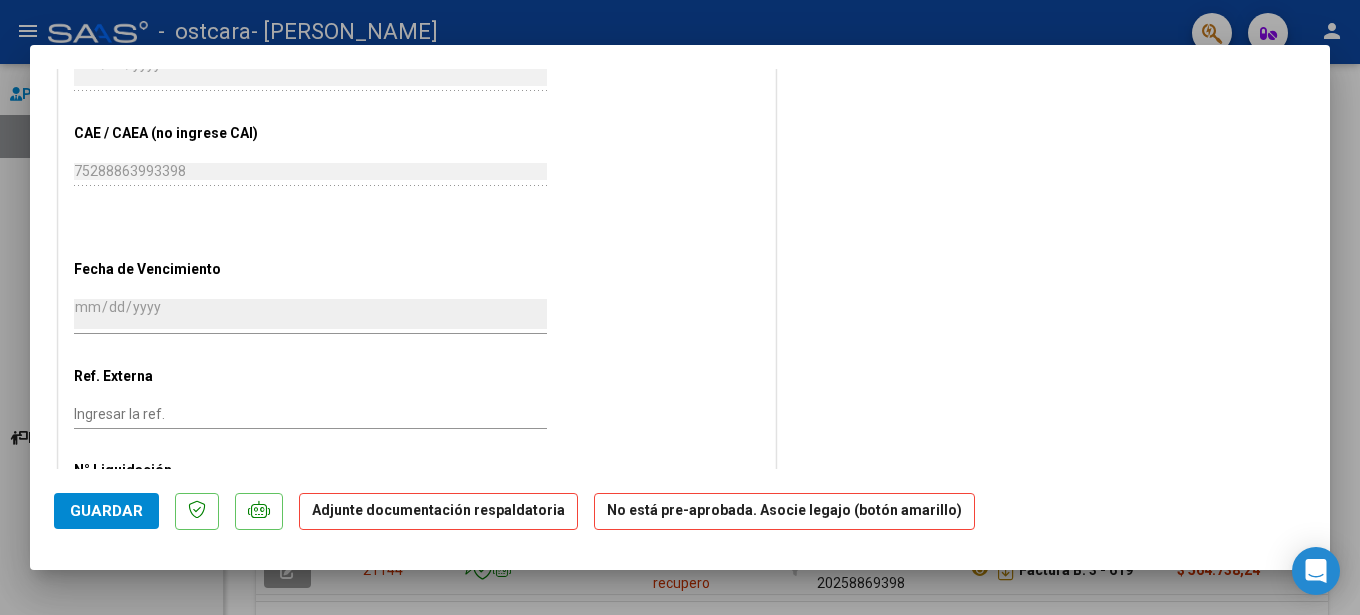 scroll, scrollTop: 1143, scrollLeft: 0, axis: vertical 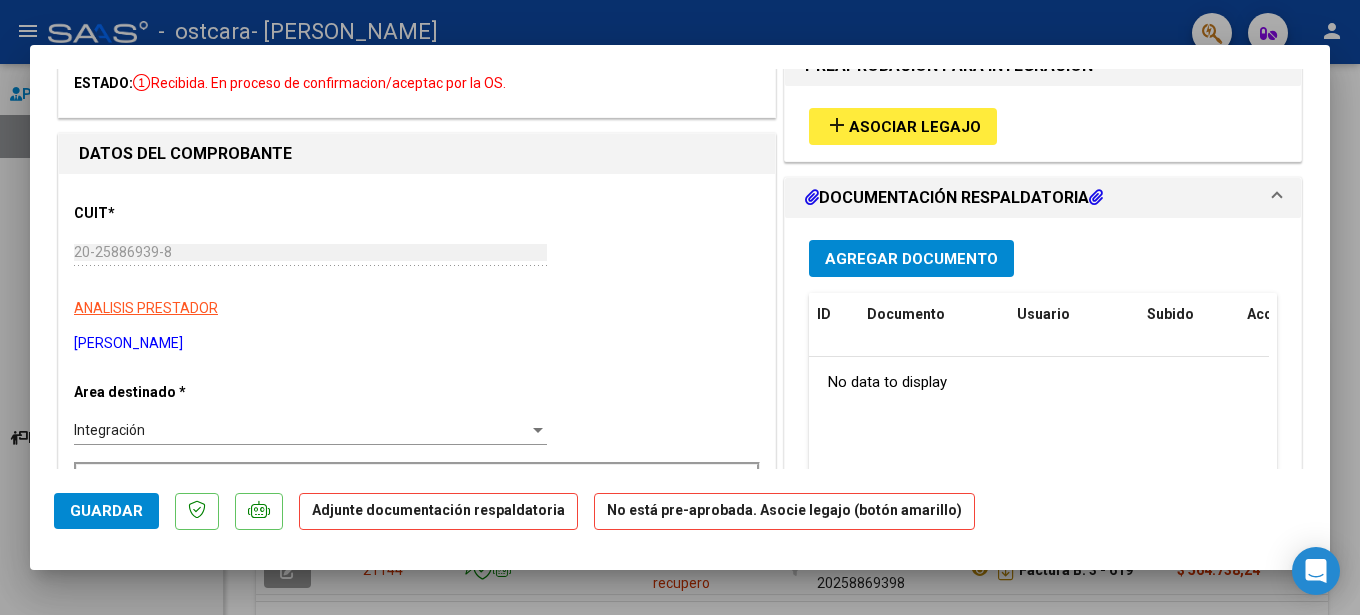 click on "add Asociar Legajo" at bounding box center (903, 126) 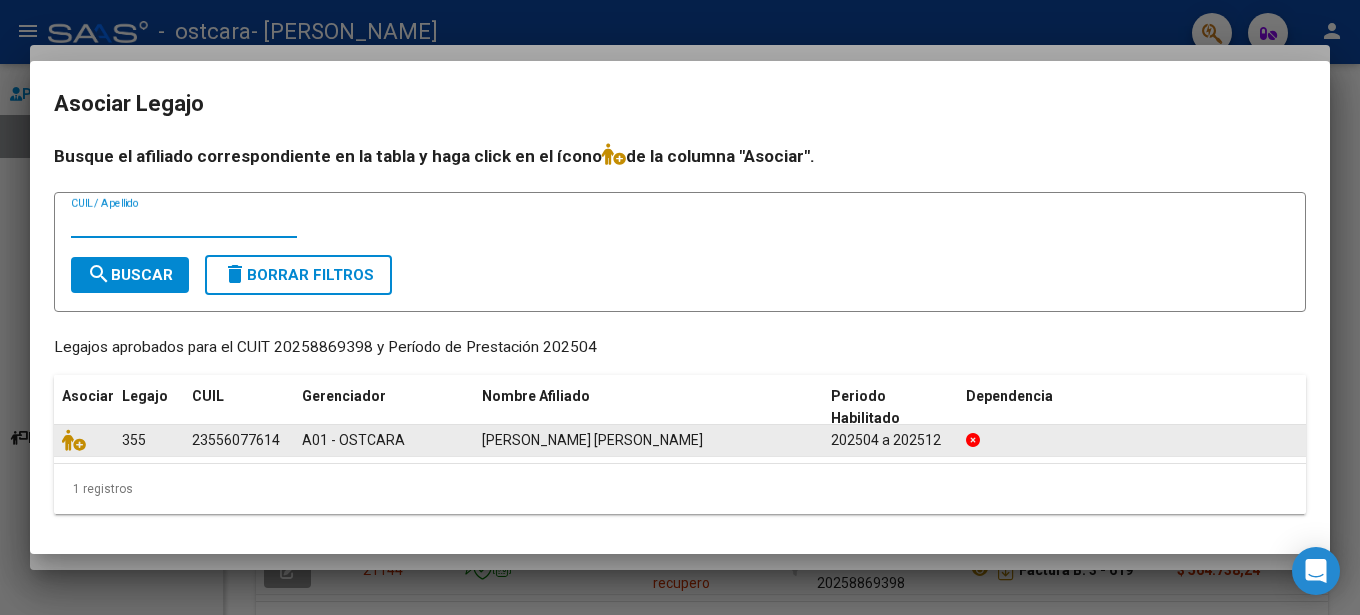 click on "23556077614" 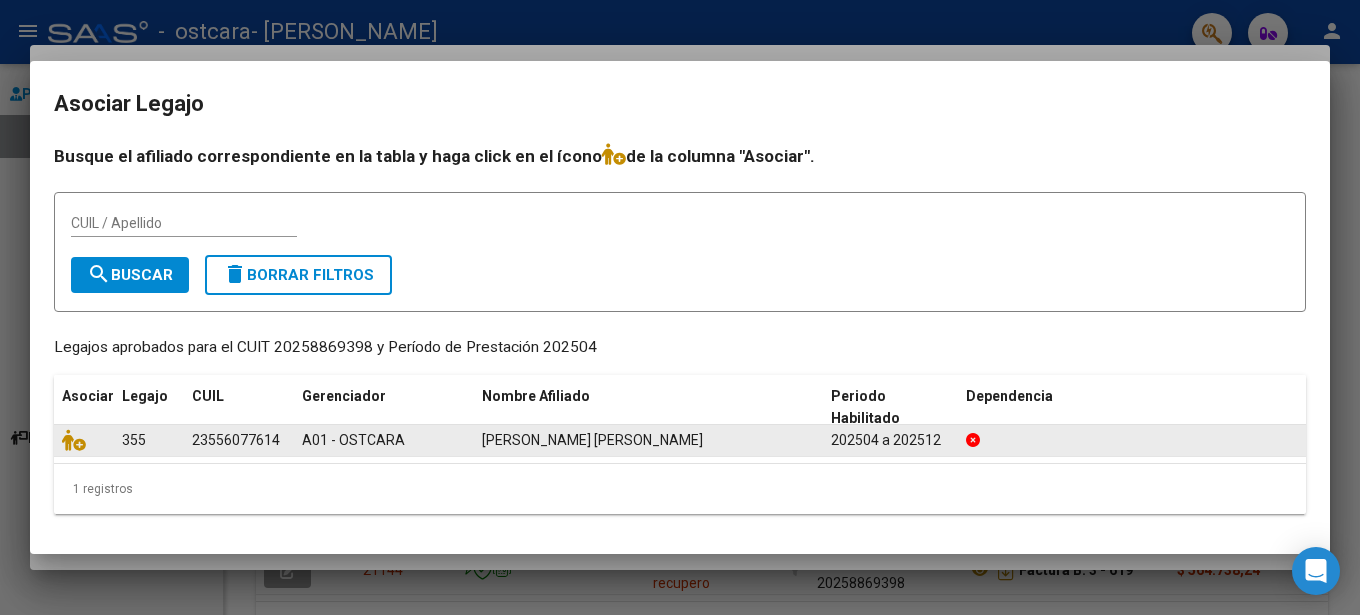 click on "23556077614" 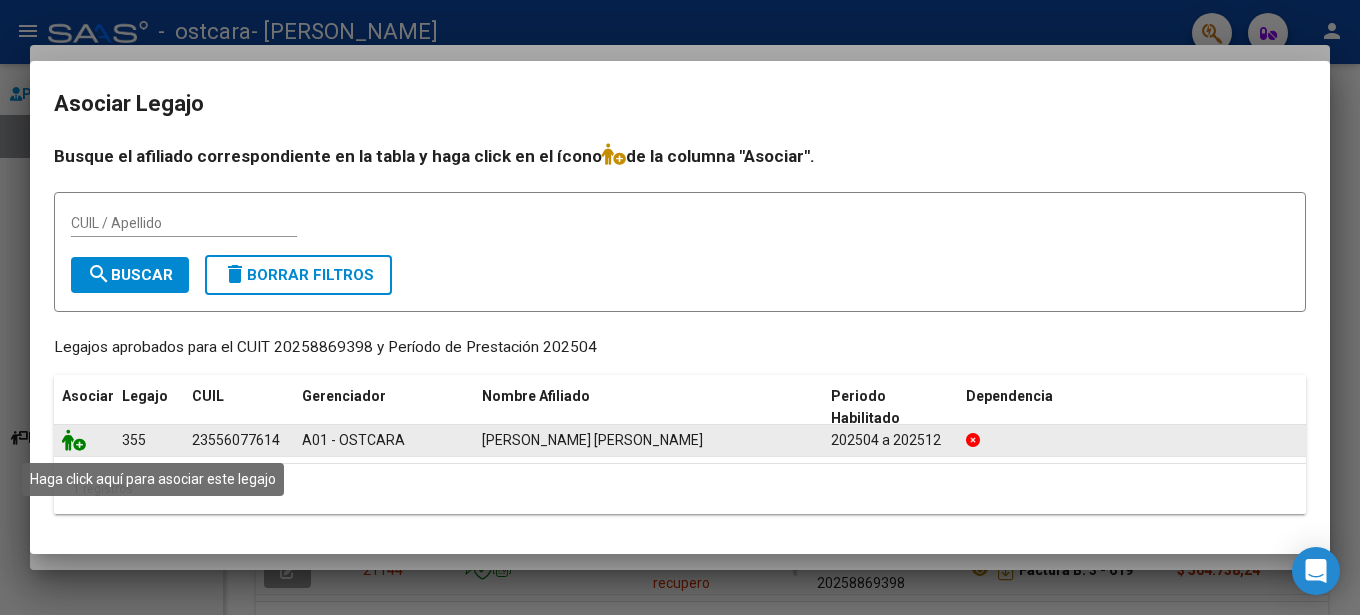 click 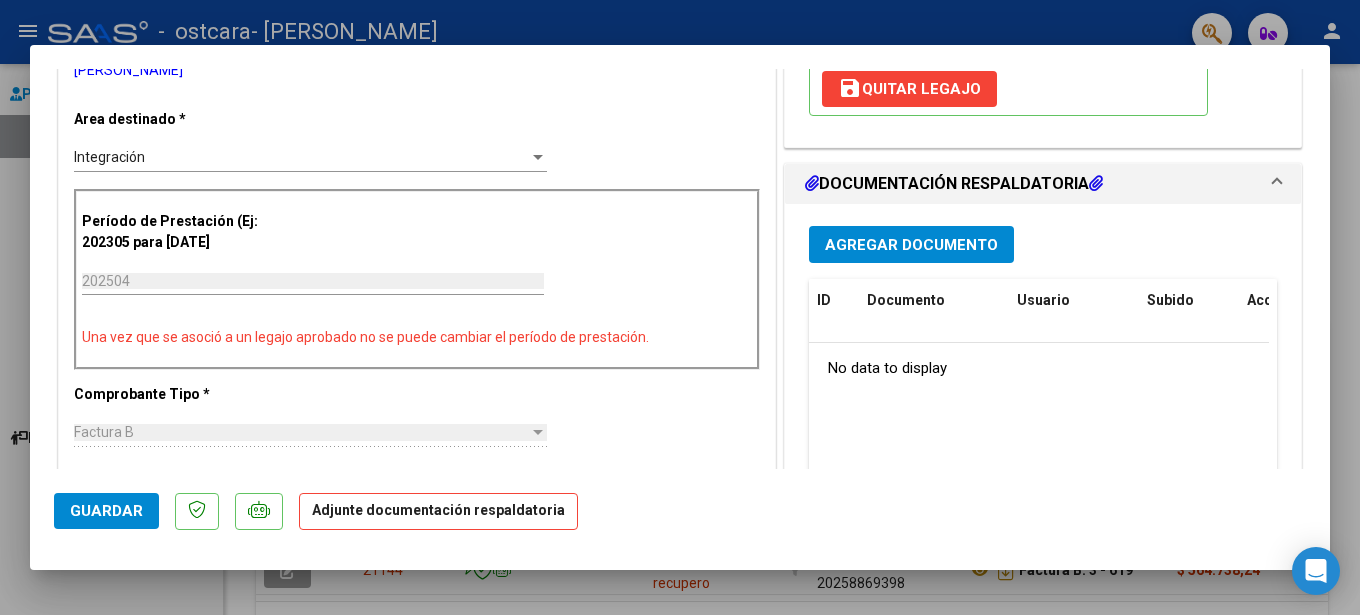 scroll, scrollTop: 384, scrollLeft: 0, axis: vertical 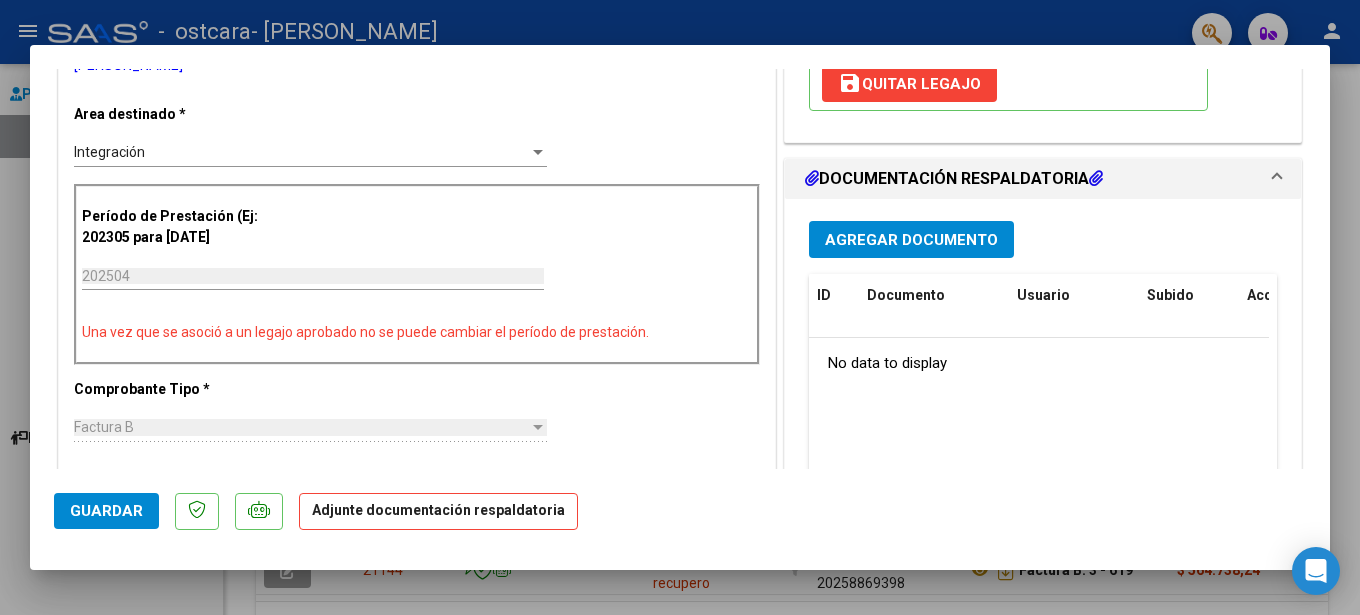 click at bounding box center [1096, 178] 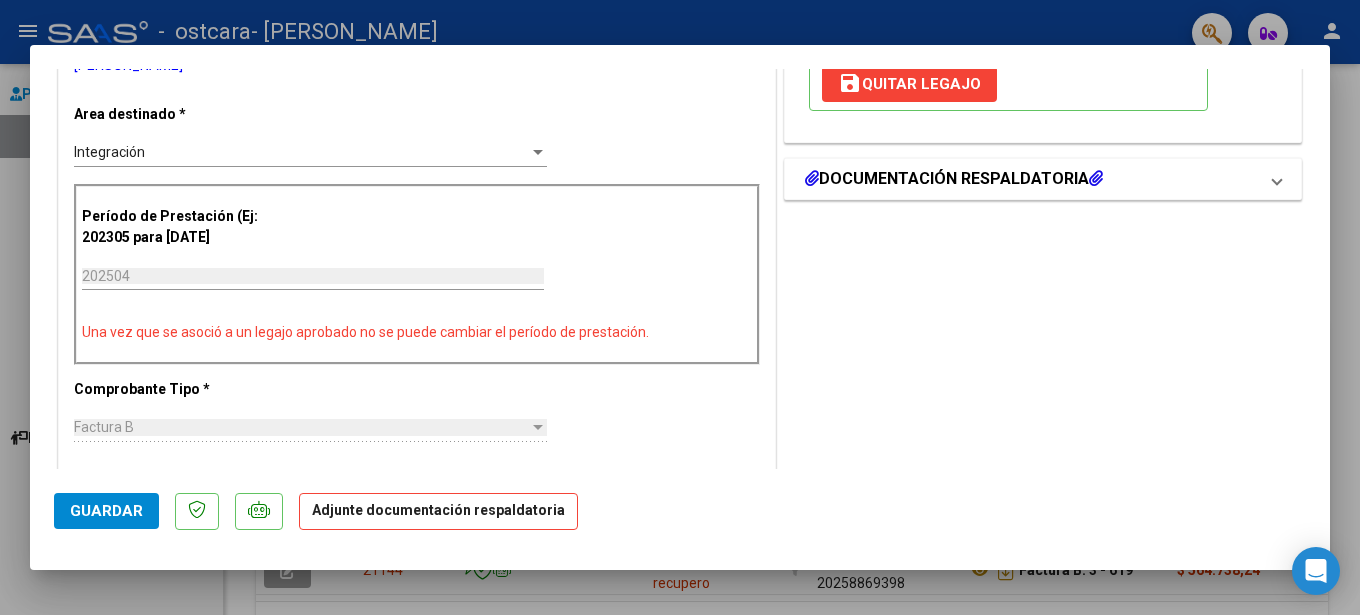 click at bounding box center (812, 178) 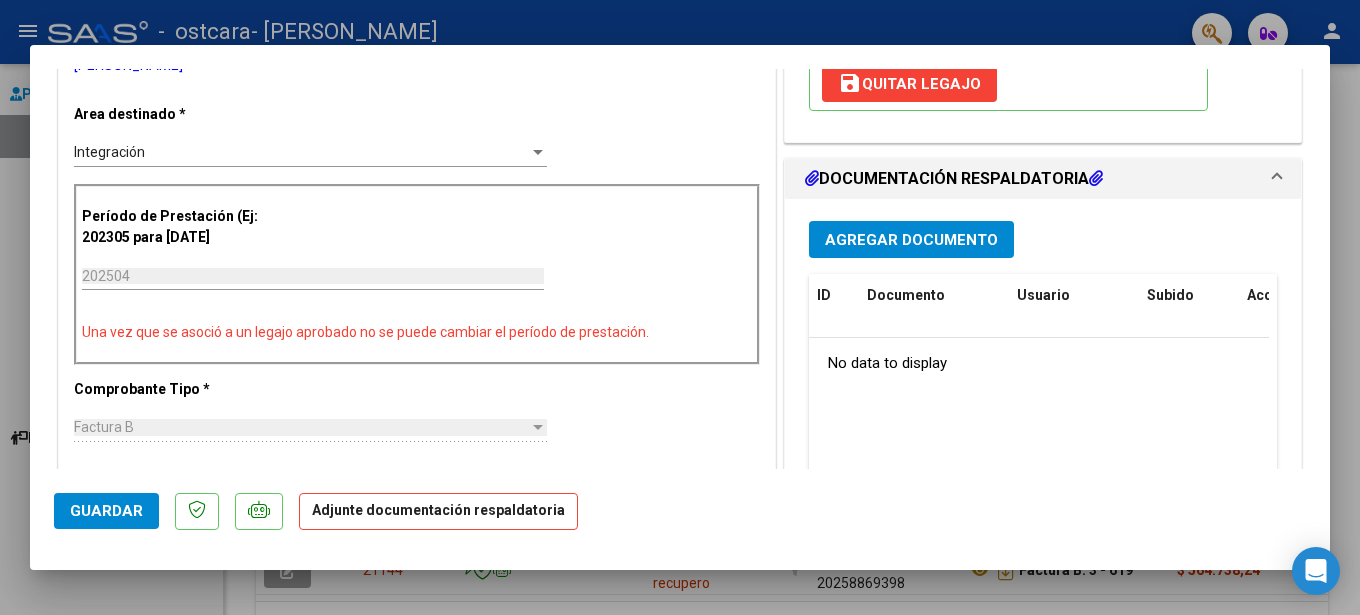 click on "Agregar Documento" at bounding box center [911, 240] 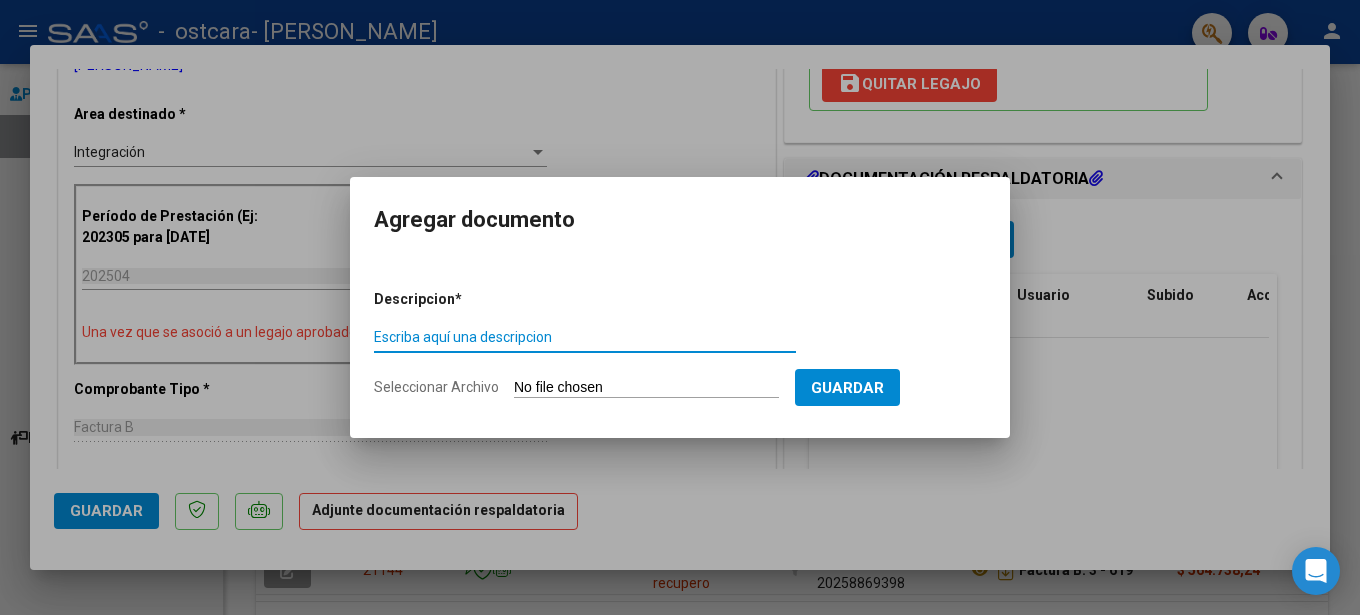 click on "Escriba aquí una descripcion" at bounding box center (585, 337) 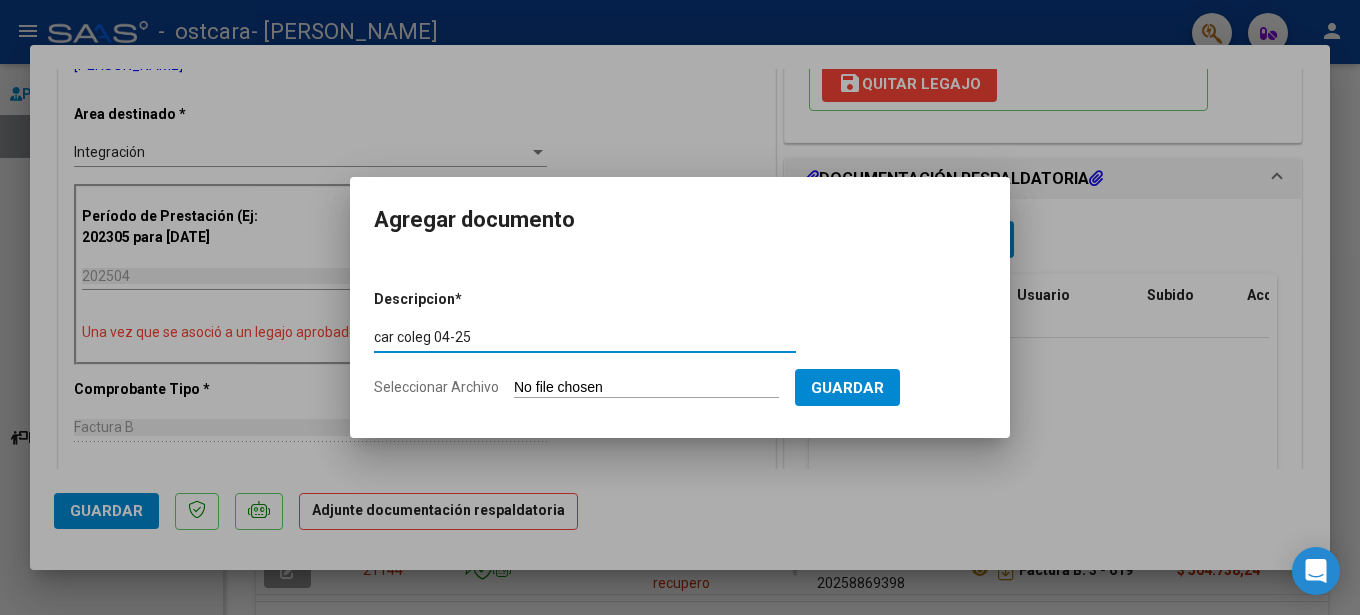 type on "car coleg 04-25" 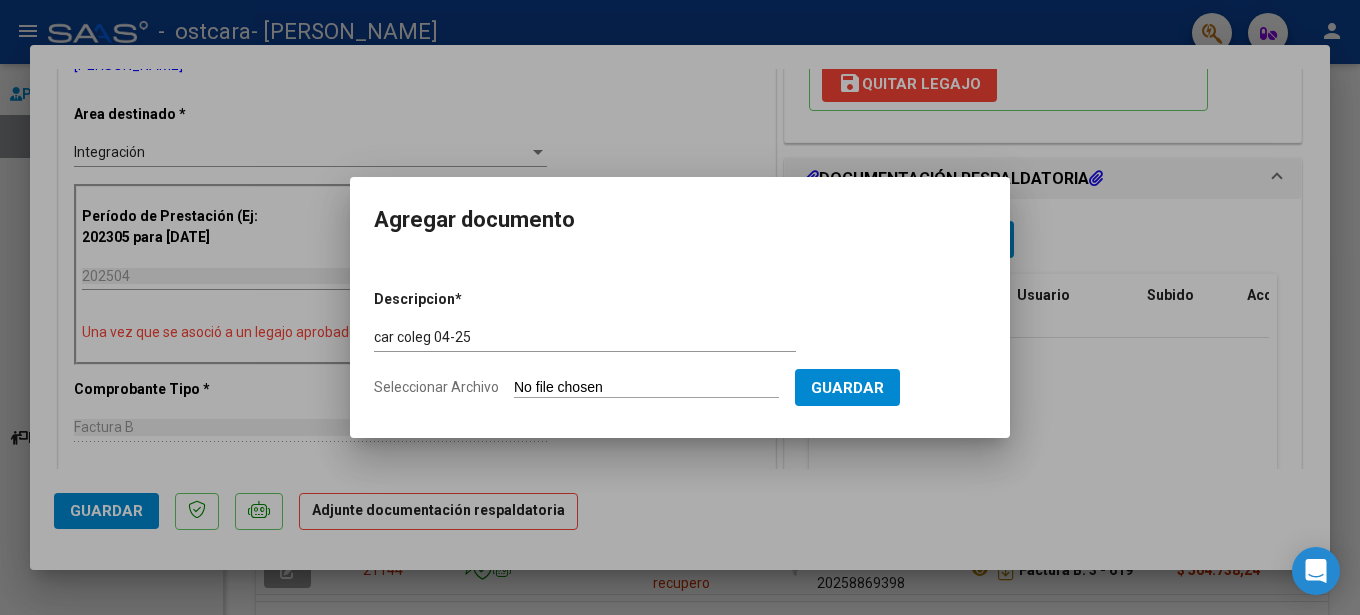 click on "Seleccionar Archivo" at bounding box center [646, 388] 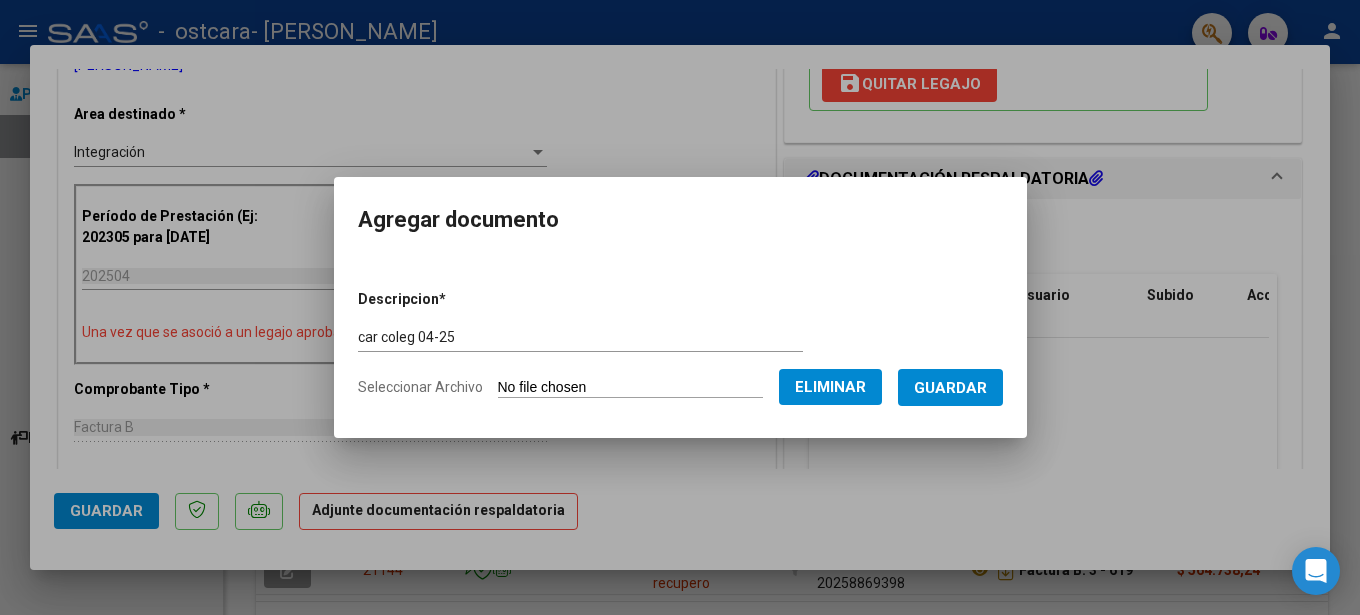 click on "Guardar" at bounding box center (950, 388) 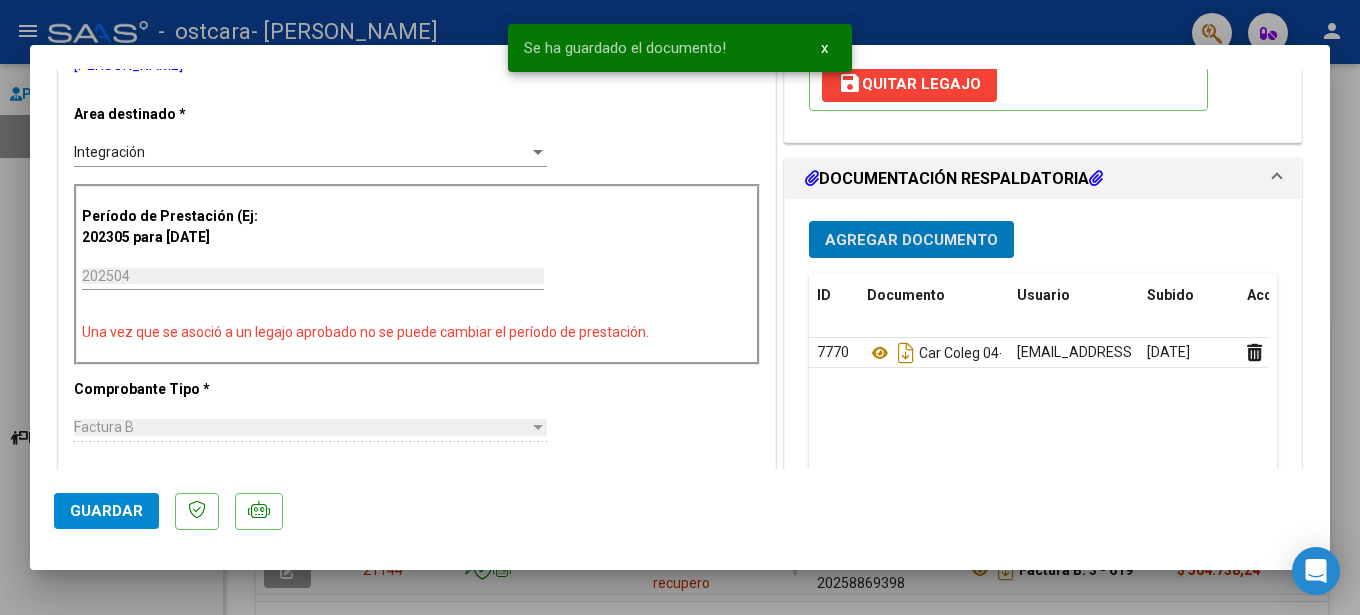 click on "Agregar Documento" at bounding box center (911, 240) 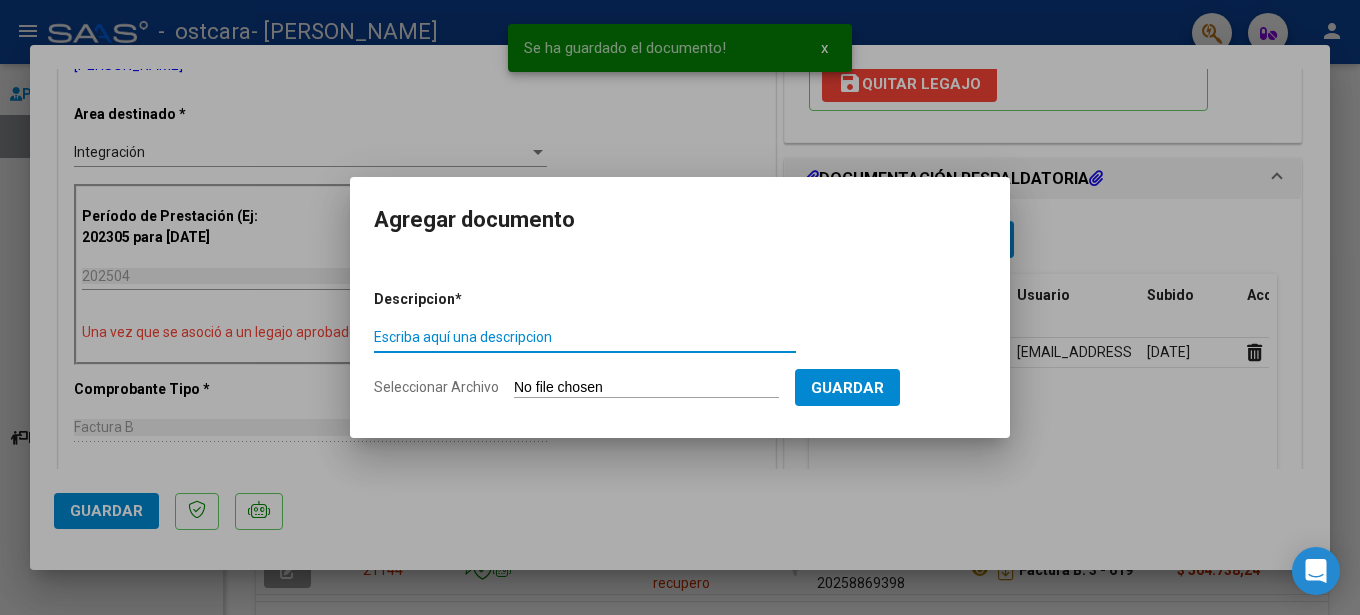 click on "Escriba aquí una descripcion" at bounding box center [585, 338] 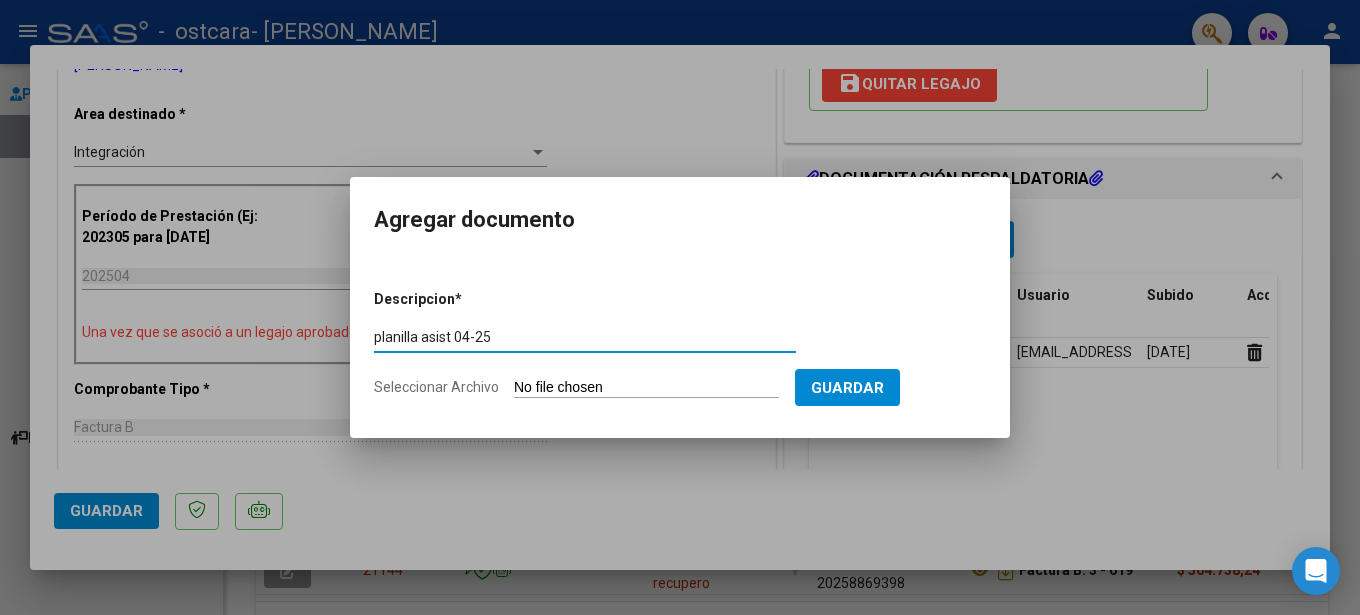 type on "planilla asist 04-25" 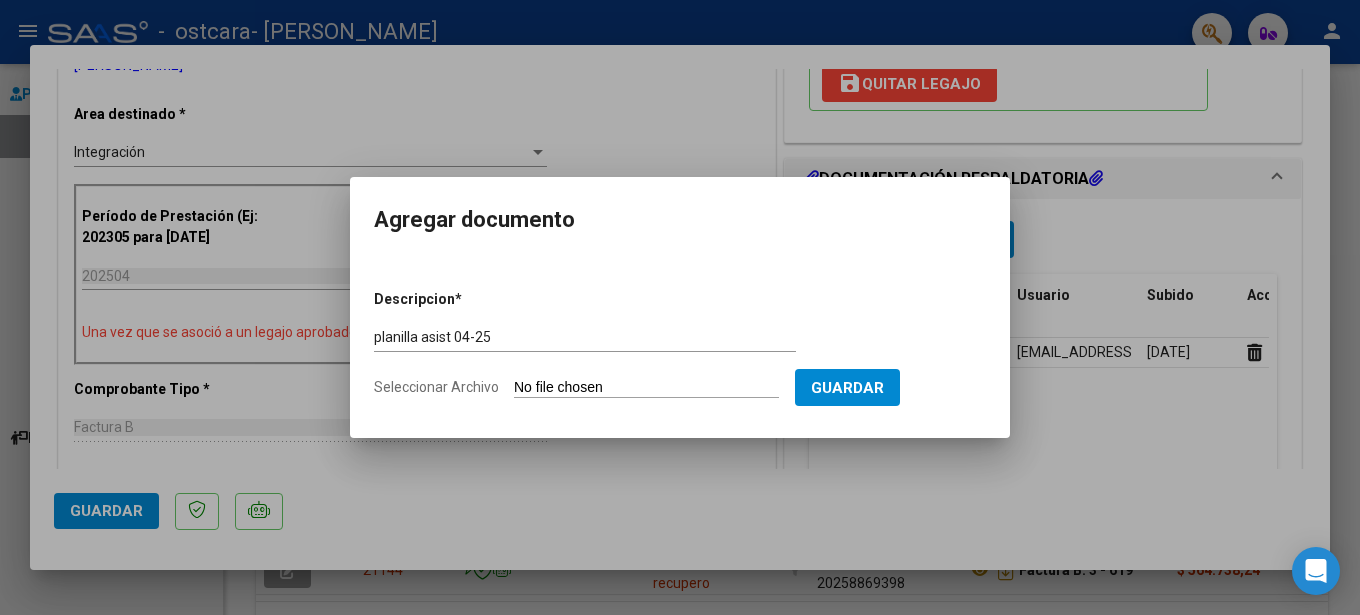 click on "Seleccionar Archivo" at bounding box center [646, 388] 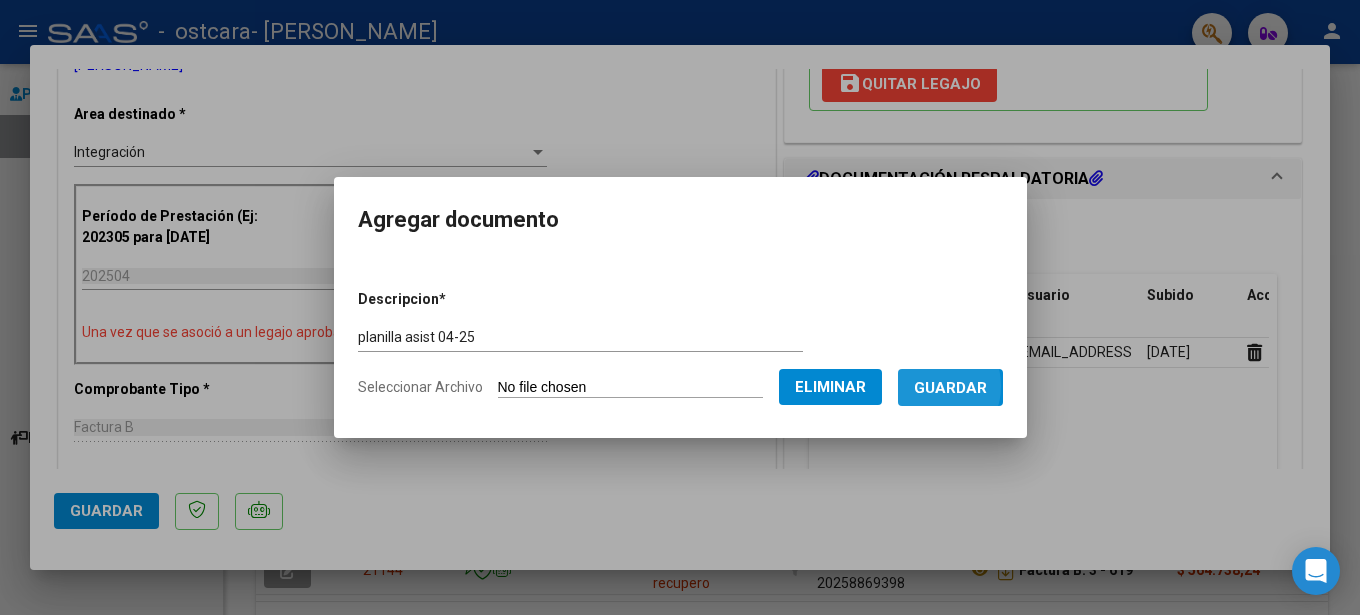 click on "Guardar" at bounding box center (950, 388) 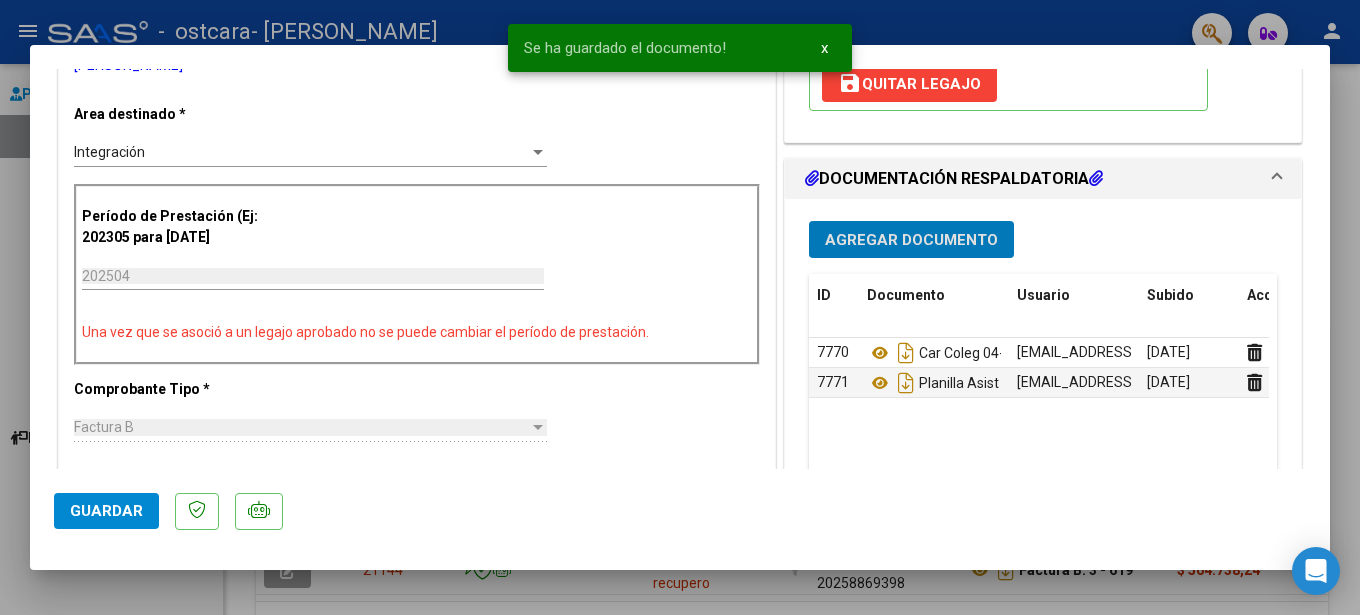 click on "Agregar Documento" at bounding box center [911, 240] 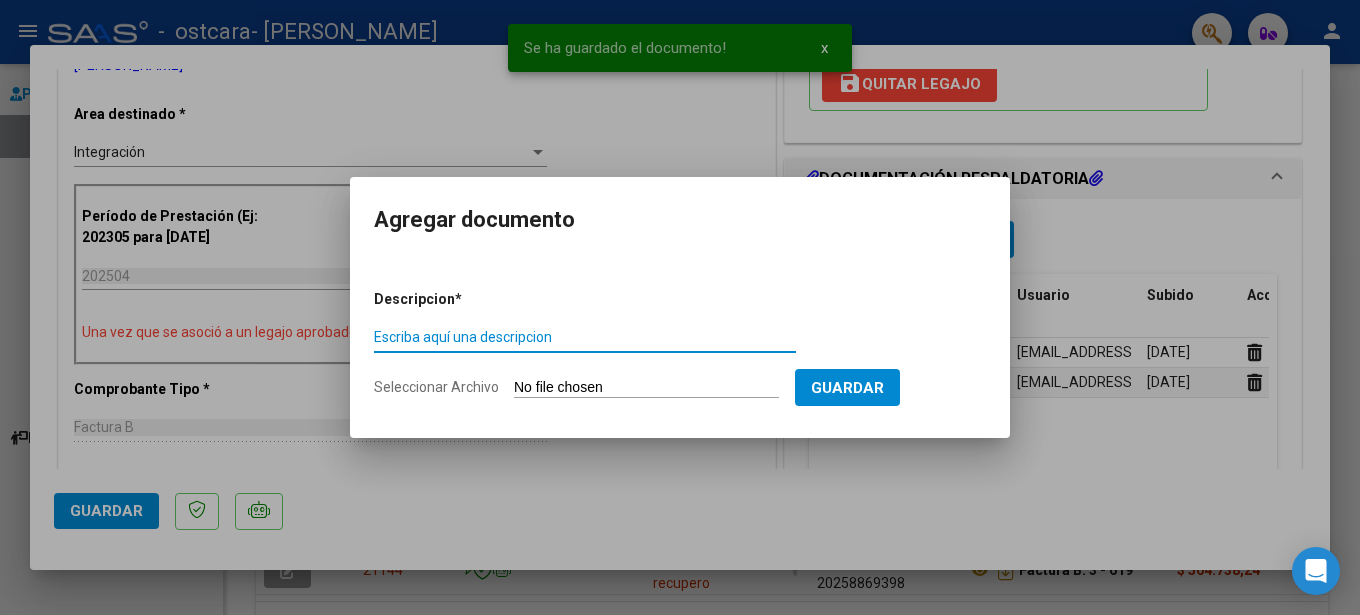 click on "Escriba aquí una descripcion" at bounding box center [585, 337] 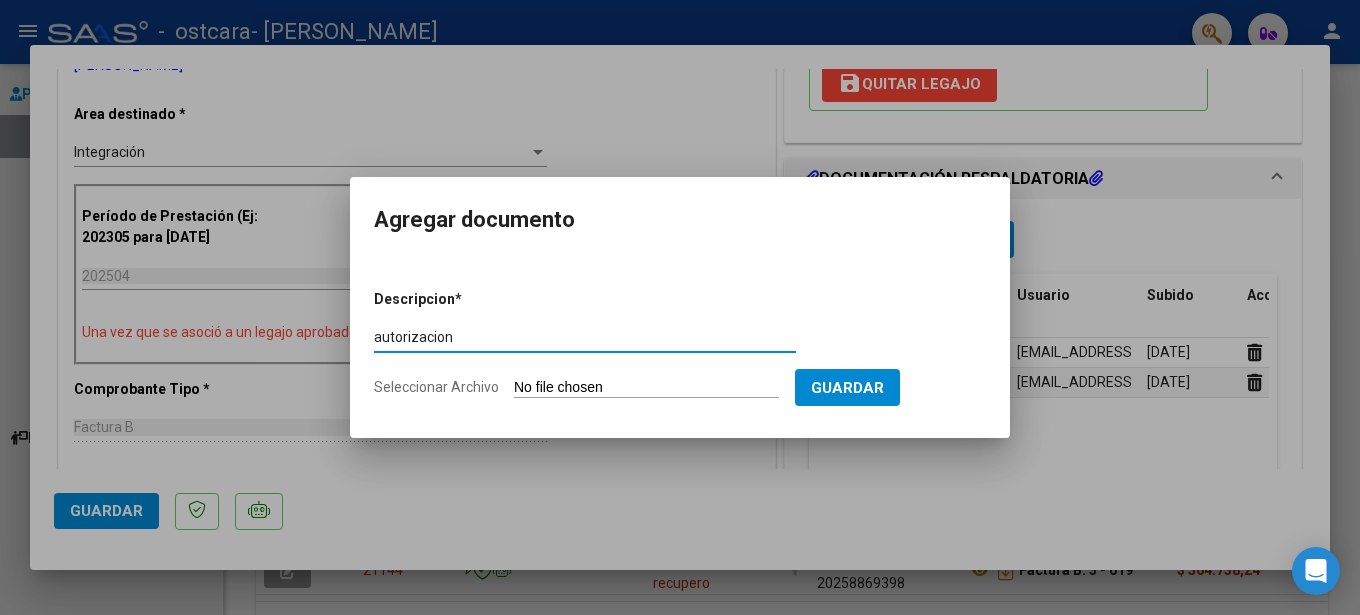 type on "autorizacion" 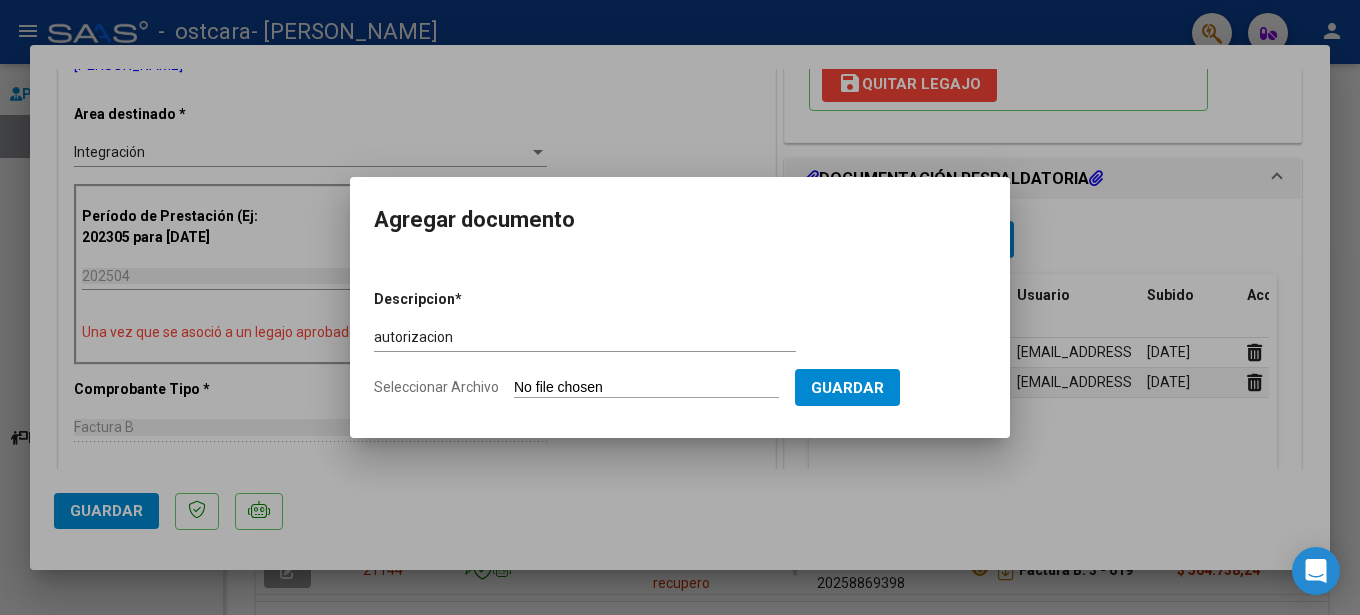 type on "C:\fakepath\AUTORIZACION [PERSON_NAME].pdf" 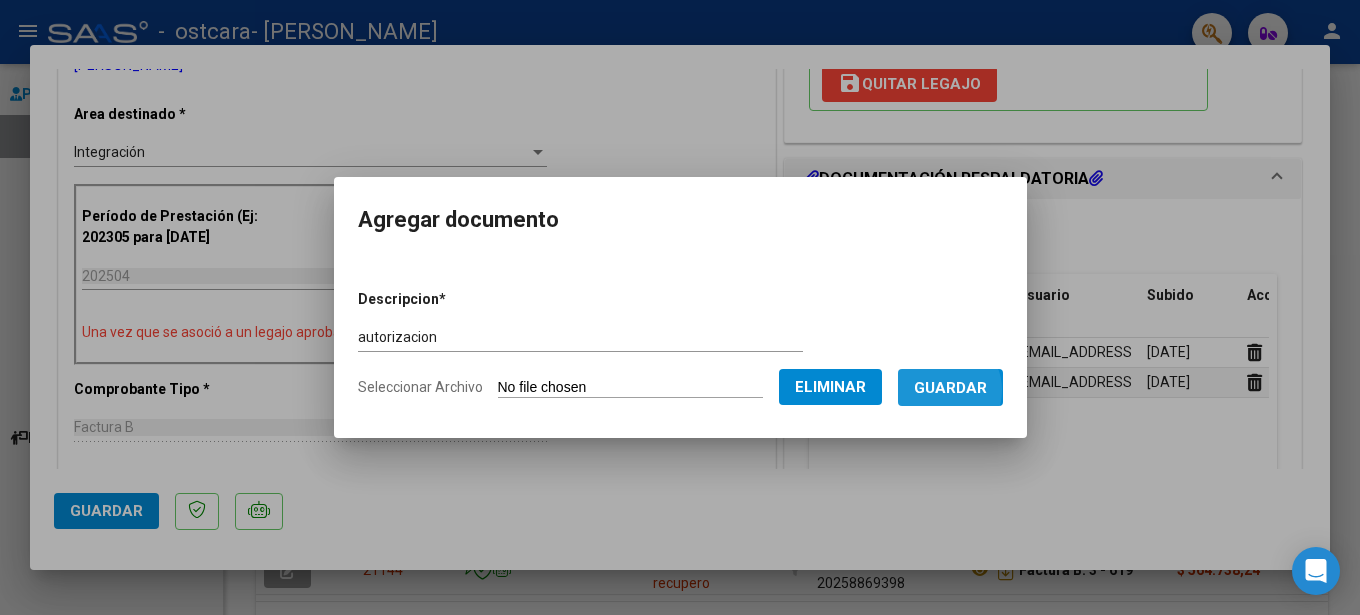 click on "Guardar" at bounding box center (950, 388) 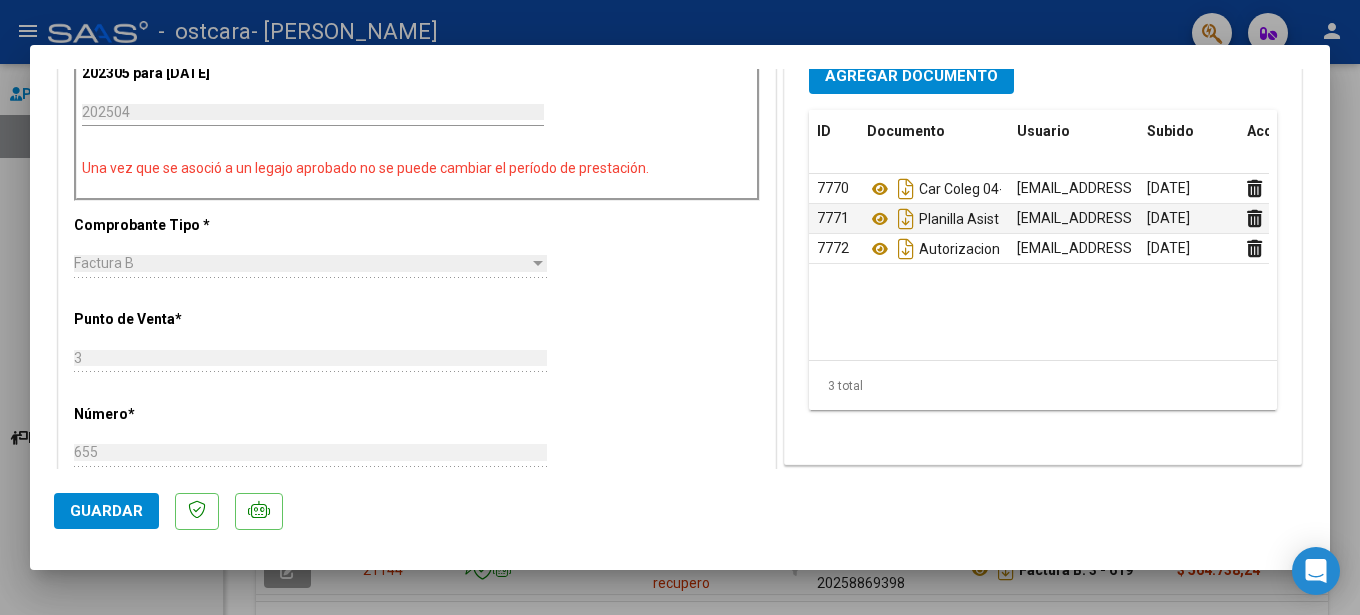 scroll, scrollTop: 750, scrollLeft: 0, axis: vertical 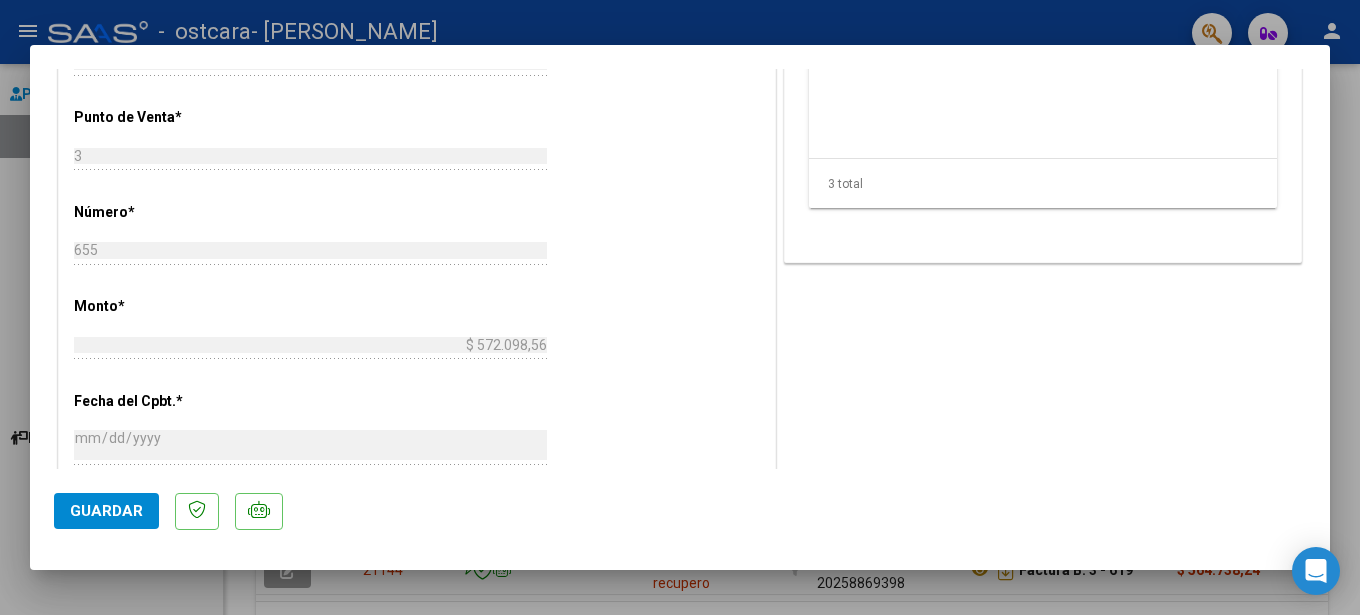 click on "Guardar" 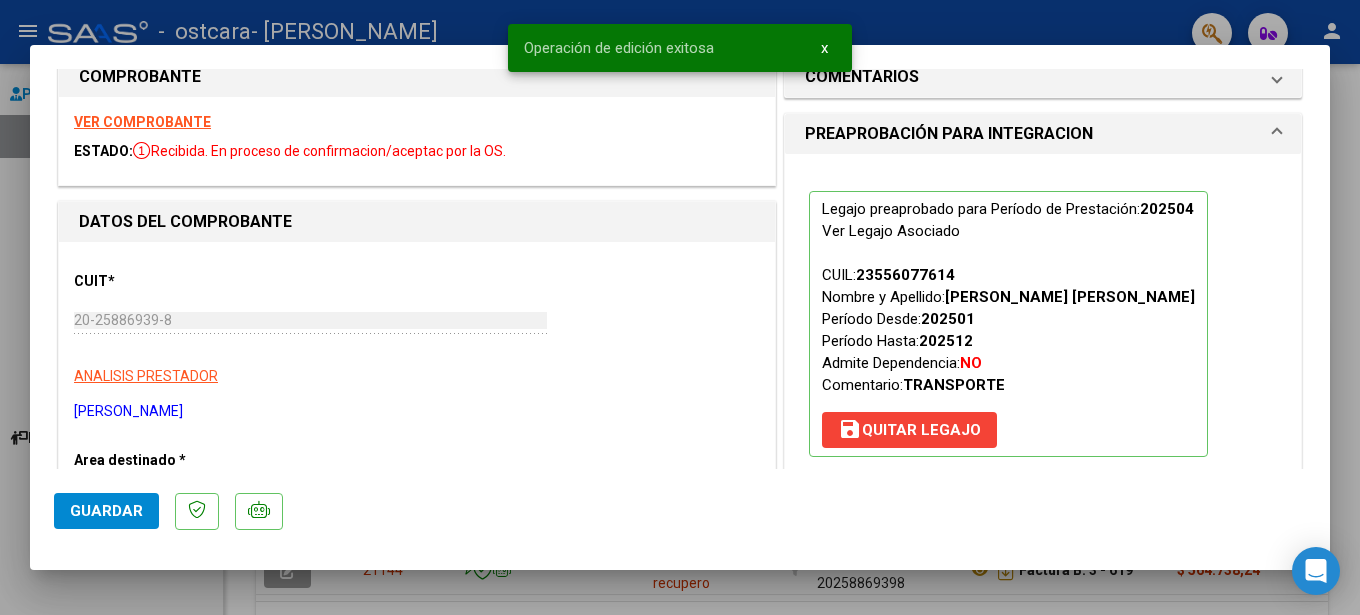 scroll, scrollTop: 0, scrollLeft: 0, axis: both 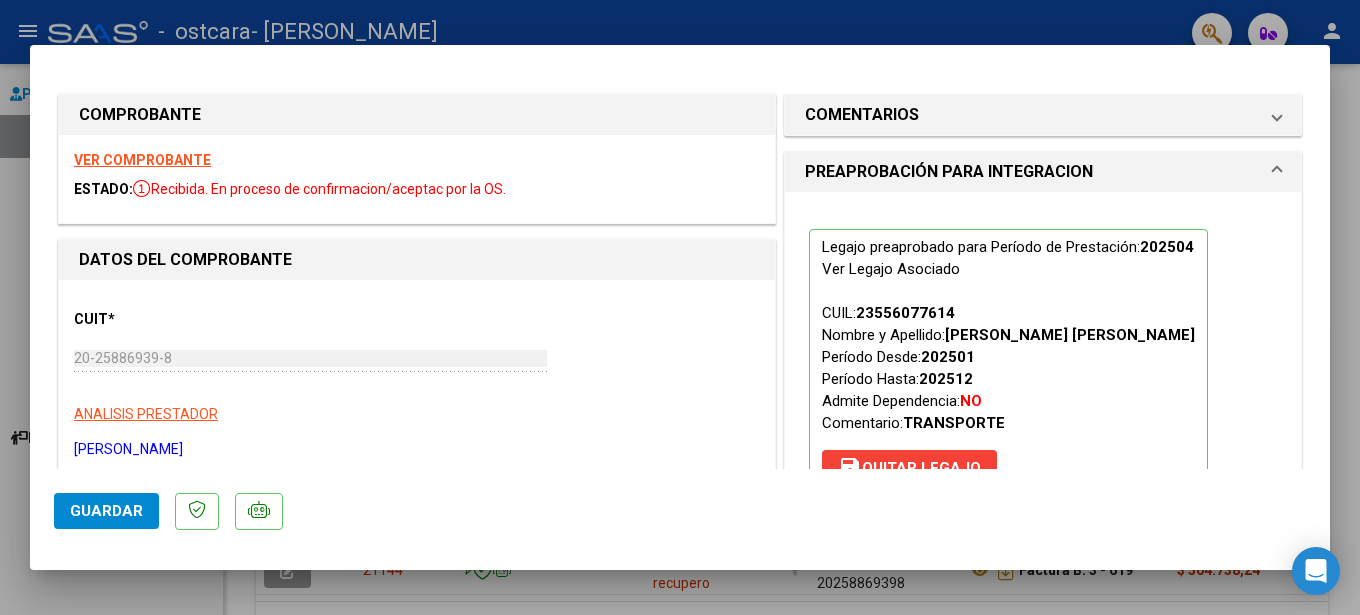click at bounding box center (680, 307) 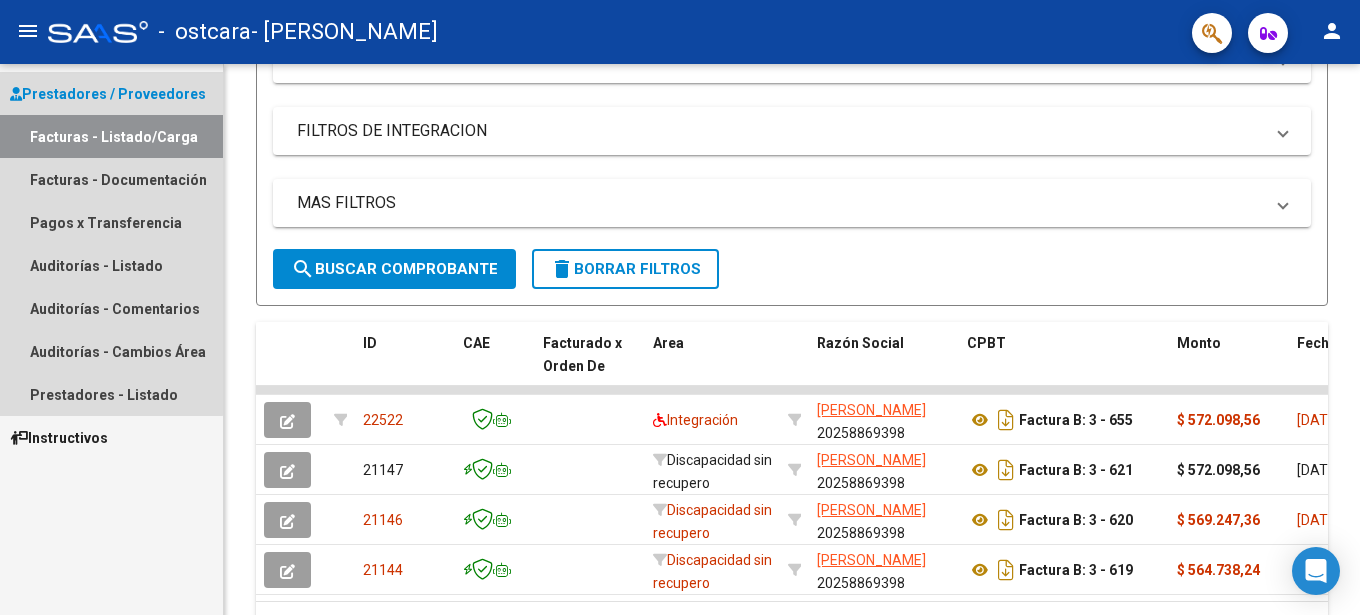 click on "Facturas - Listado/Carga" at bounding box center [111, 136] 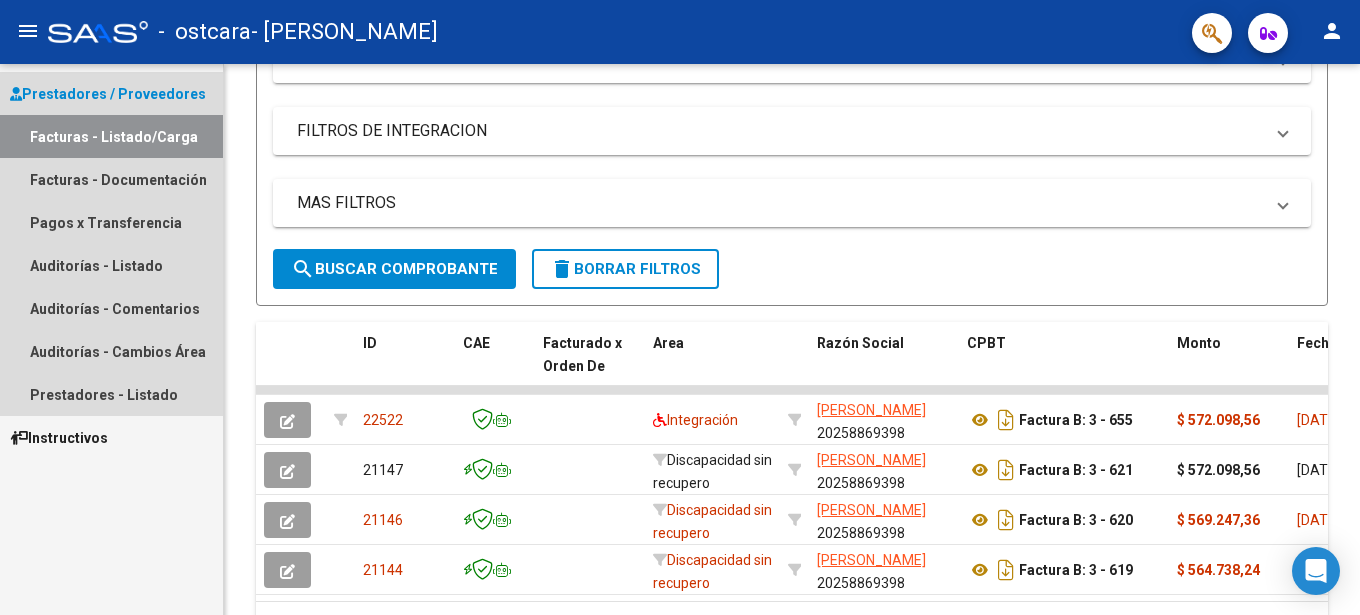 click on "Facturas - Listado/Carga" at bounding box center (111, 136) 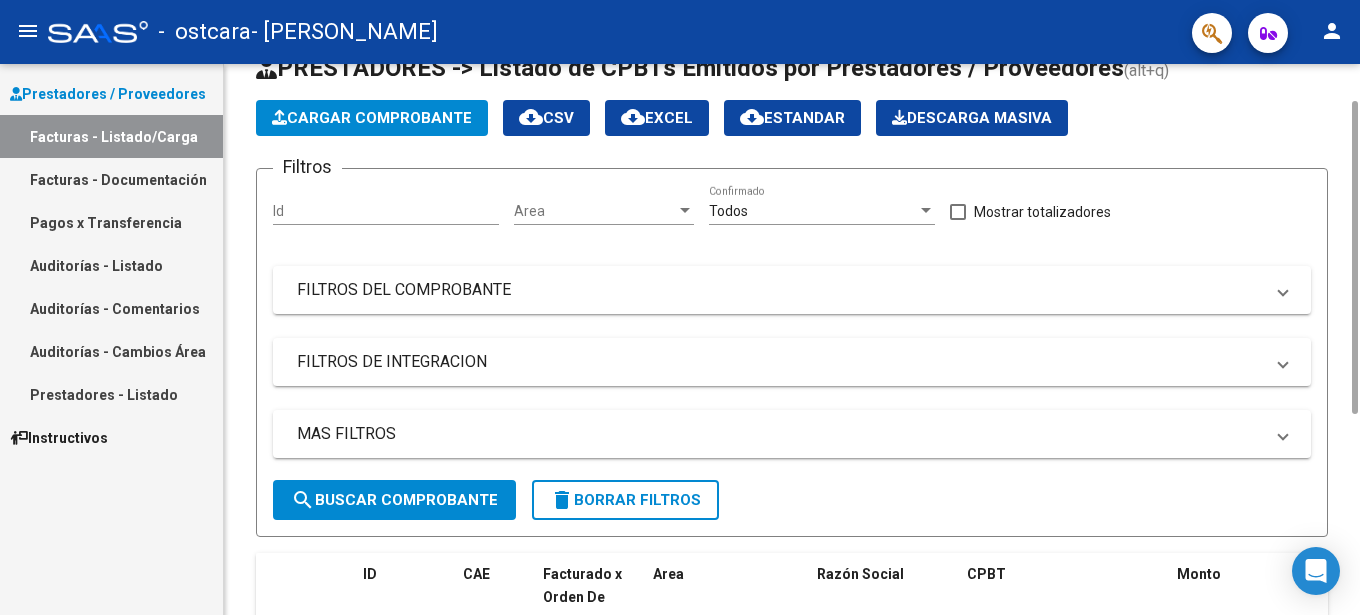 scroll, scrollTop: 64, scrollLeft: 0, axis: vertical 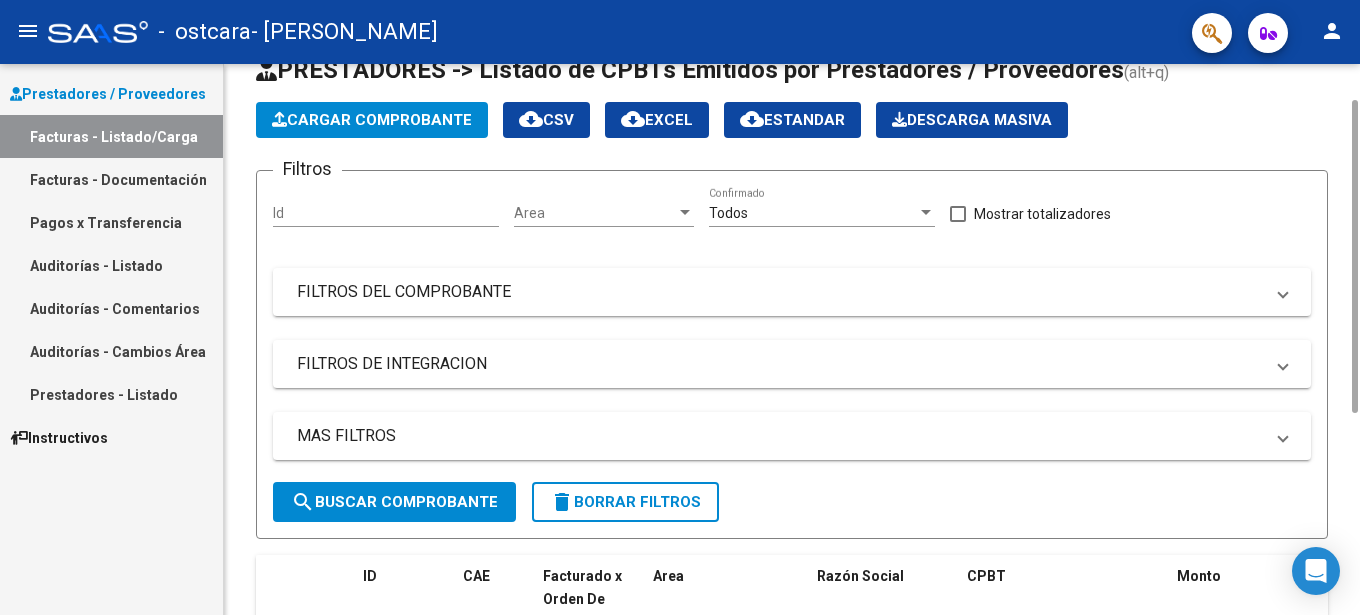drag, startPoint x: 1355, startPoint y: 269, endPoint x: 1344, endPoint y: 136, distance: 133.45412 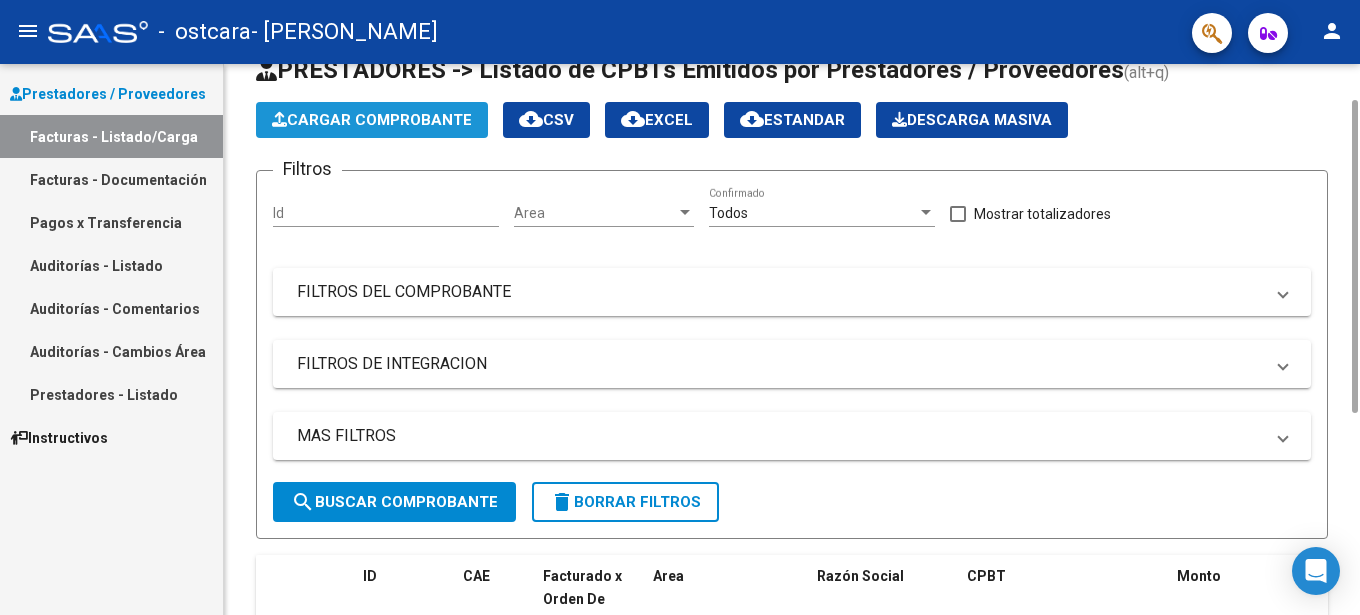 click on "Cargar Comprobante" 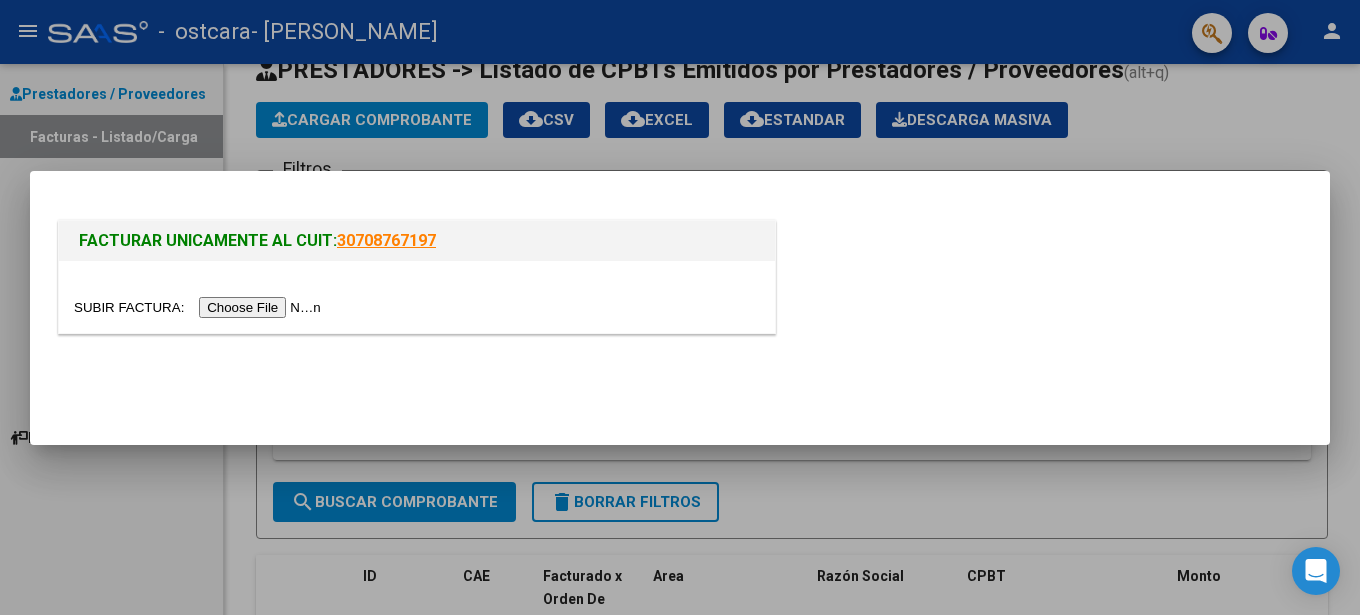 click at bounding box center (200, 307) 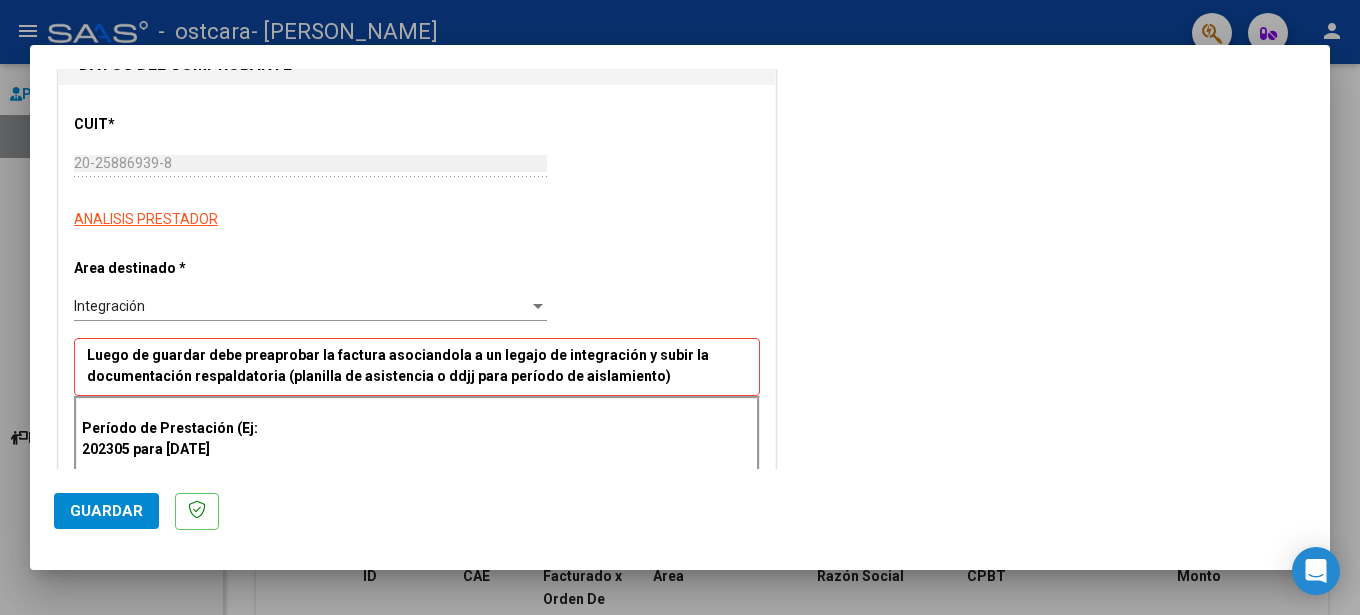 scroll, scrollTop: 254, scrollLeft: 0, axis: vertical 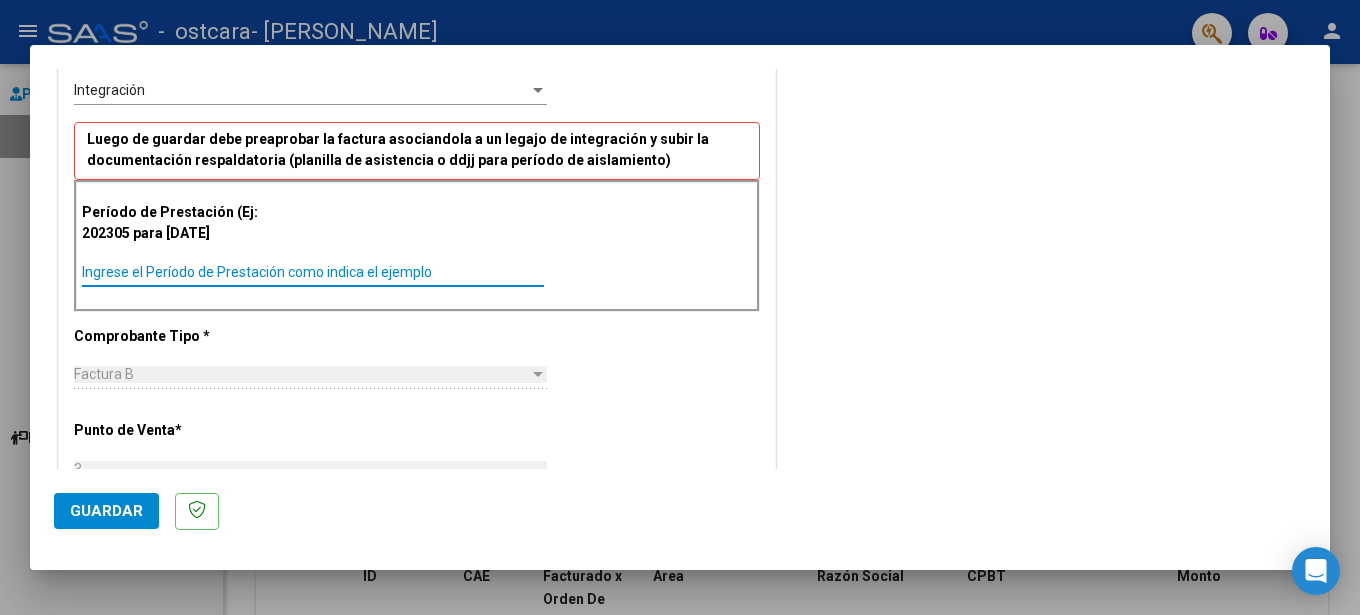 click on "Ingrese el Período de Prestación como indica el ejemplo" at bounding box center (313, 272) 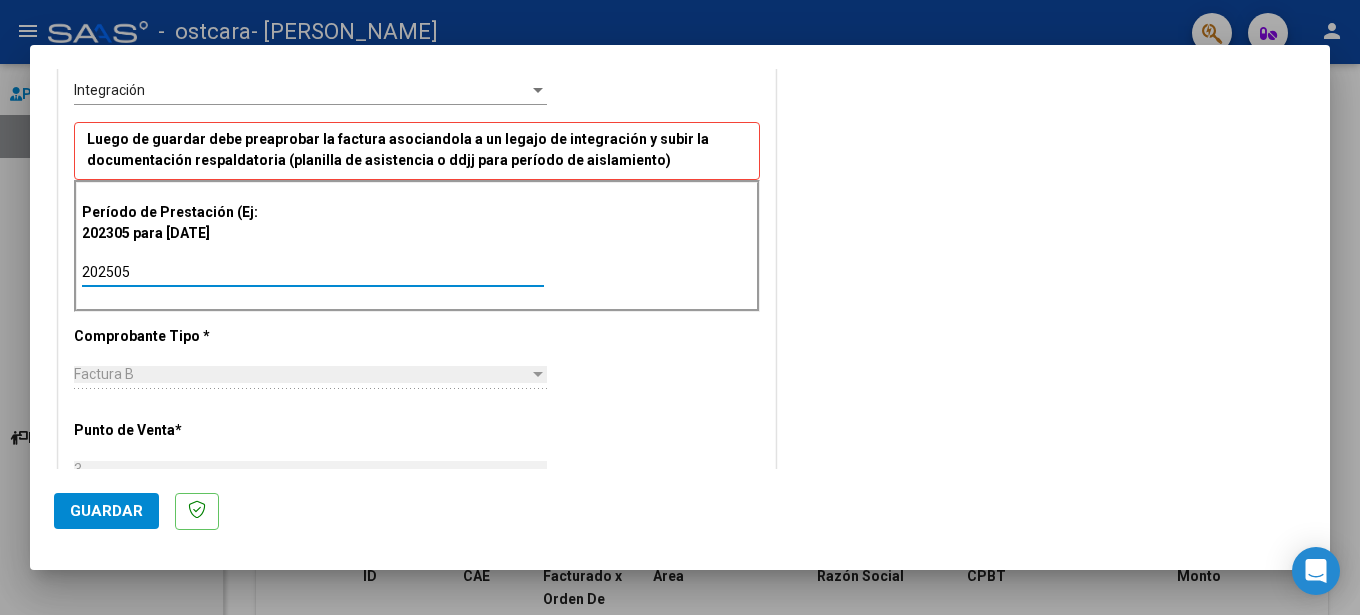 type on "202505" 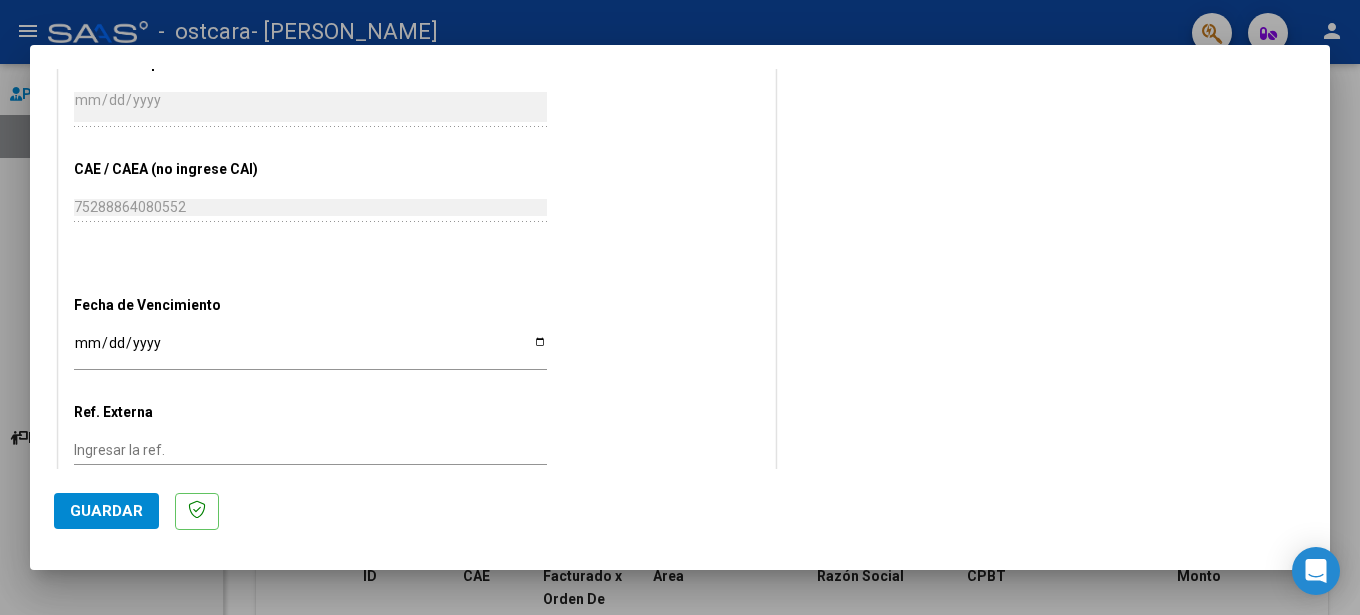 scroll, scrollTop: 1129, scrollLeft: 0, axis: vertical 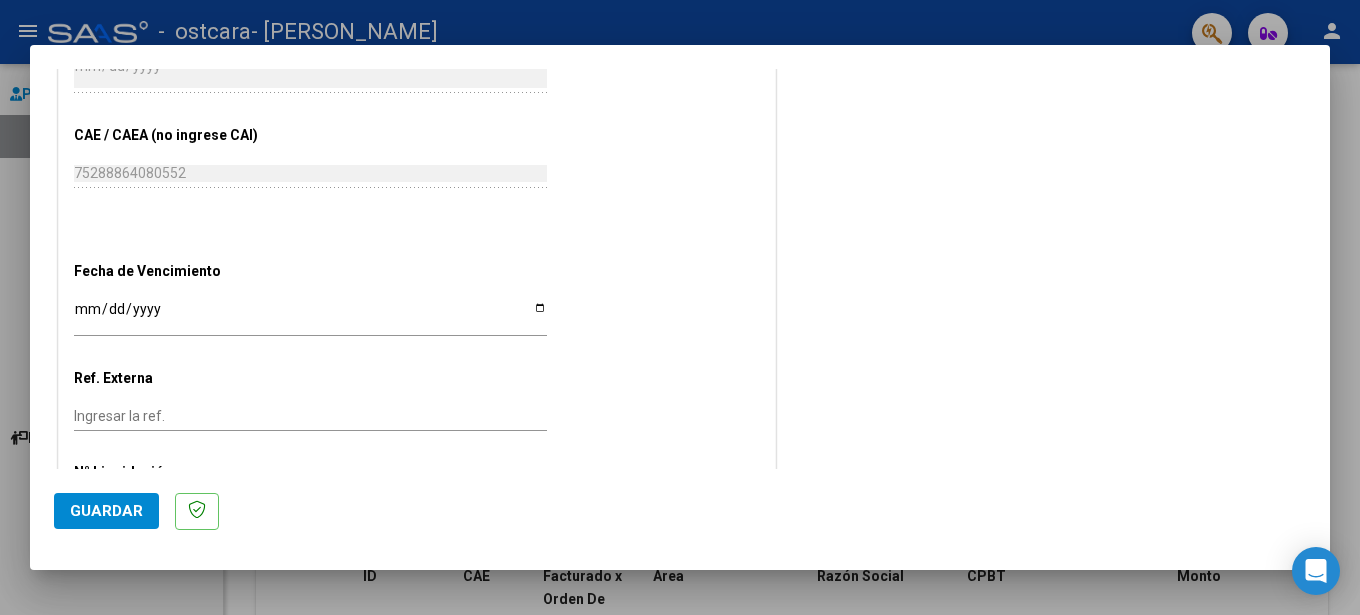 click on "Ingresar la fecha" at bounding box center [310, 316] 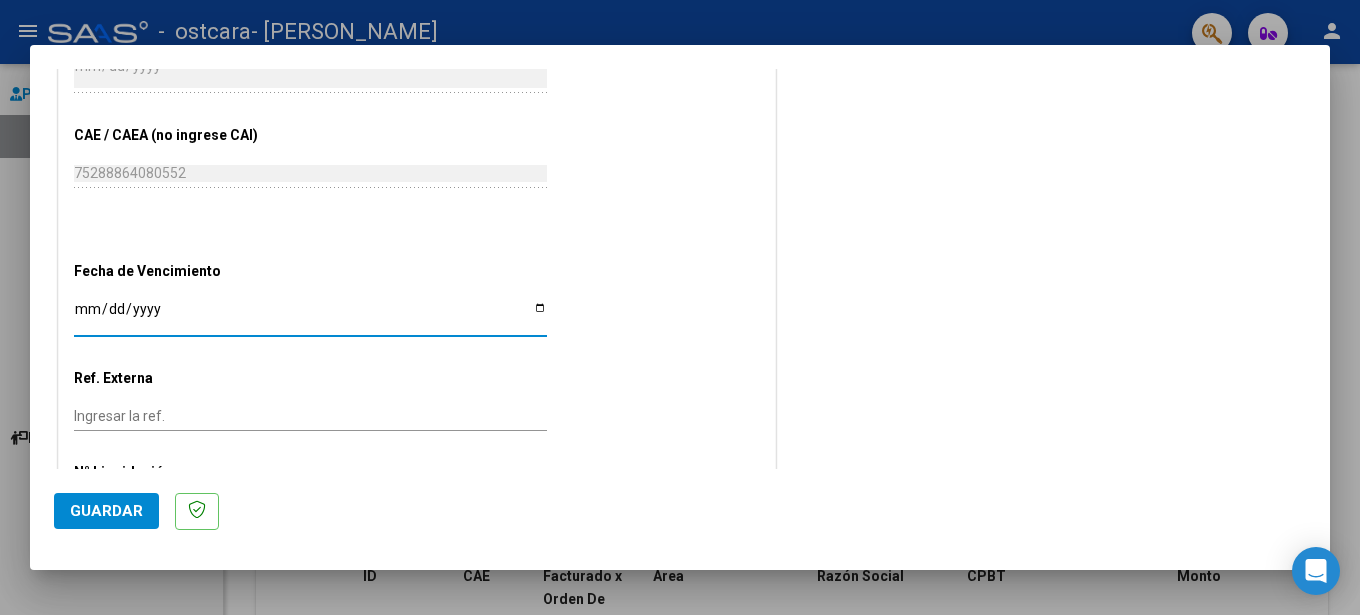 type on "[DATE]" 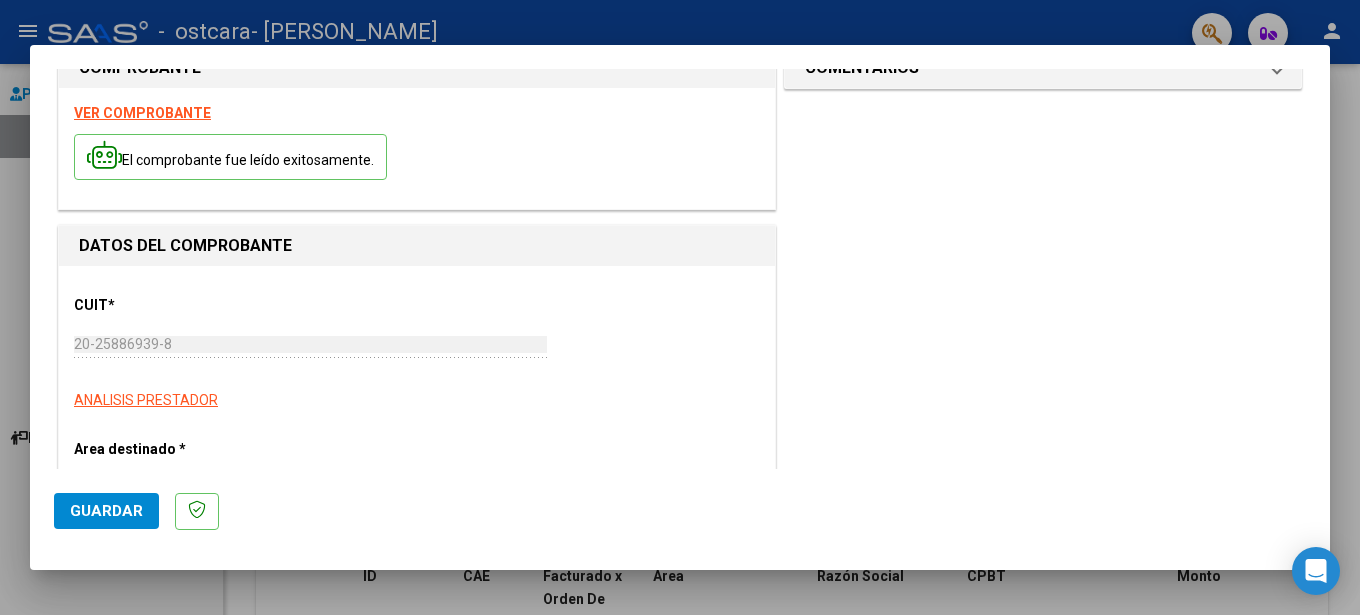 scroll, scrollTop: 0, scrollLeft: 0, axis: both 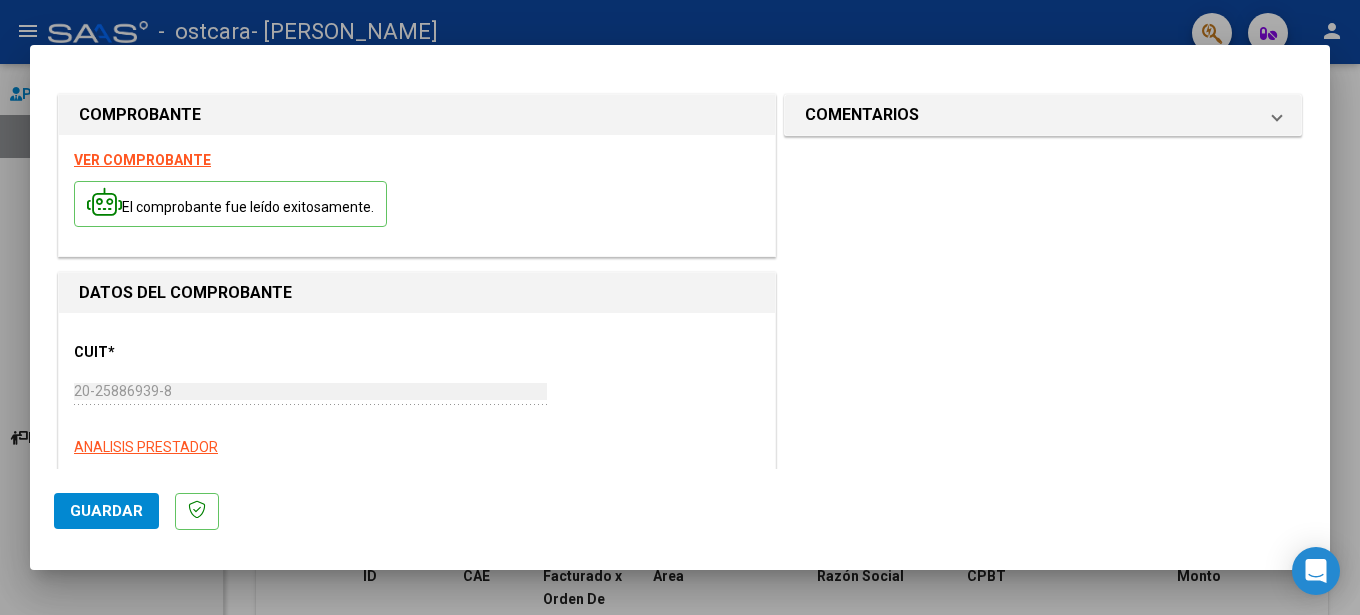 click at bounding box center (680, 307) 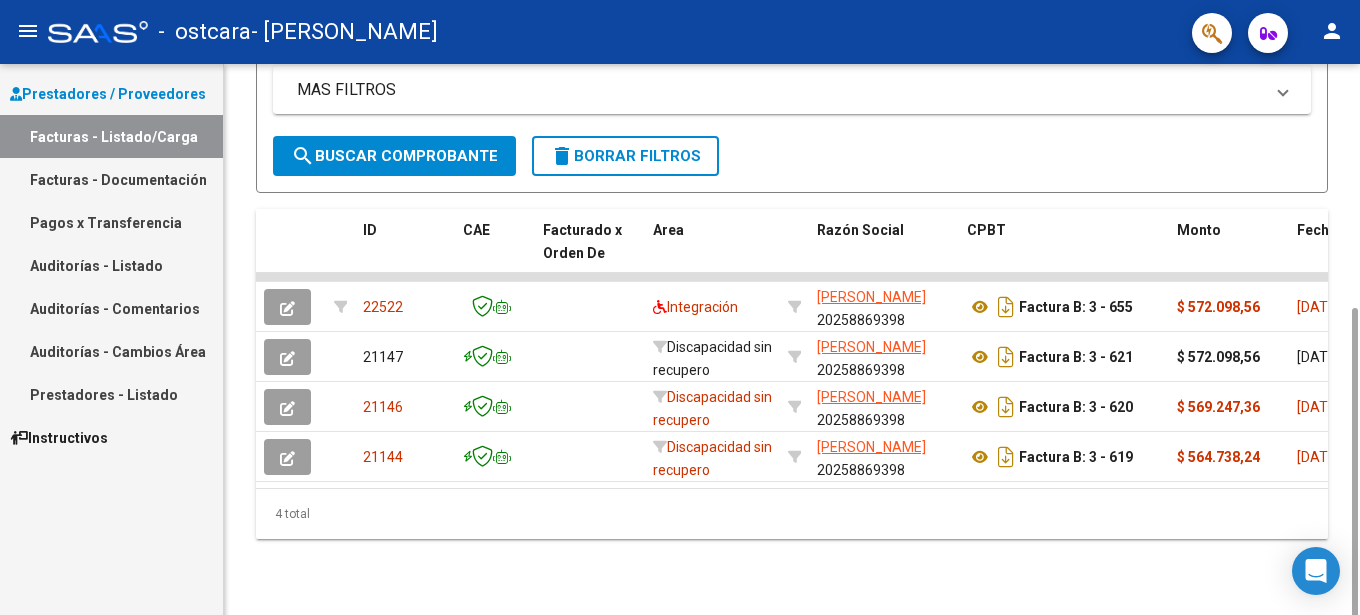 scroll, scrollTop: 416, scrollLeft: 0, axis: vertical 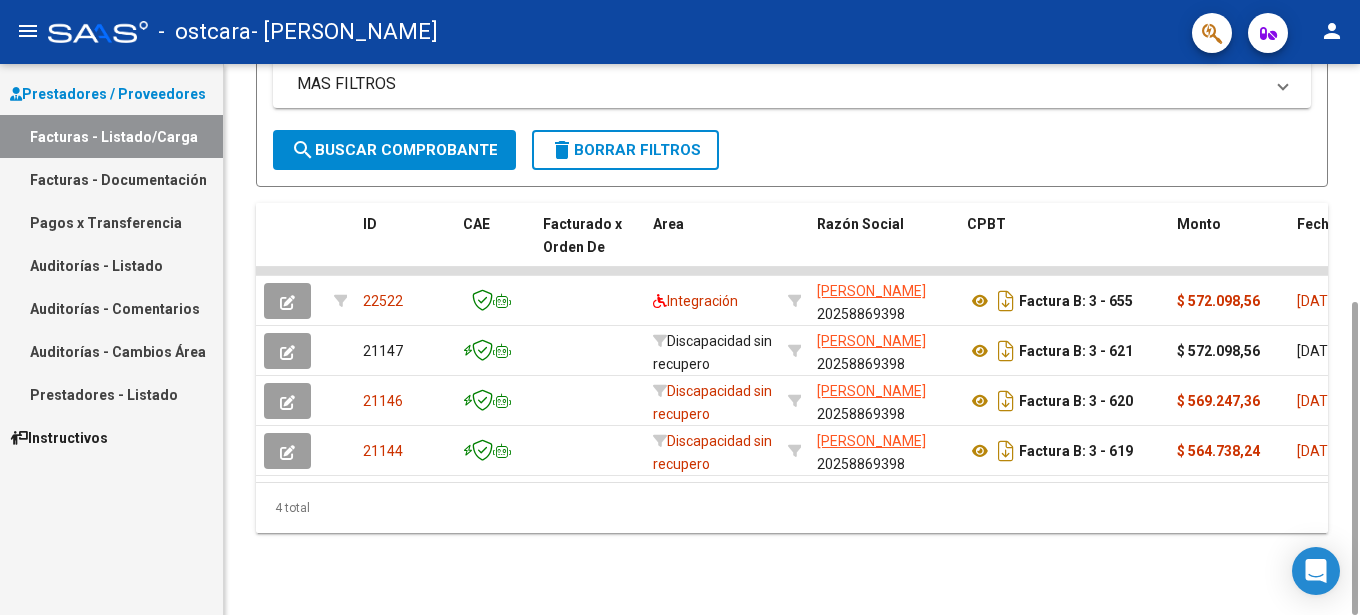 drag, startPoint x: 1345, startPoint y: 225, endPoint x: 1335, endPoint y: 513, distance: 288.17355 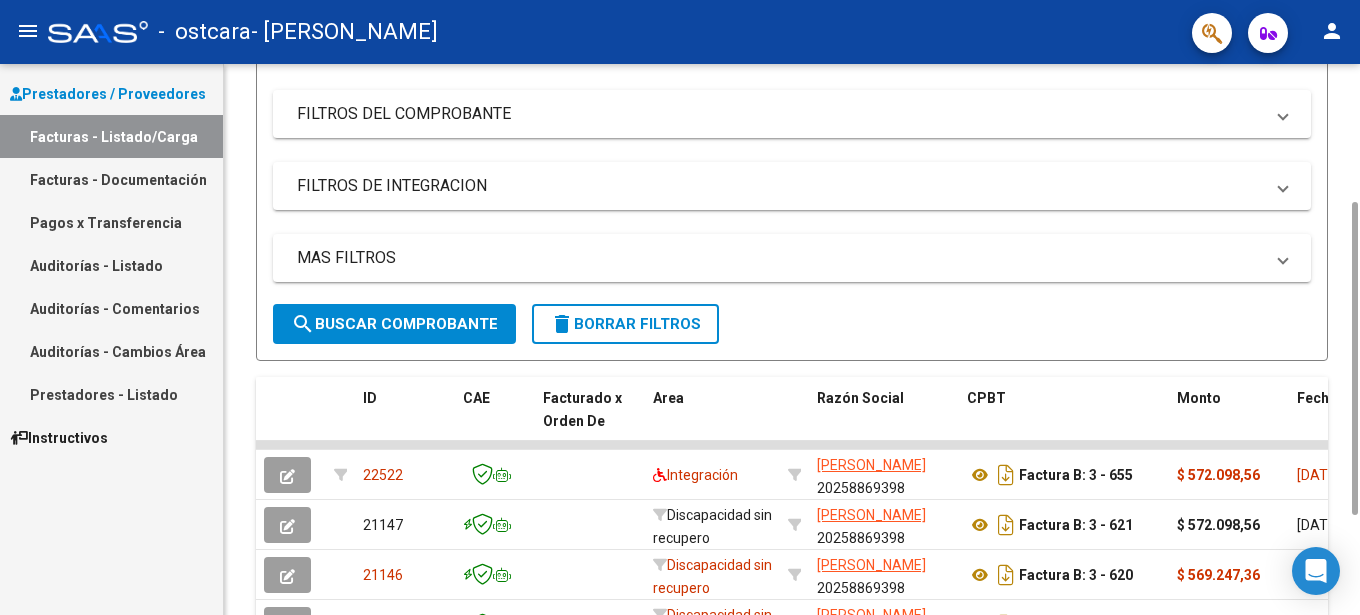 scroll, scrollTop: 0, scrollLeft: 0, axis: both 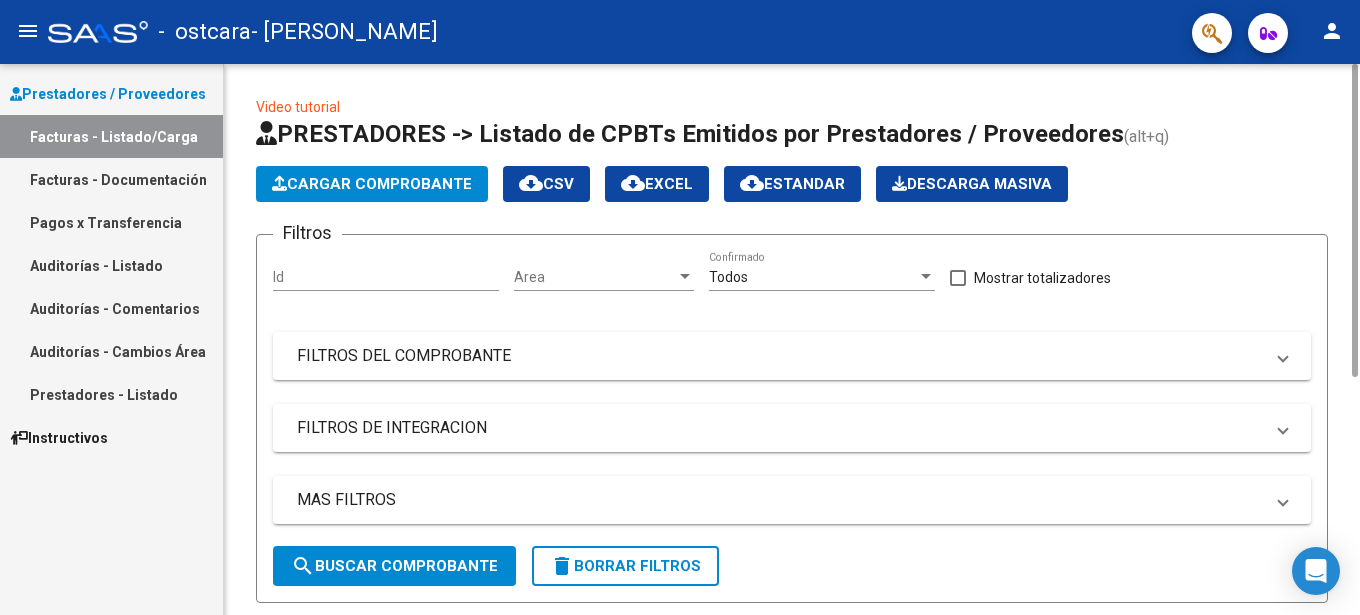 drag, startPoint x: 1355, startPoint y: 354, endPoint x: 1334, endPoint y: 21, distance: 333.6615 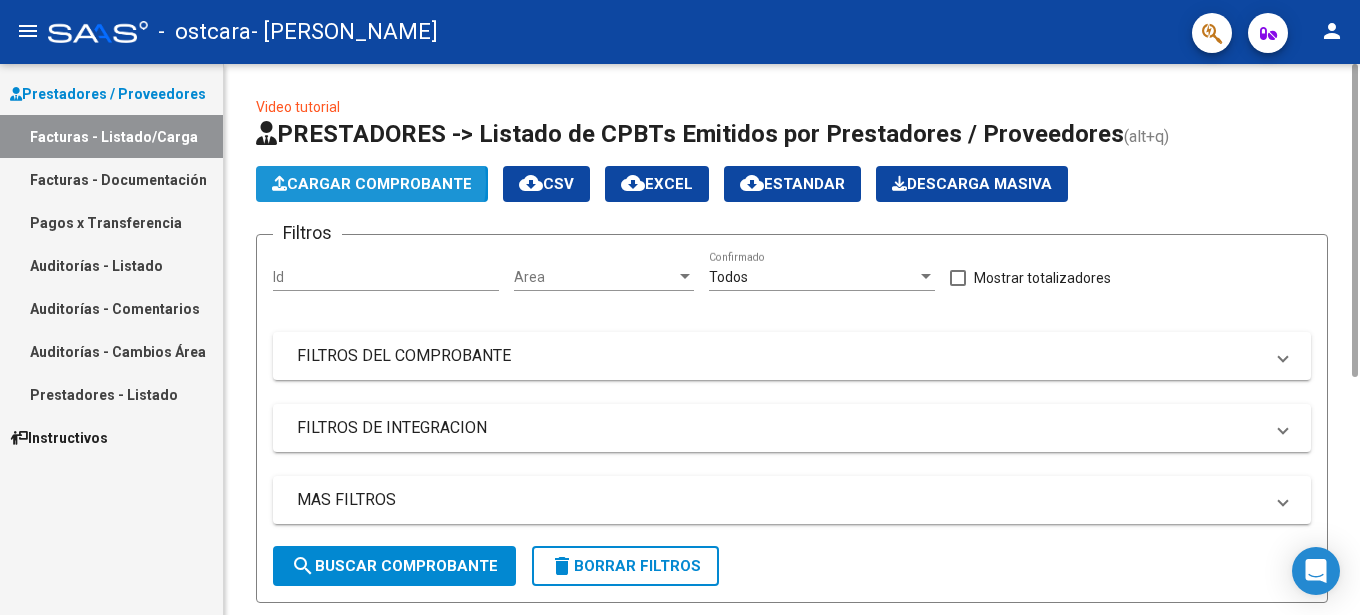 click on "Cargar Comprobante" 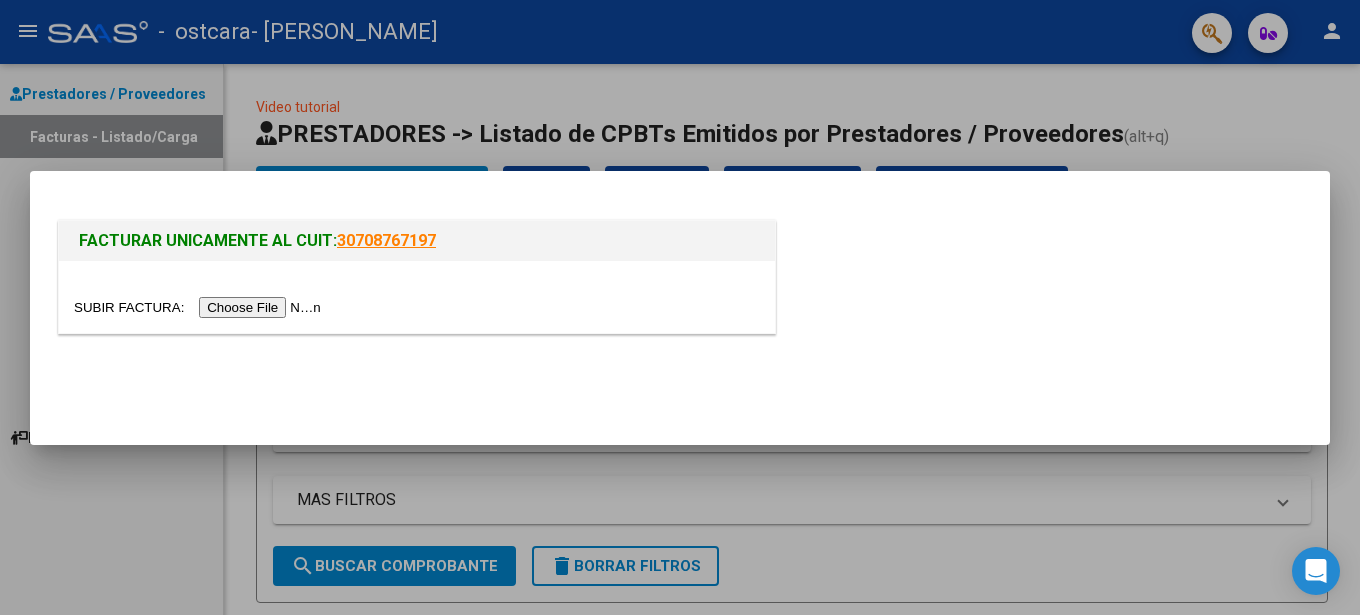 click at bounding box center [200, 307] 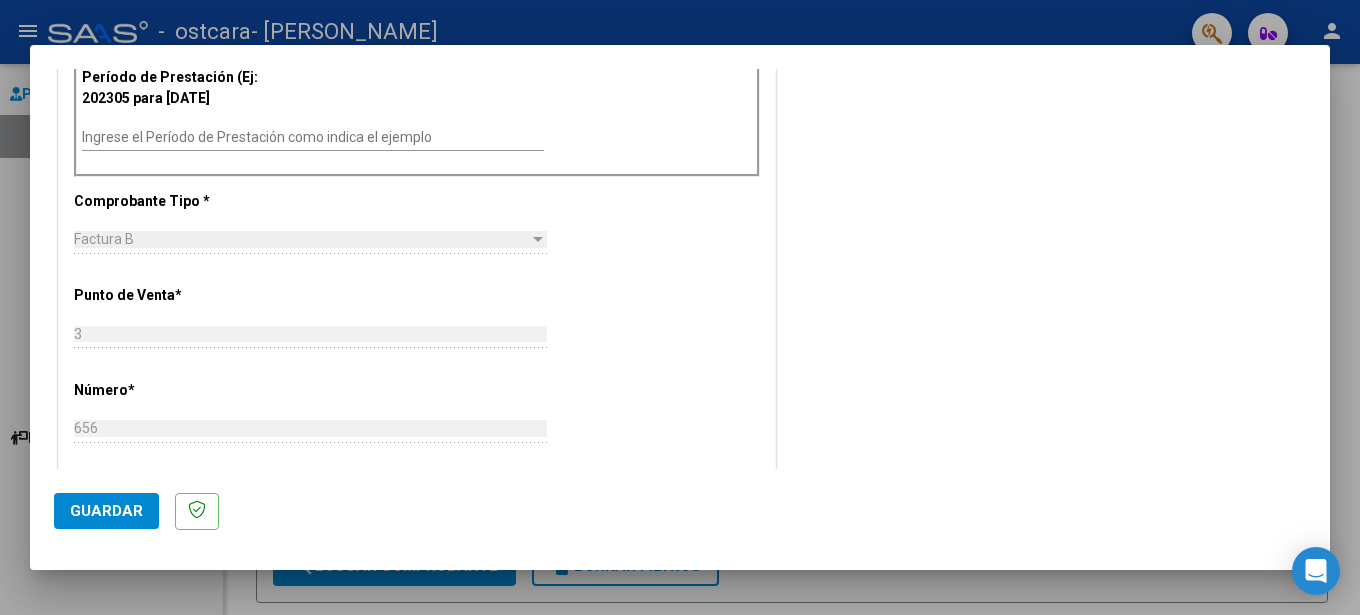 scroll, scrollTop: 584, scrollLeft: 0, axis: vertical 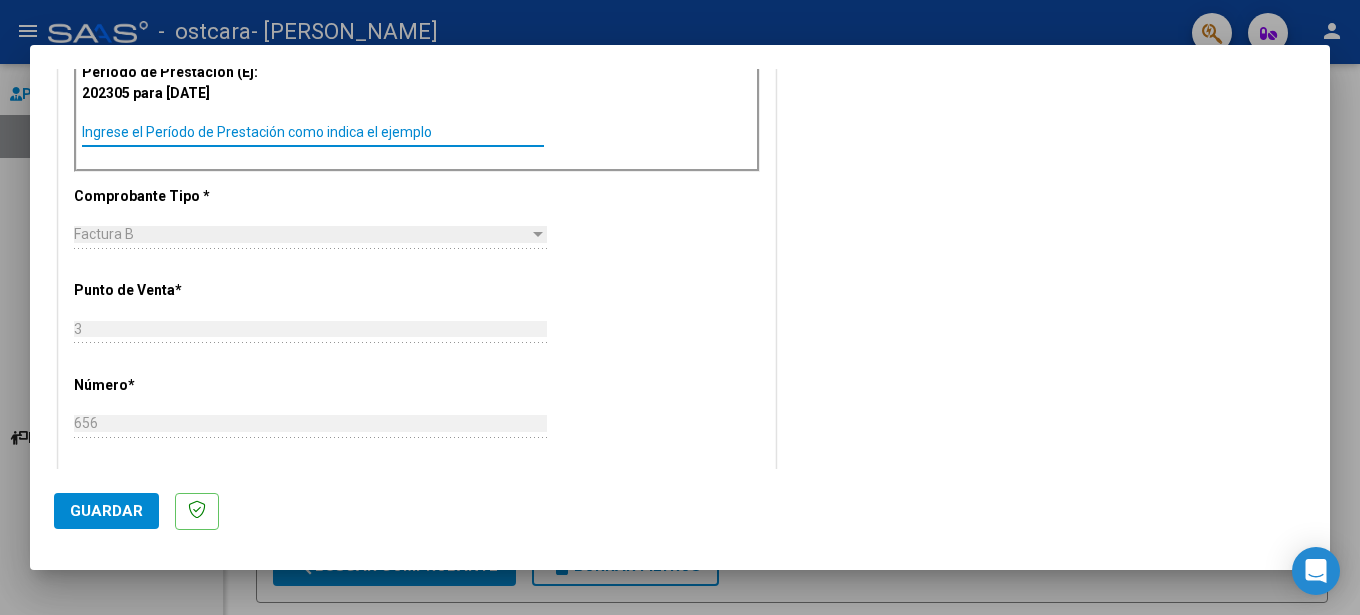 click on "Ingrese el Período de Prestación como indica el ejemplo" at bounding box center [313, 132] 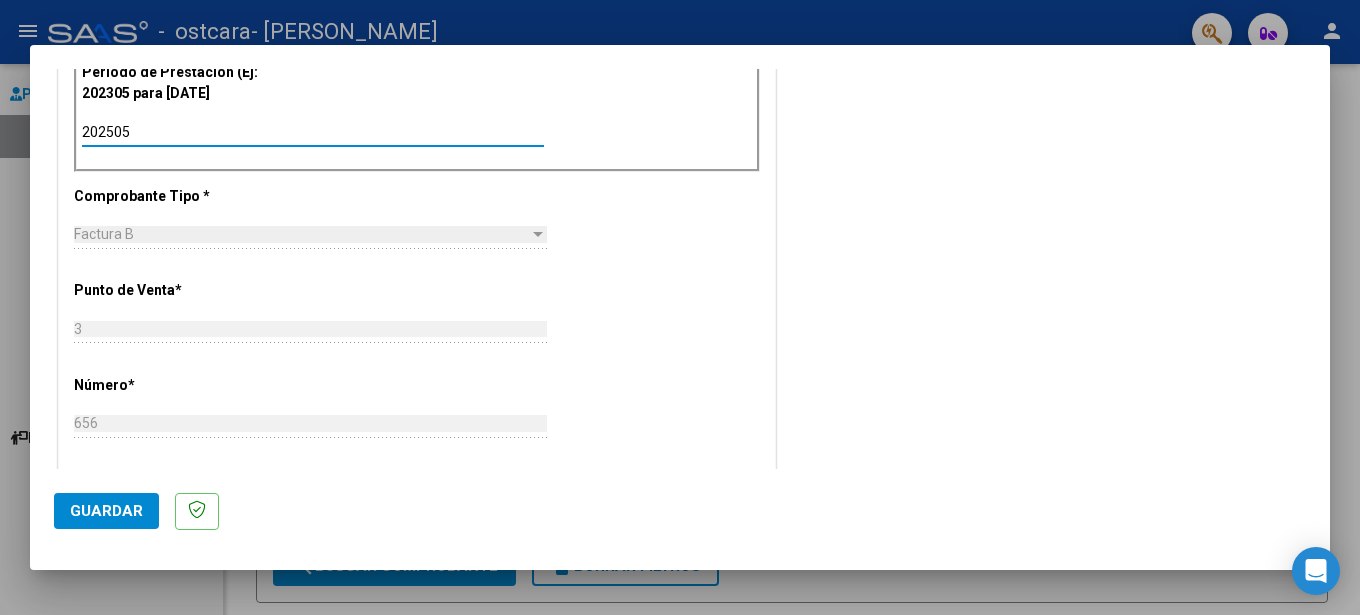 type on "202505" 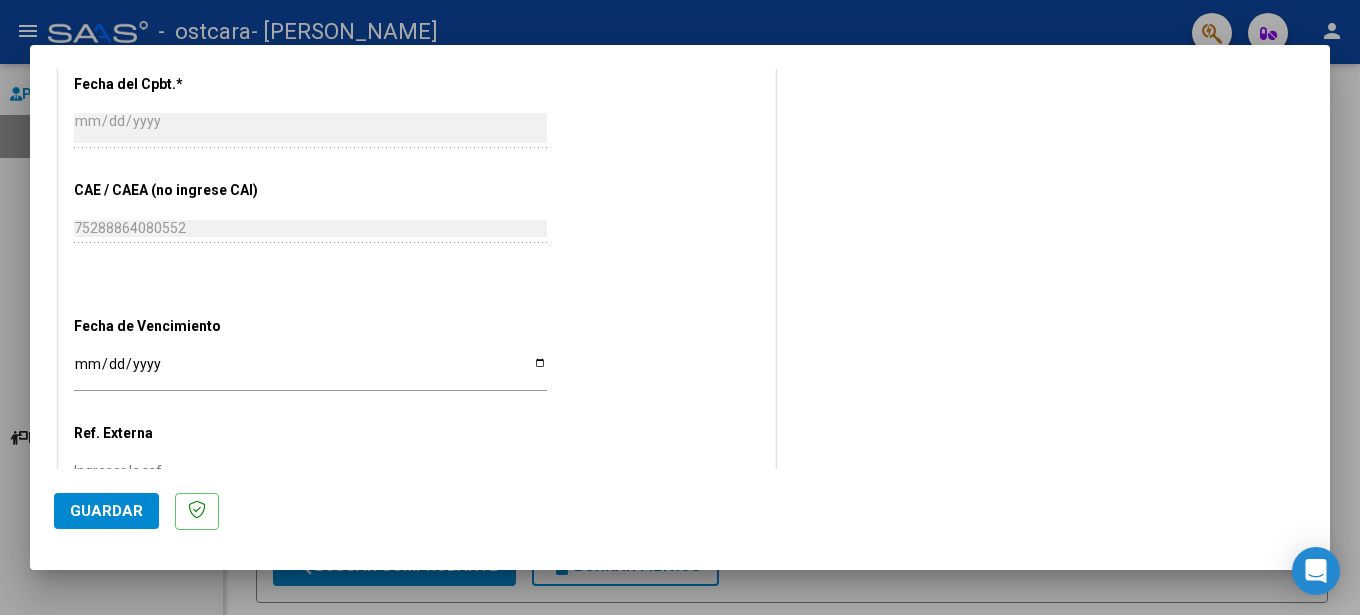 scroll, scrollTop: 1200, scrollLeft: 0, axis: vertical 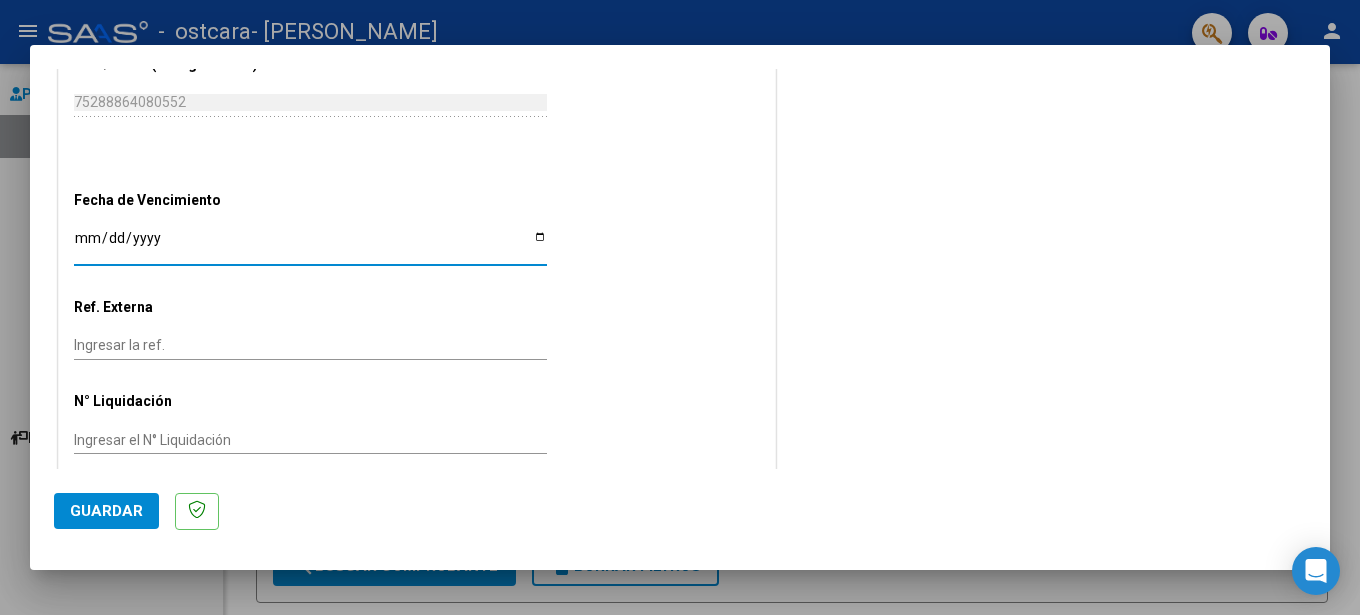 click on "Ingresar la fecha" at bounding box center [310, 245] 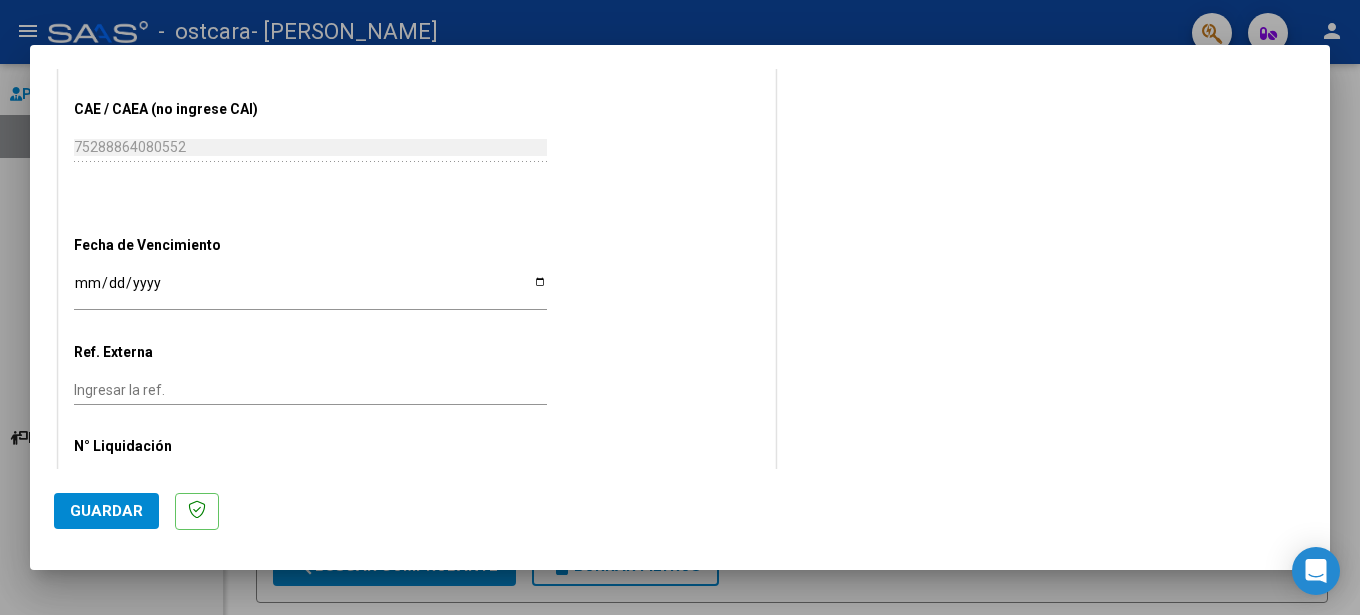 scroll, scrollTop: 1200, scrollLeft: 0, axis: vertical 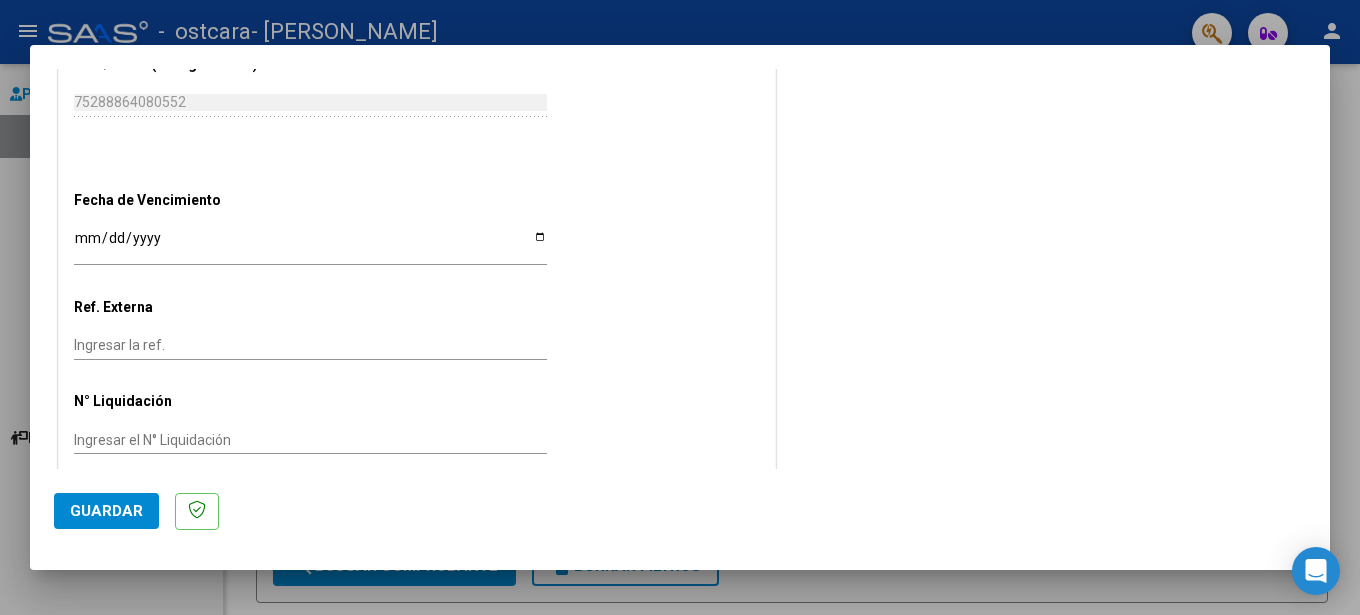click on "Guardar" 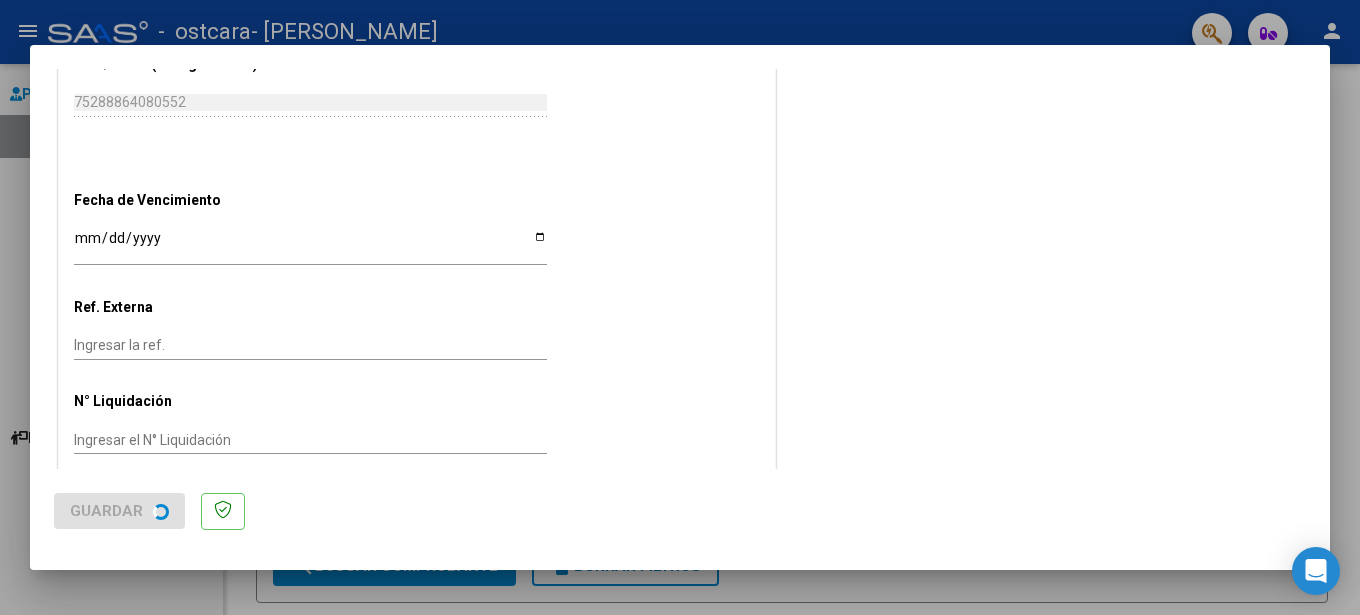 scroll, scrollTop: 0, scrollLeft: 0, axis: both 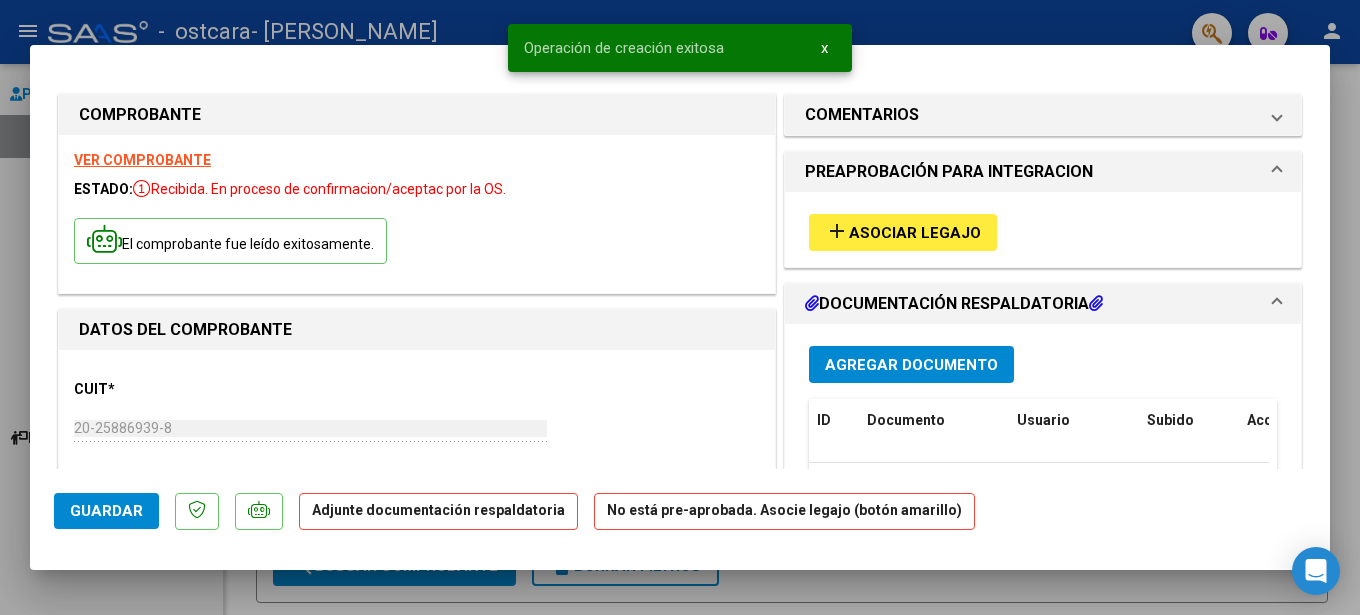 click on "Asociar Legajo" at bounding box center (915, 233) 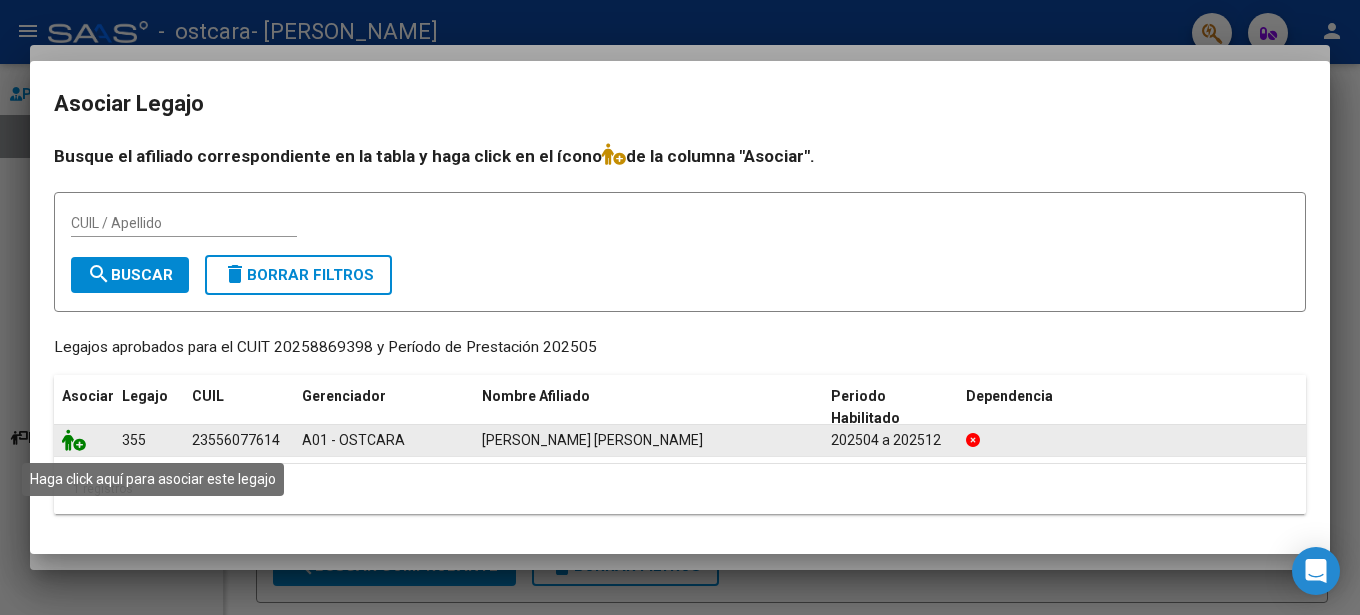 click 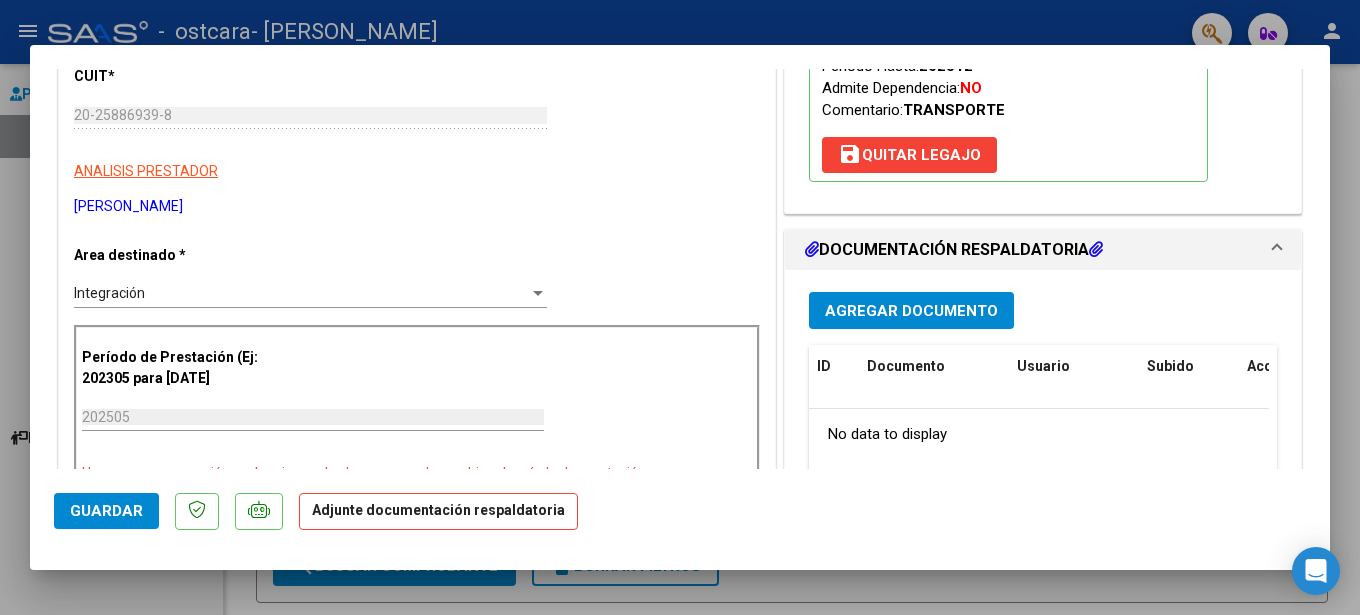 scroll, scrollTop: 317, scrollLeft: 0, axis: vertical 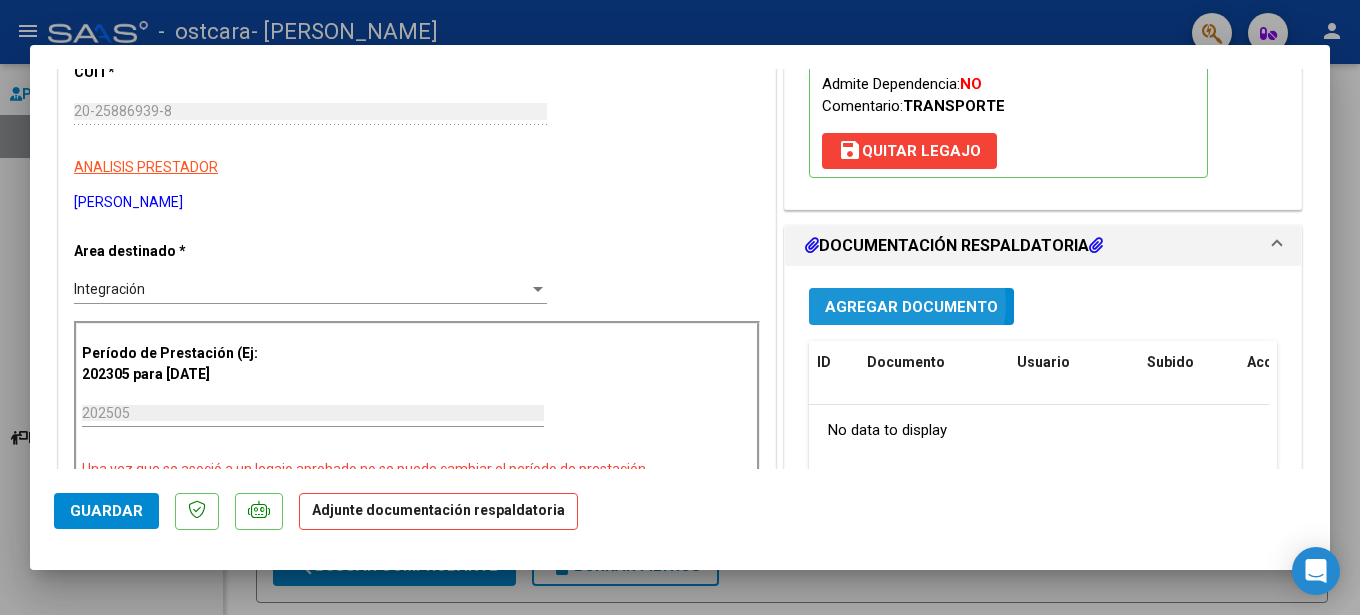click on "Agregar Documento" at bounding box center [911, 307] 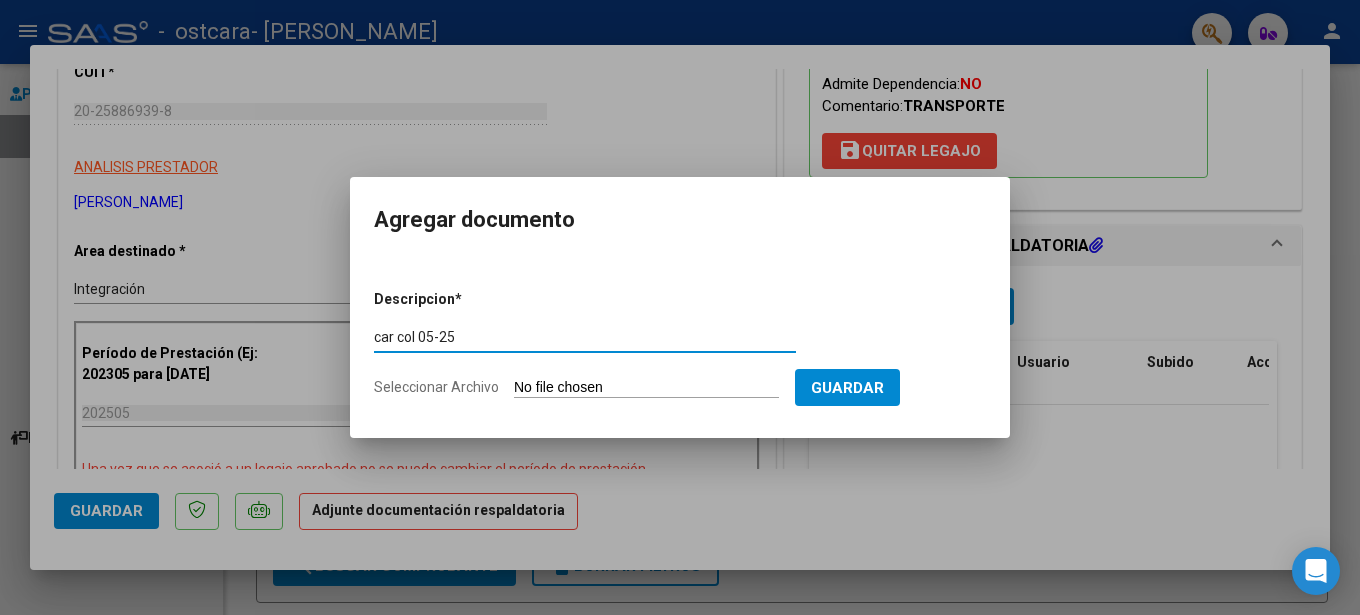 type on "car col 05-25" 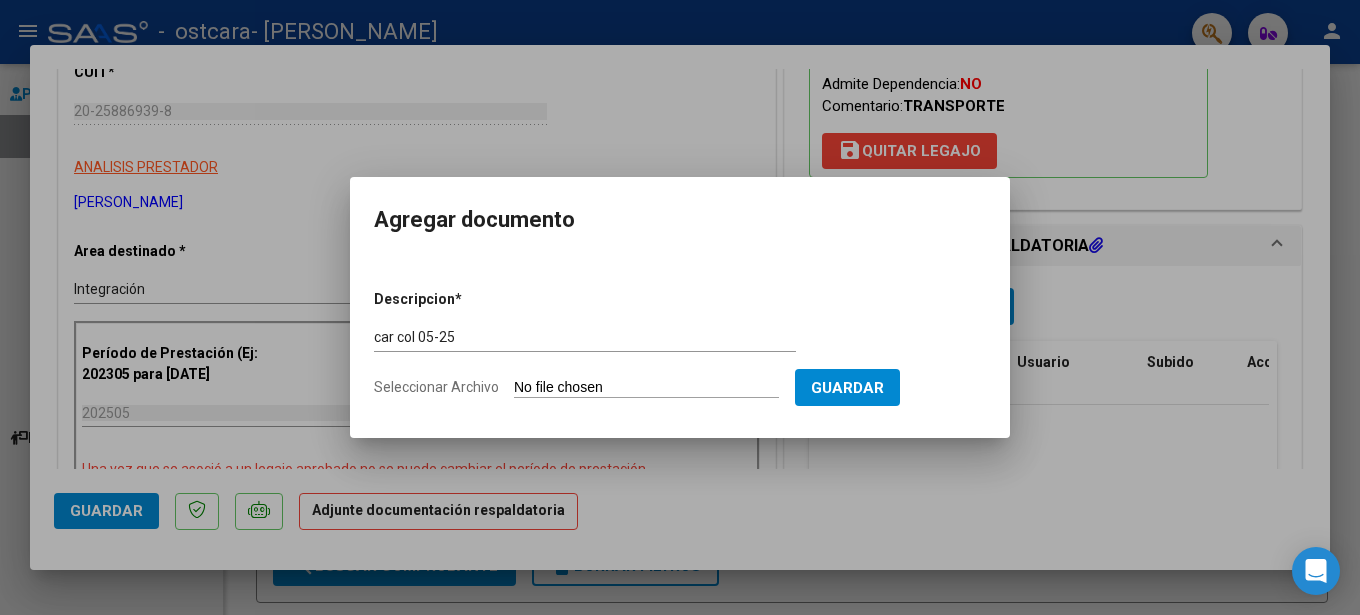 click on "Seleccionar Archivo" at bounding box center (646, 388) 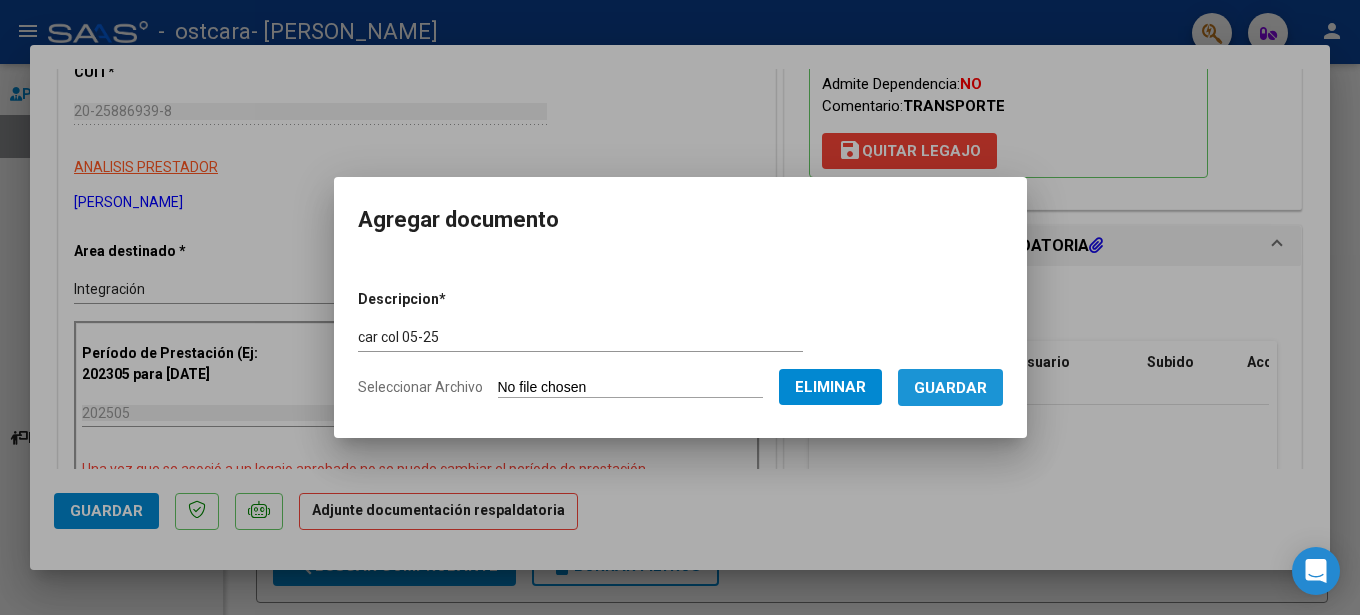 click on "Guardar" at bounding box center [950, 388] 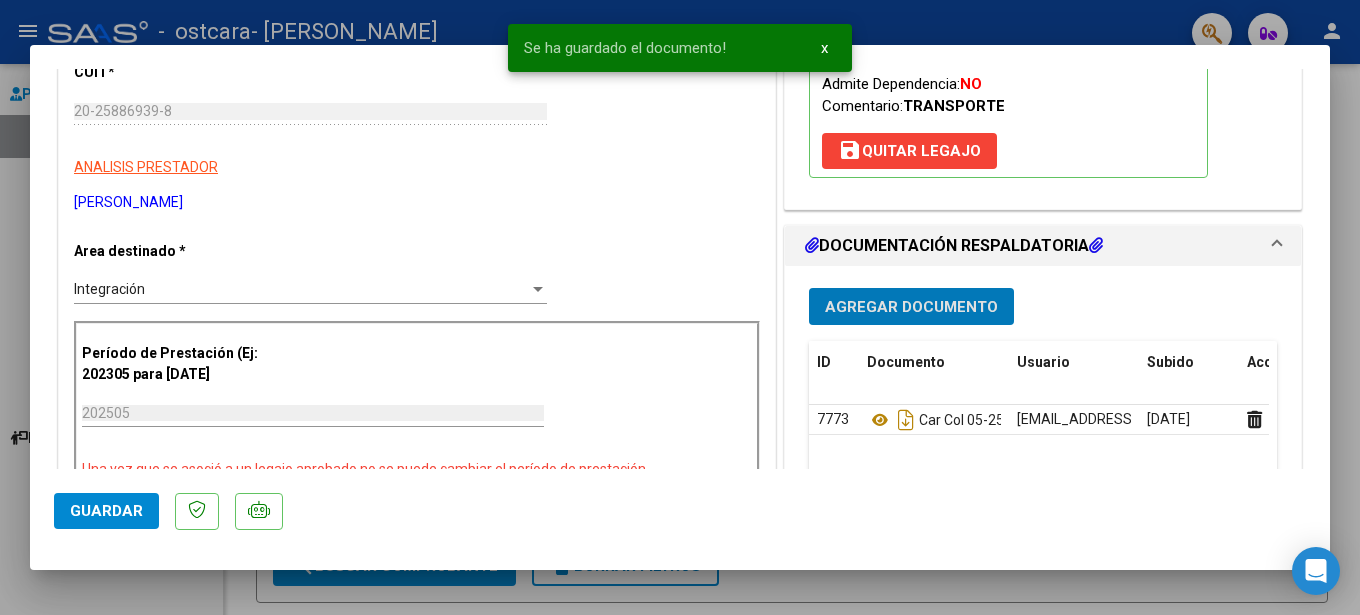 click on "Agregar Documento" at bounding box center (911, 307) 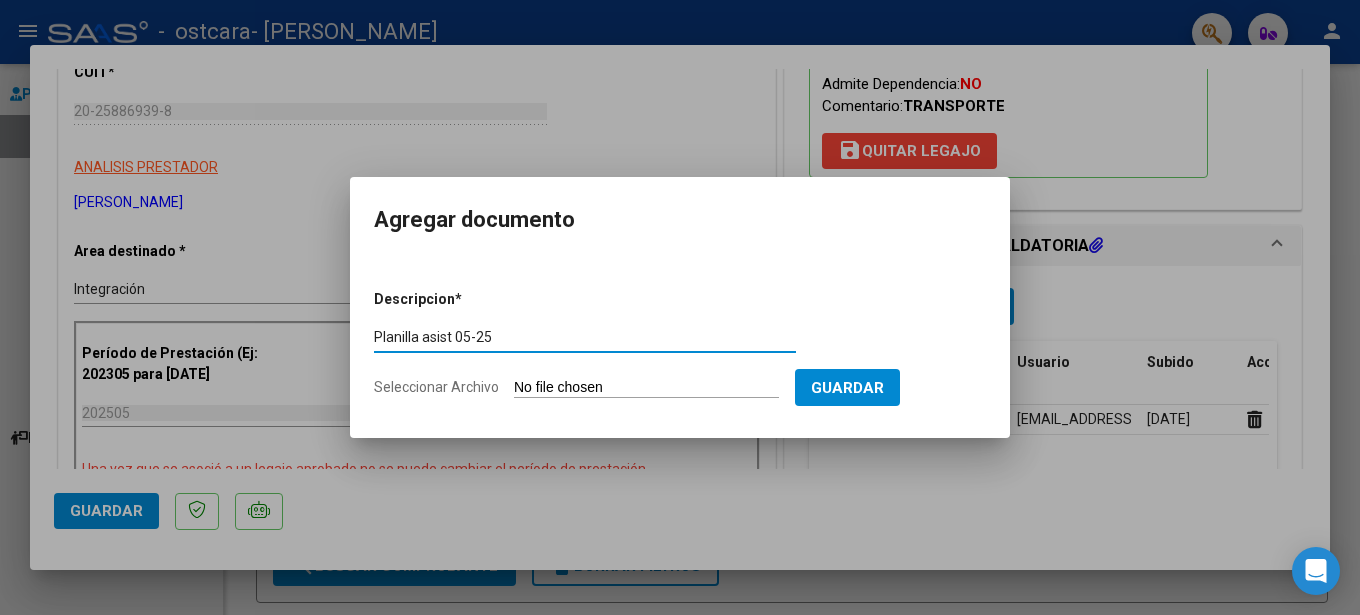 type on "Planilla asist 05-25" 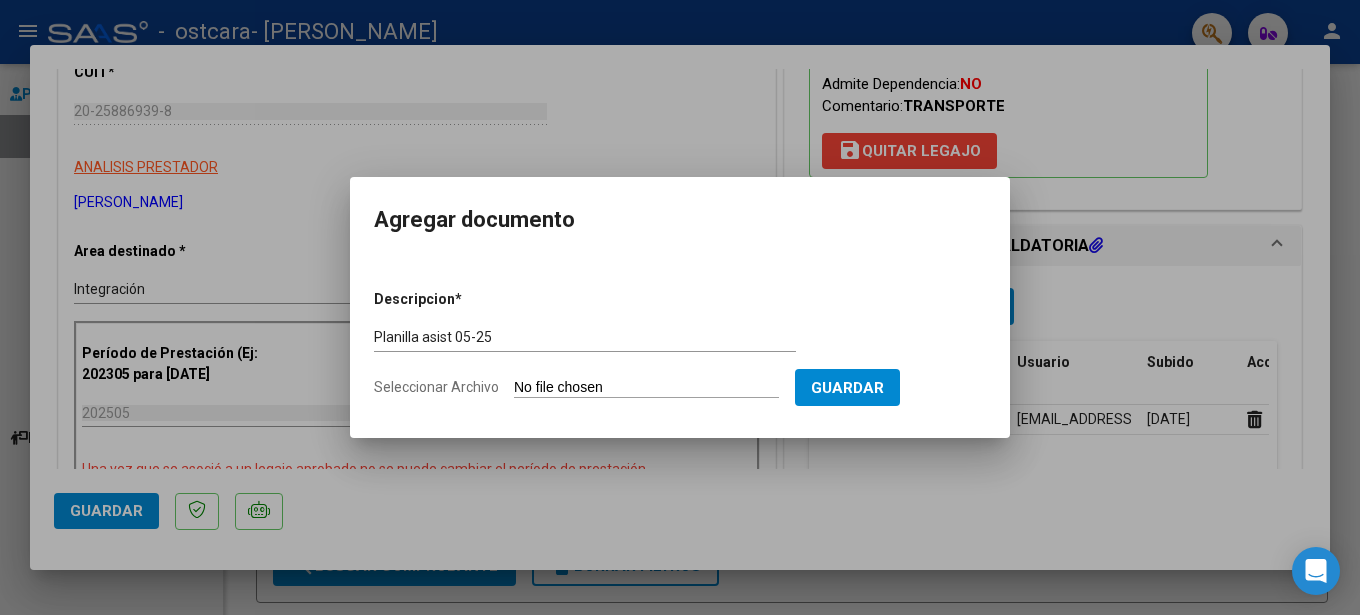 click on "Seleccionar Archivo" at bounding box center (646, 388) 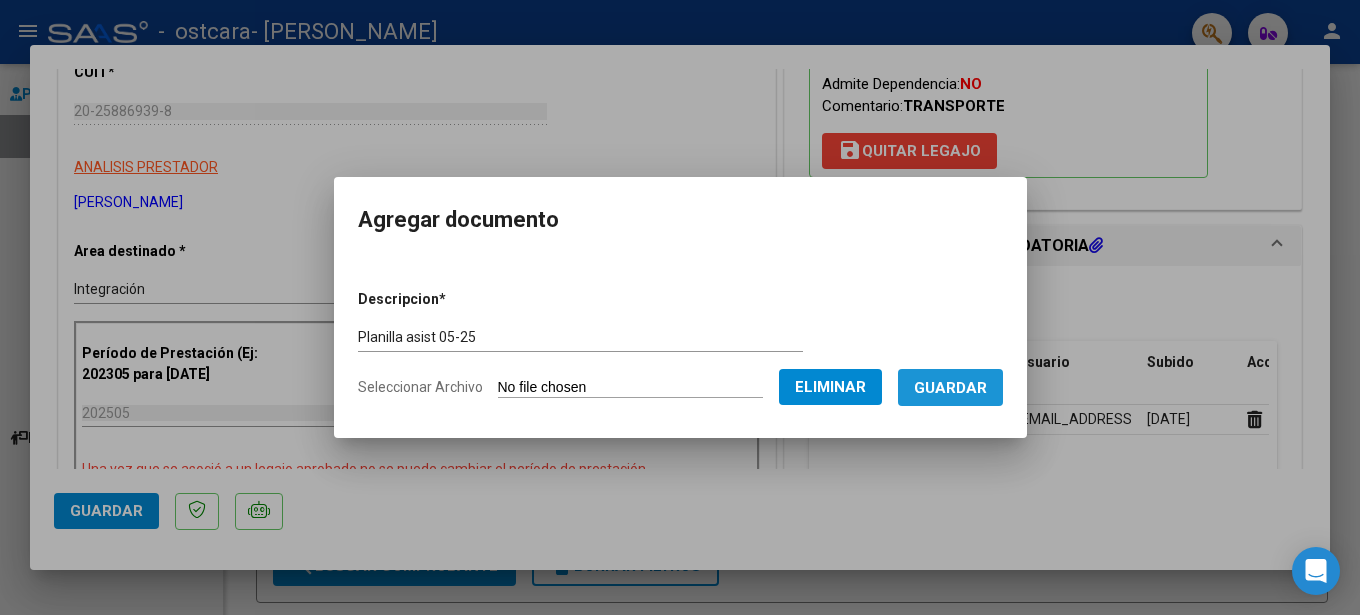 click on "Guardar" at bounding box center (950, 388) 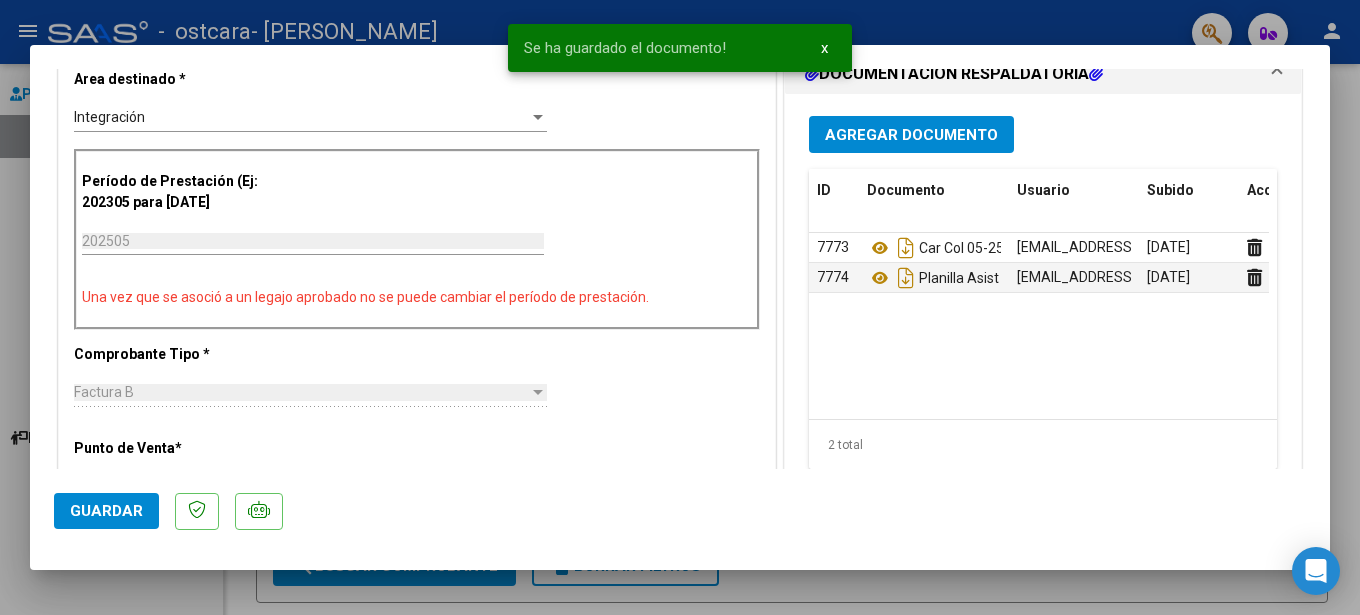 scroll, scrollTop: 370, scrollLeft: 0, axis: vertical 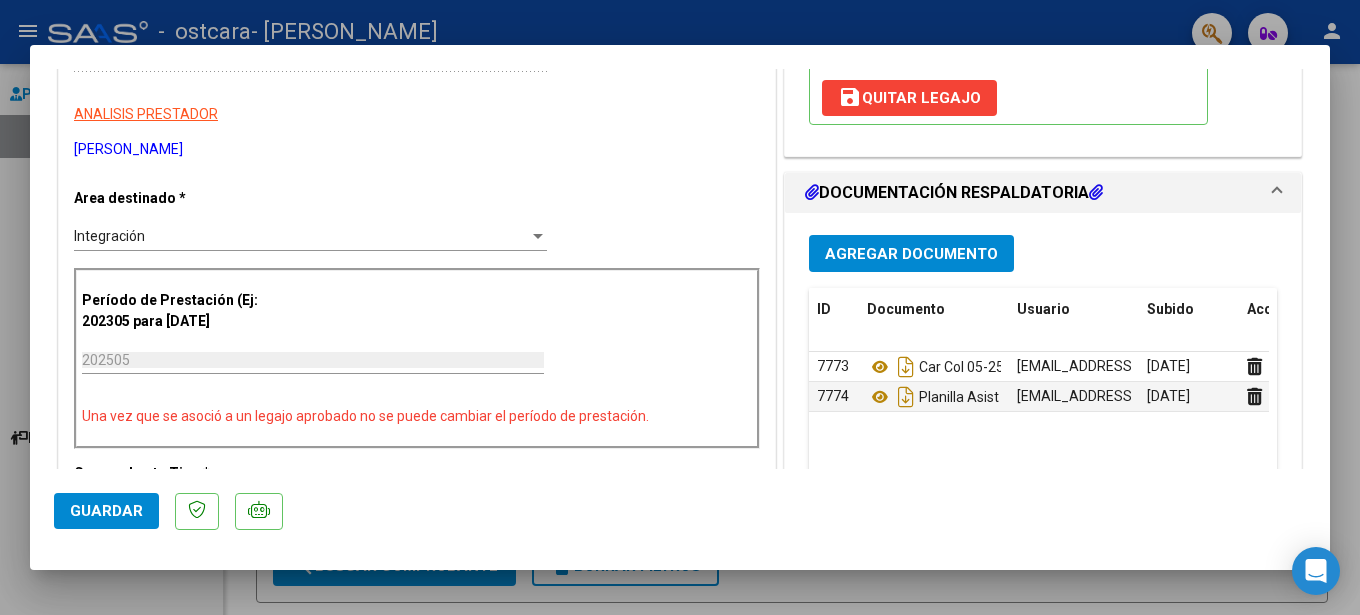 click on "Agregar Documento" at bounding box center (911, 254) 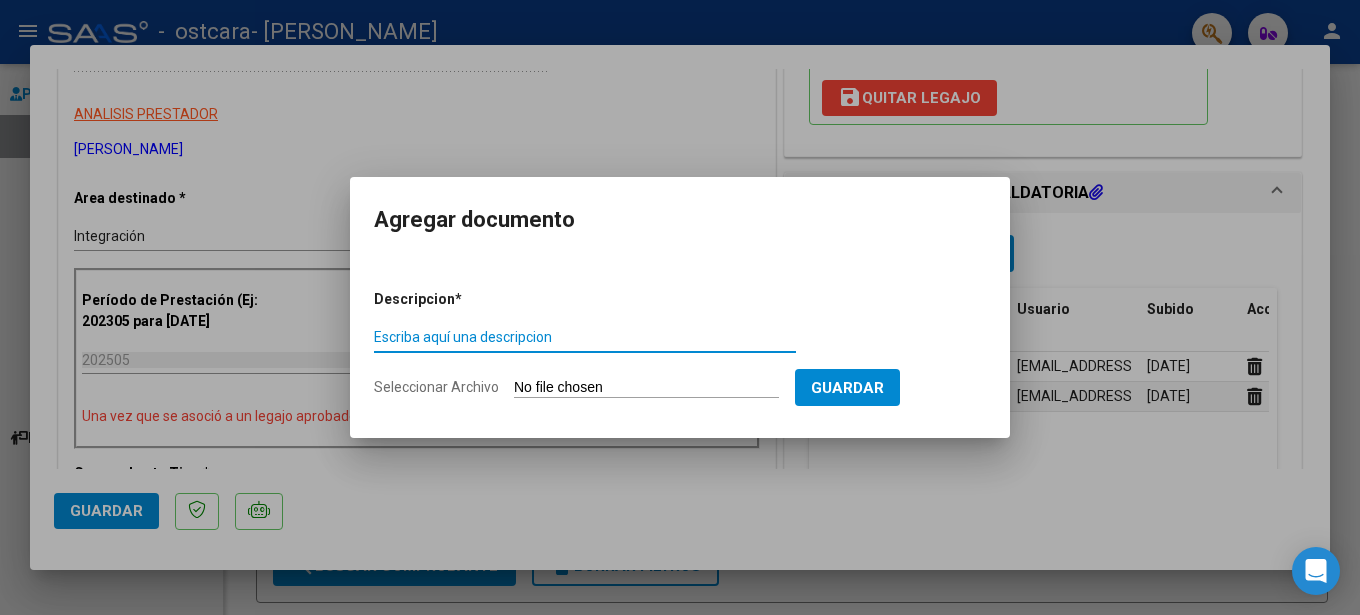 click on "Escriba aquí una descripcion" at bounding box center [585, 337] 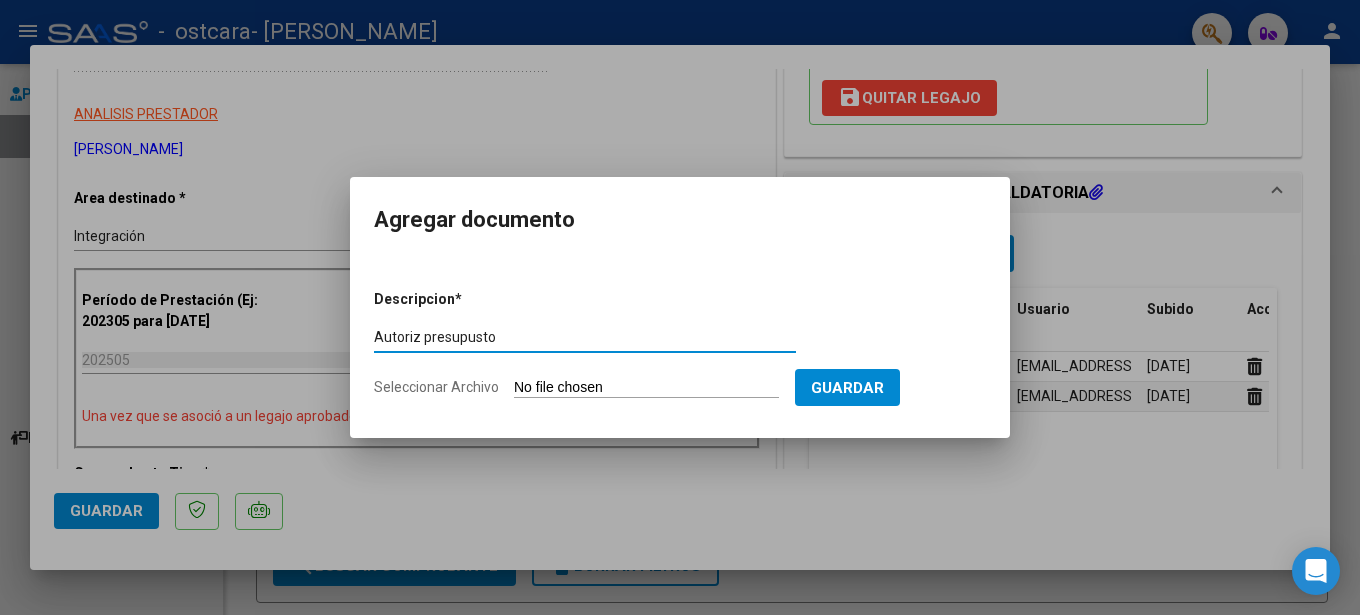 type on "Autoriz presupusto" 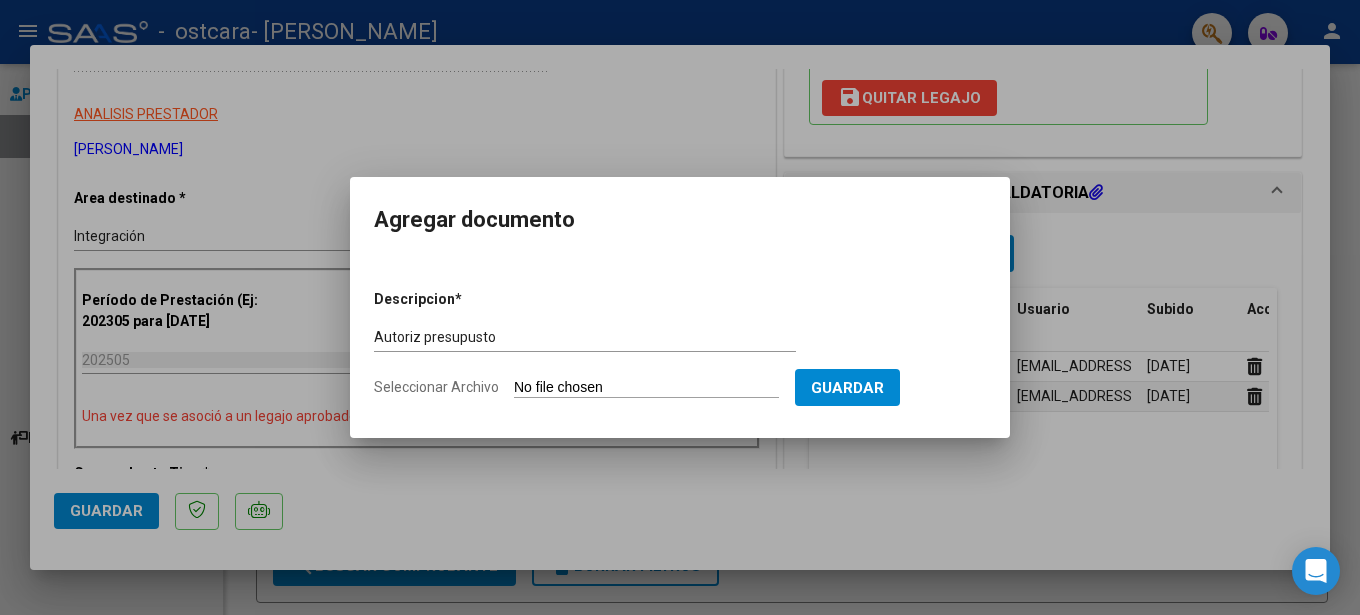 click on "Seleccionar Archivo" at bounding box center [646, 388] 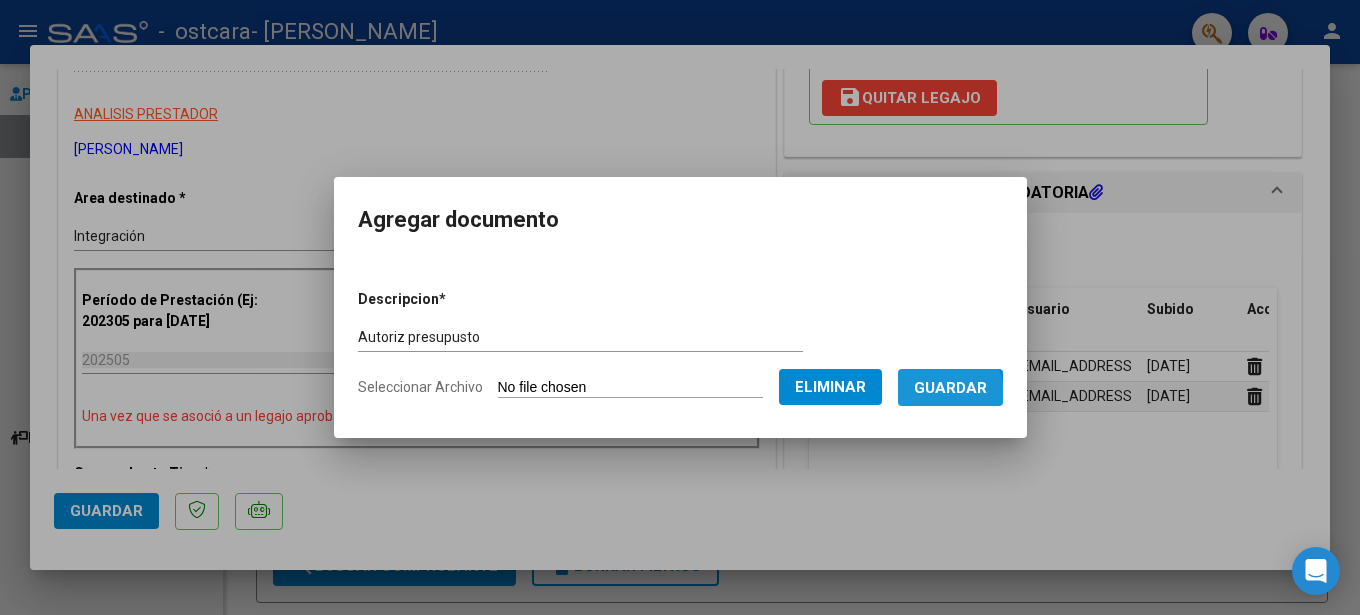 click on "Guardar" at bounding box center [950, 388] 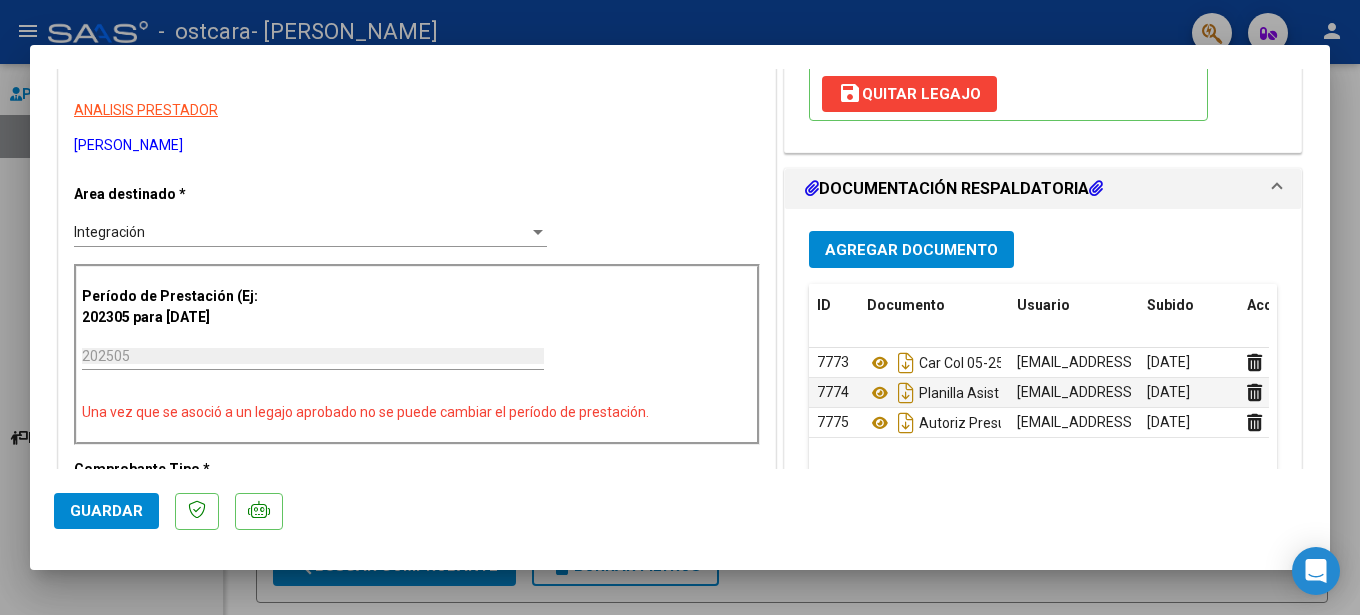 scroll, scrollTop: 427, scrollLeft: 0, axis: vertical 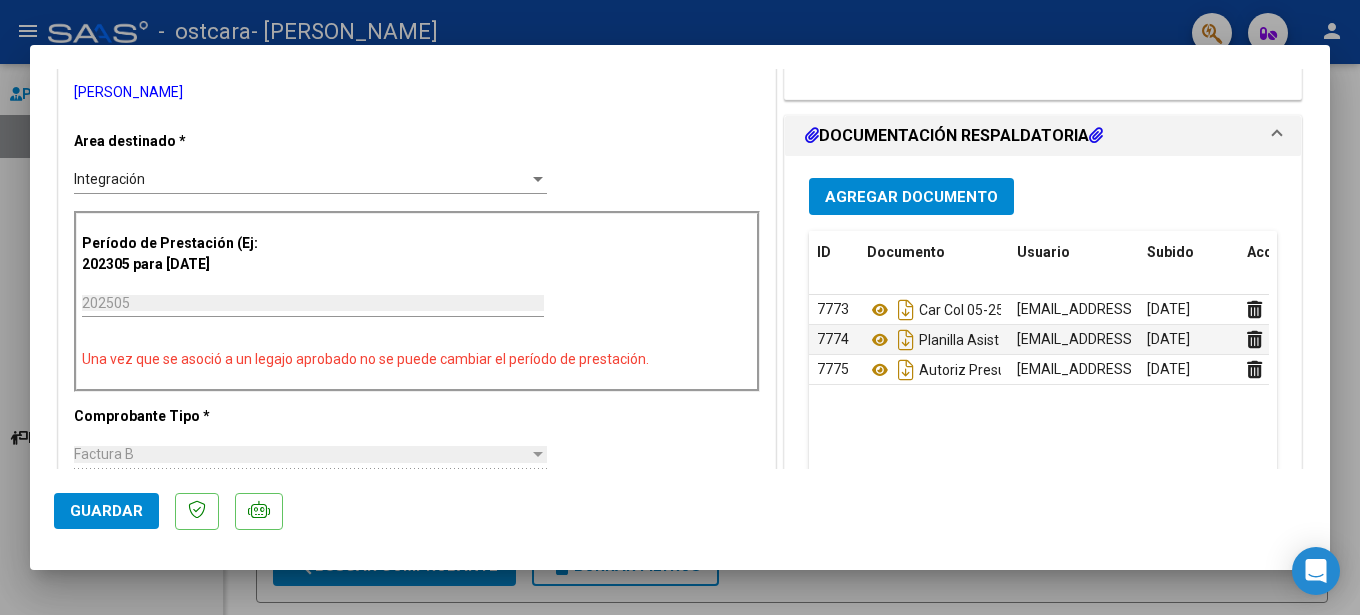 click on "Guardar" 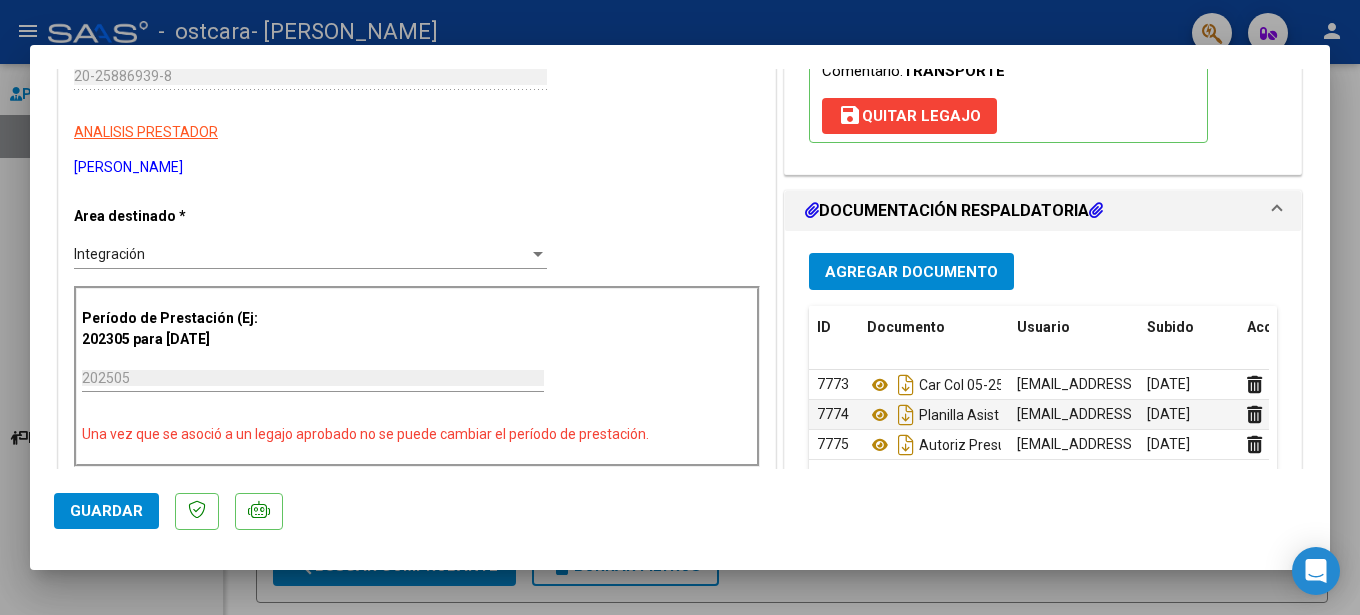 scroll, scrollTop: 0, scrollLeft: 0, axis: both 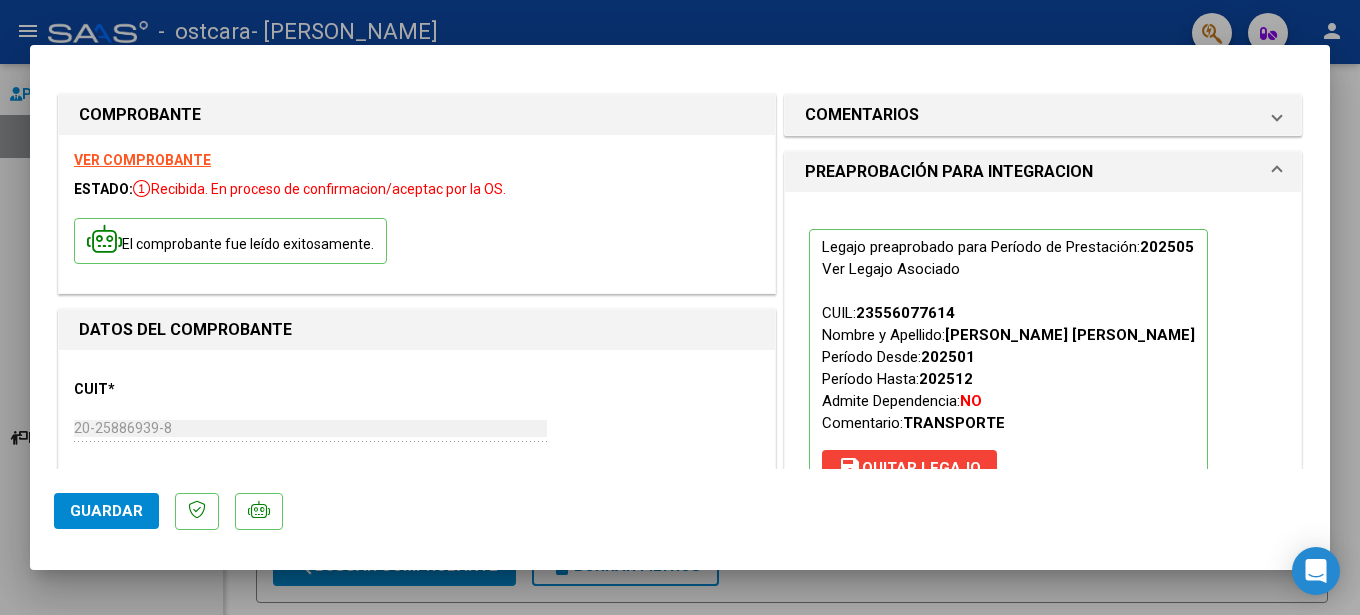 click at bounding box center [680, 307] 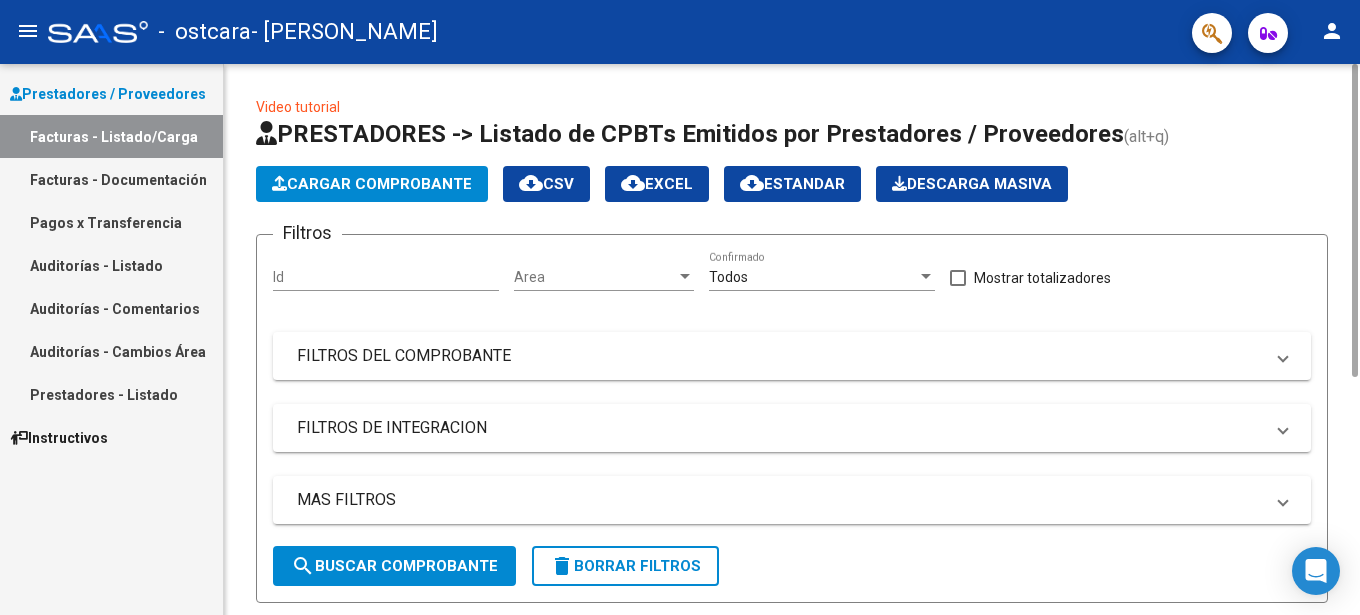 click on "Cargar Comprobante" 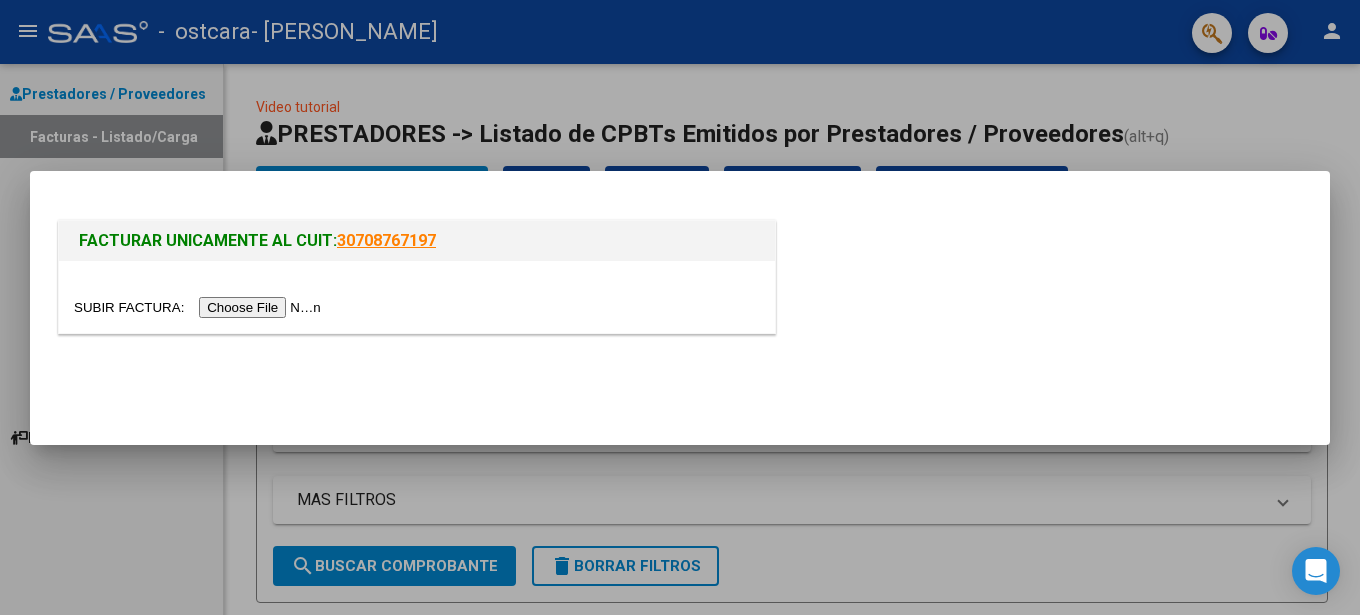 click at bounding box center [200, 307] 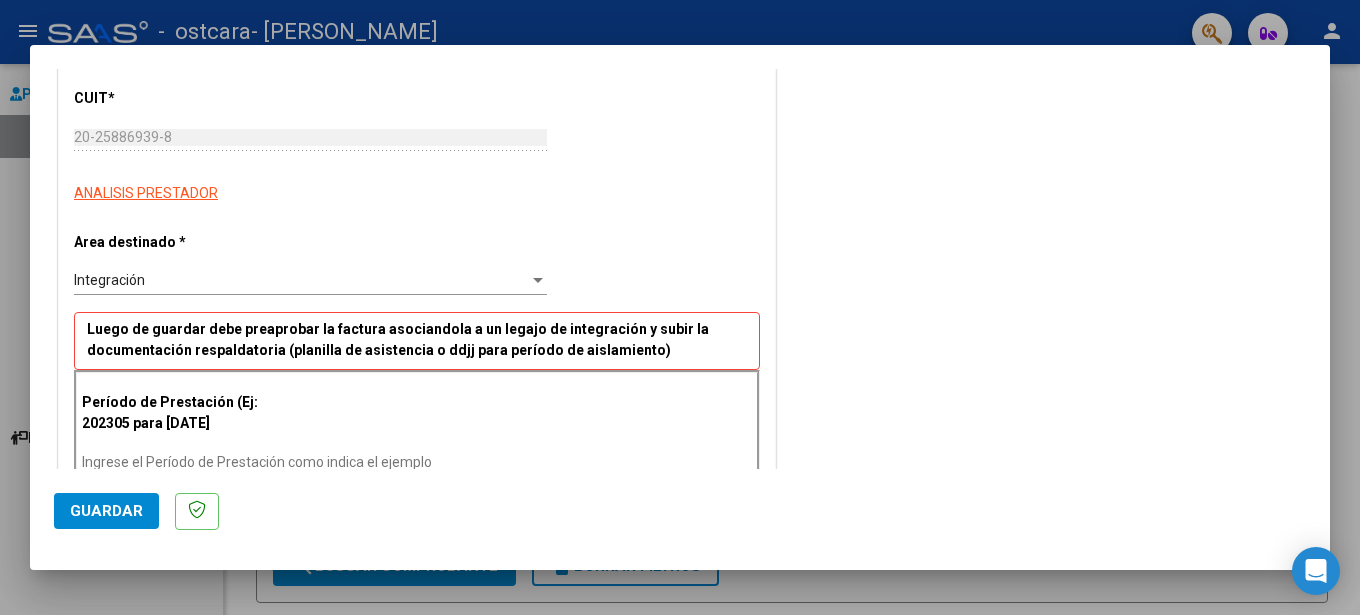 scroll, scrollTop: 279, scrollLeft: 0, axis: vertical 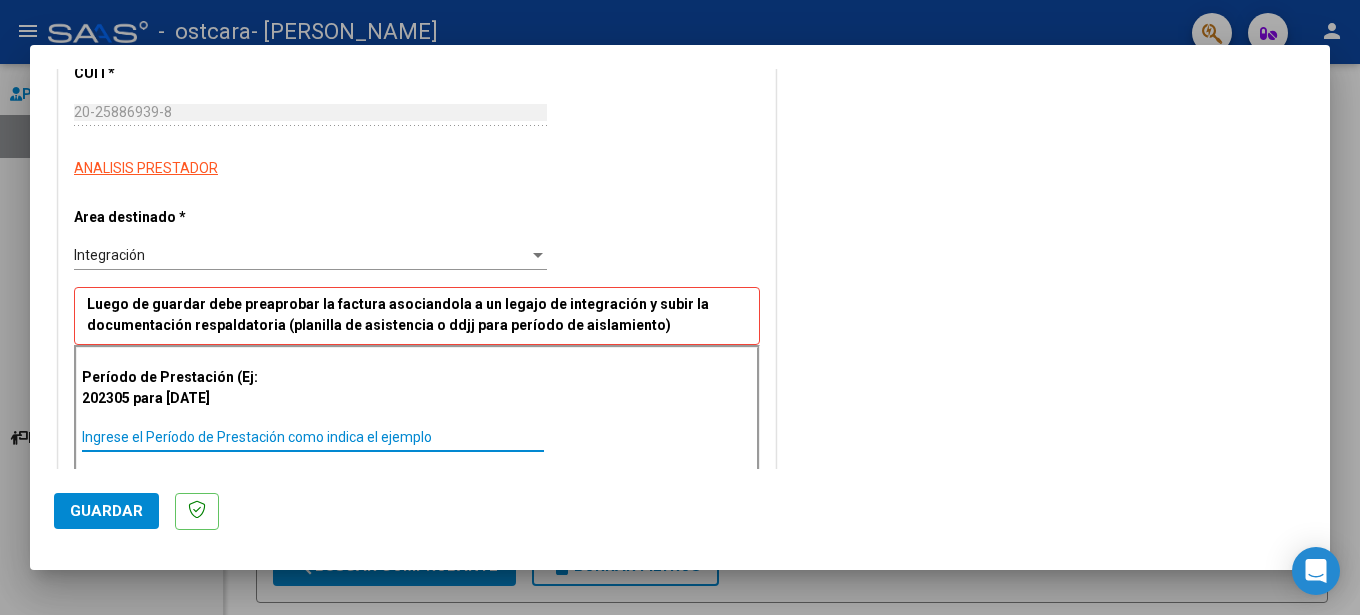 click on "Ingrese el Período de Prestación como indica el ejemplo" at bounding box center (313, 437) 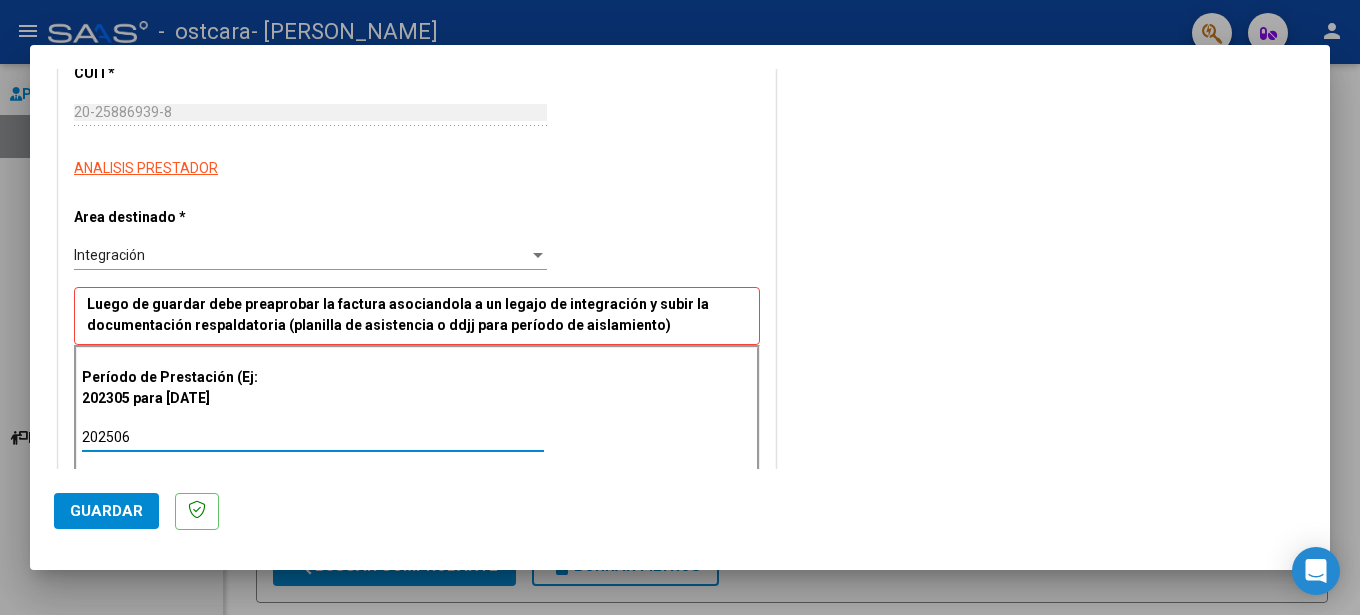 type on "202506" 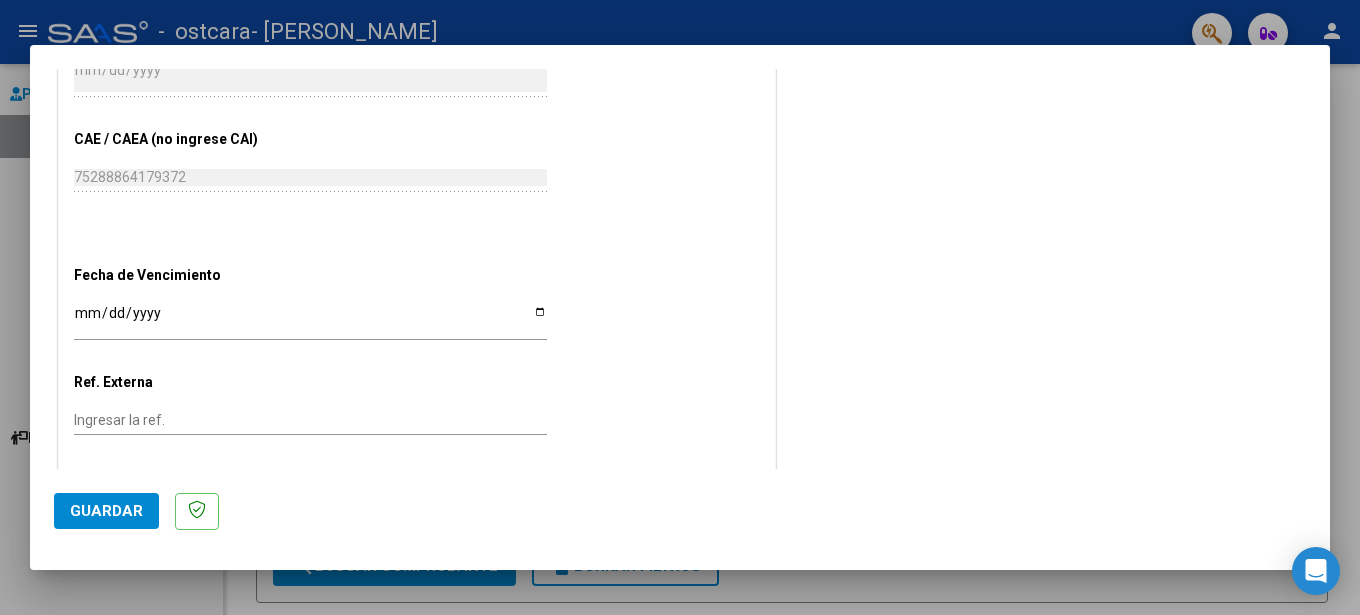 scroll, scrollTop: 1133, scrollLeft: 0, axis: vertical 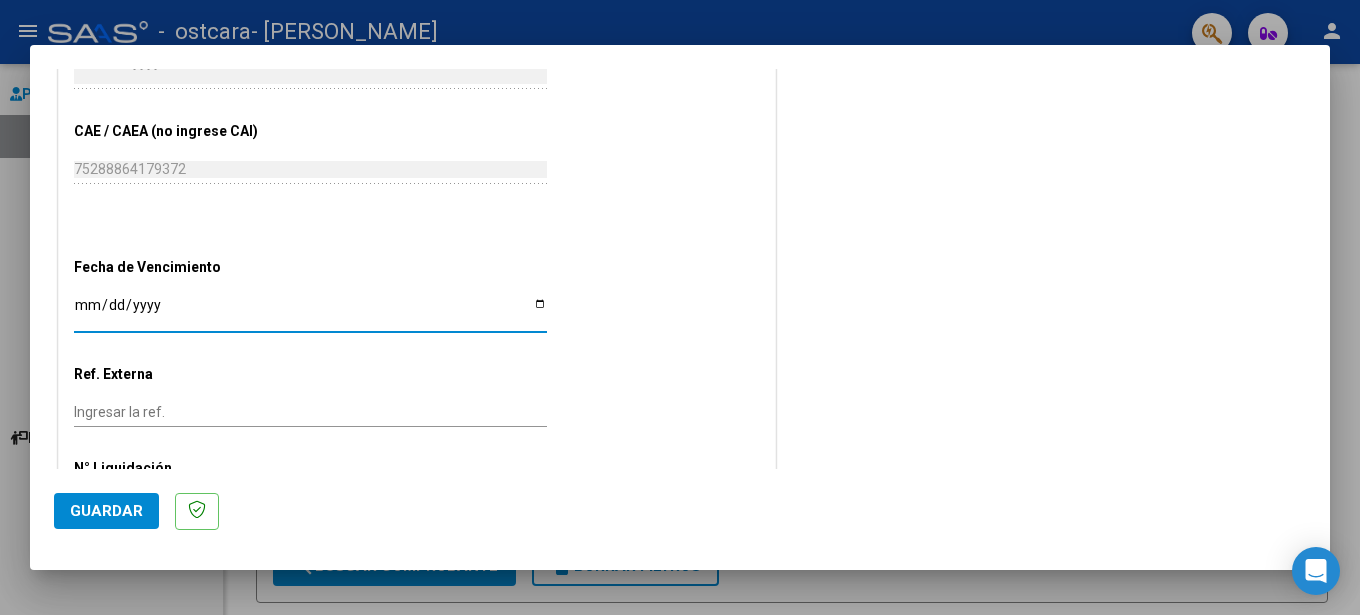 click on "Ingresar la fecha" at bounding box center (310, 312) 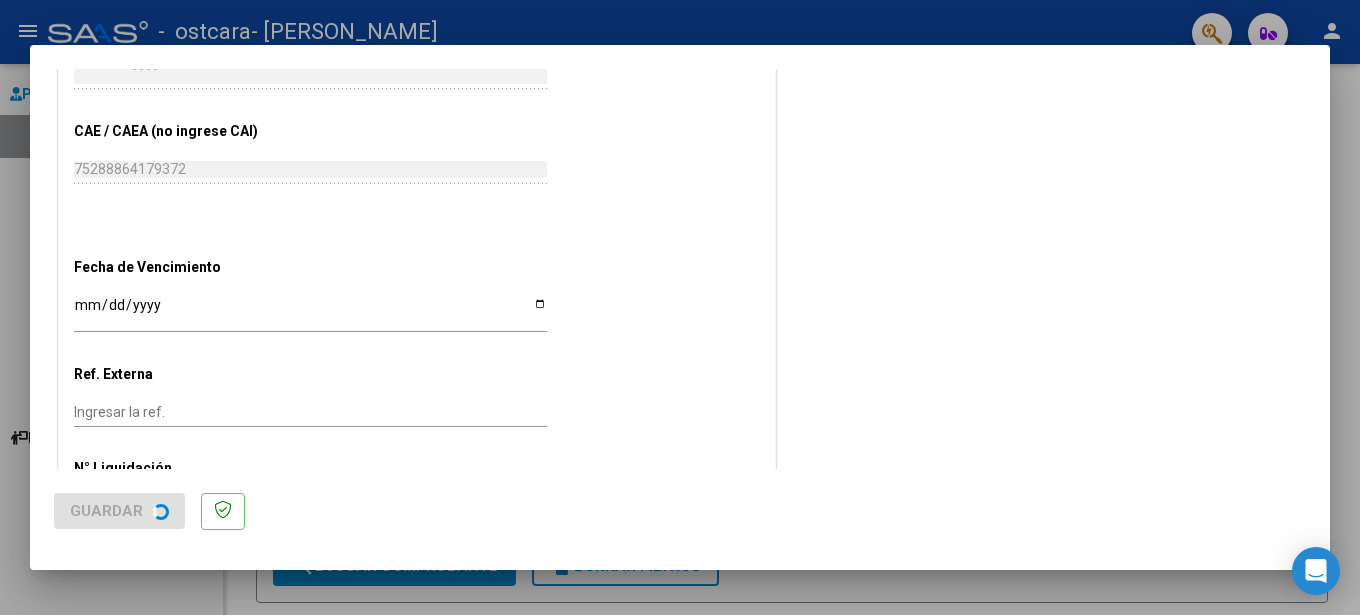scroll, scrollTop: 0, scrollLeft: 0, axis: both 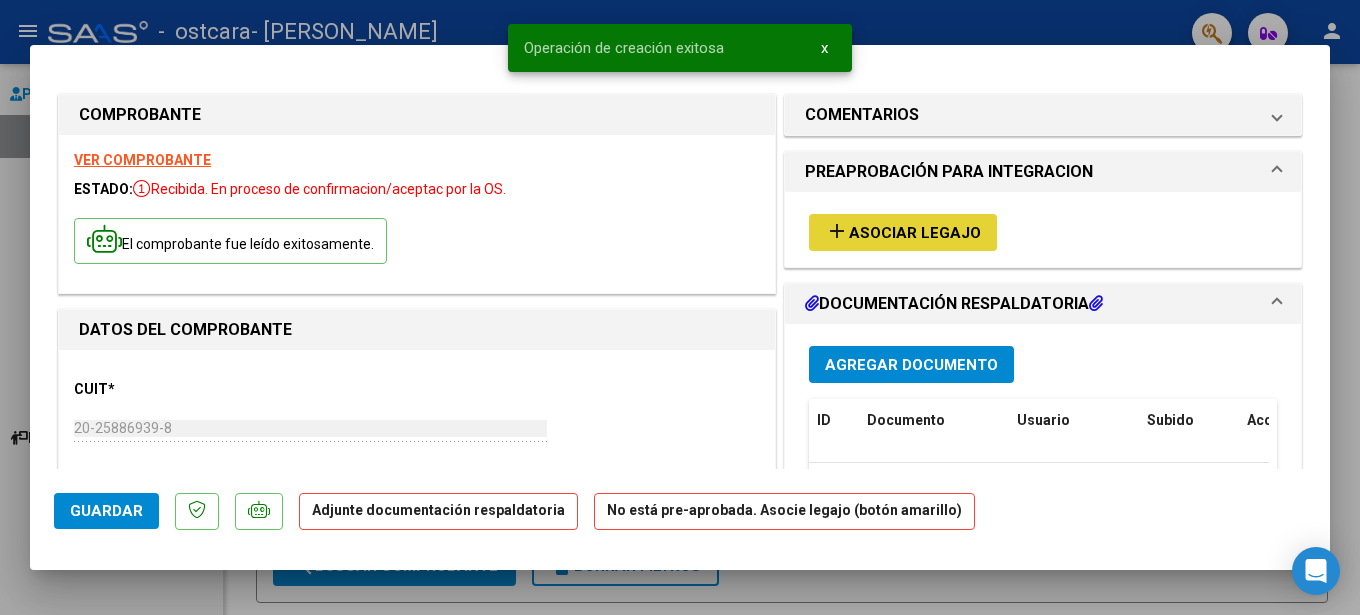 click on "Asociar Legajo" at bounding box center [915, 233] 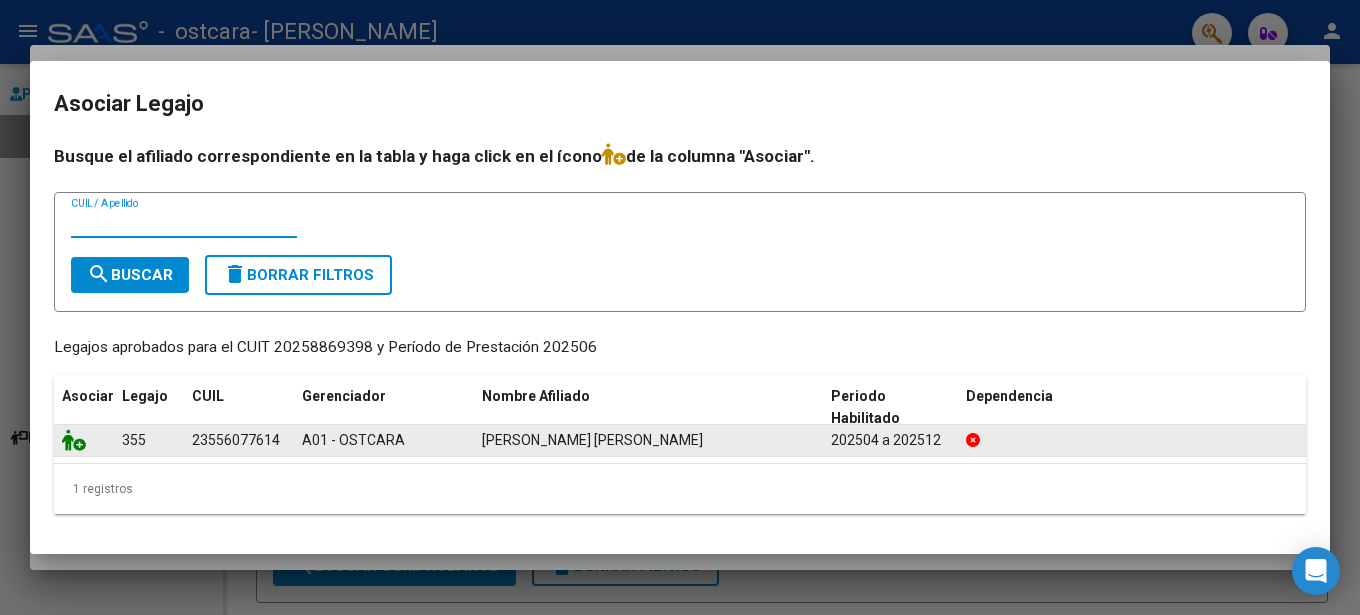 click 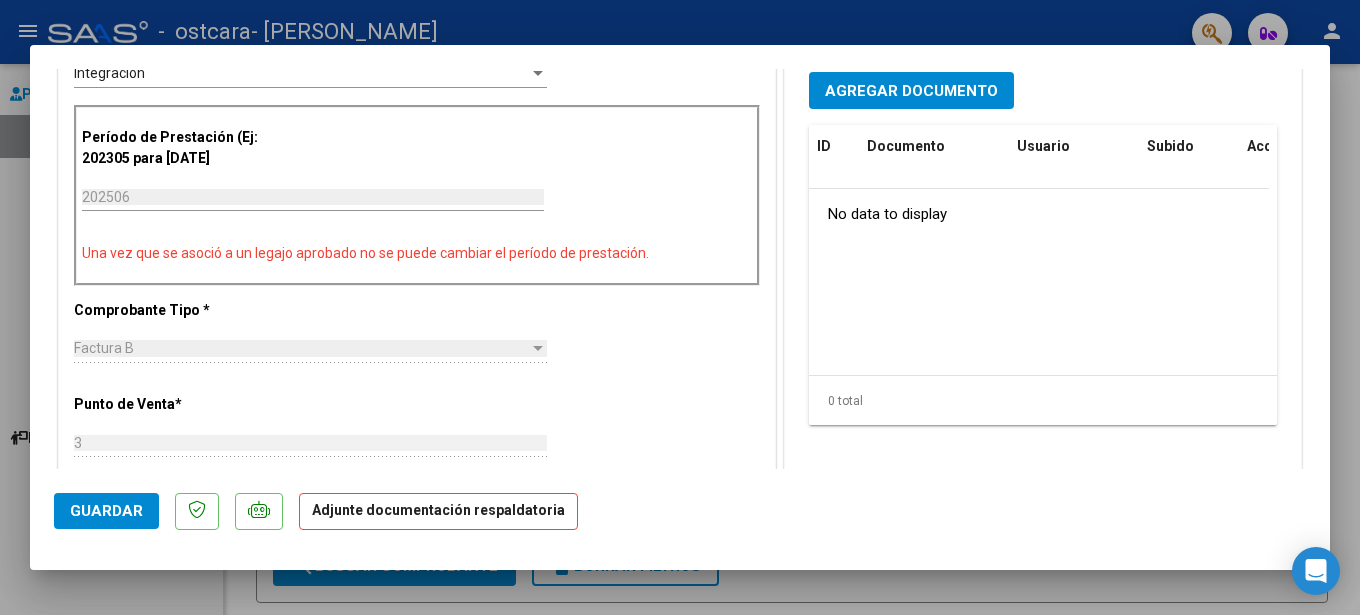 scroll, scrollTop: 546, scrollLeft: 0, axis: vertical 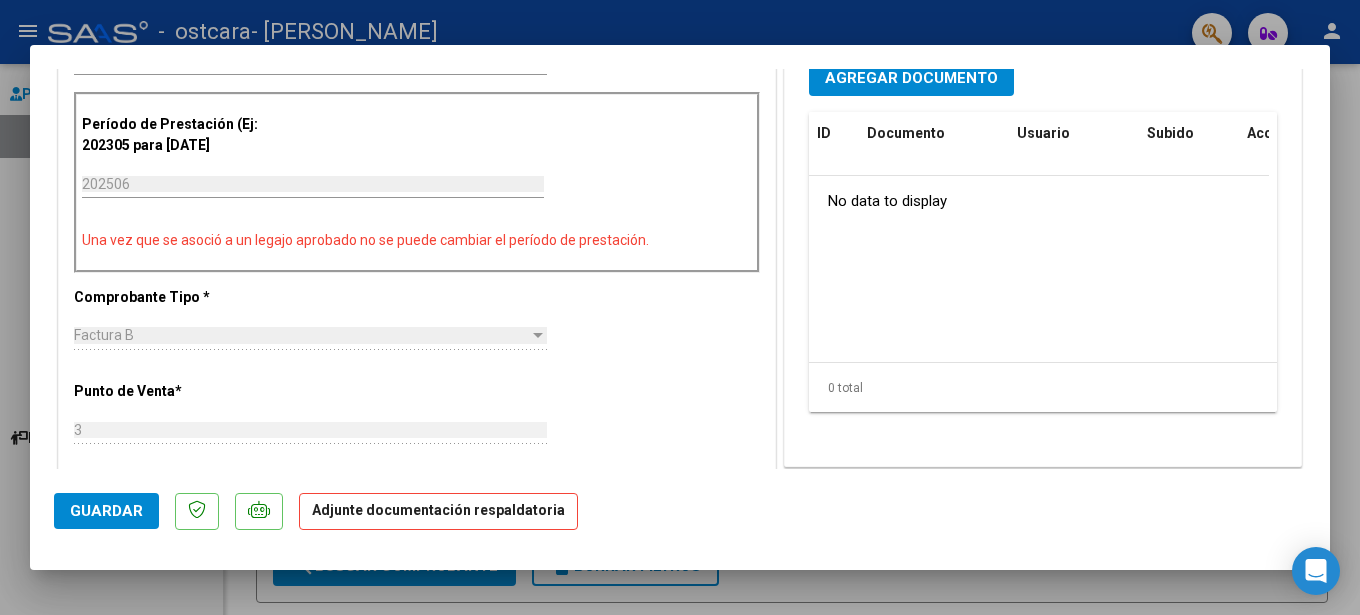 click on "Agregar Documento" at bounding box center [911, 78] 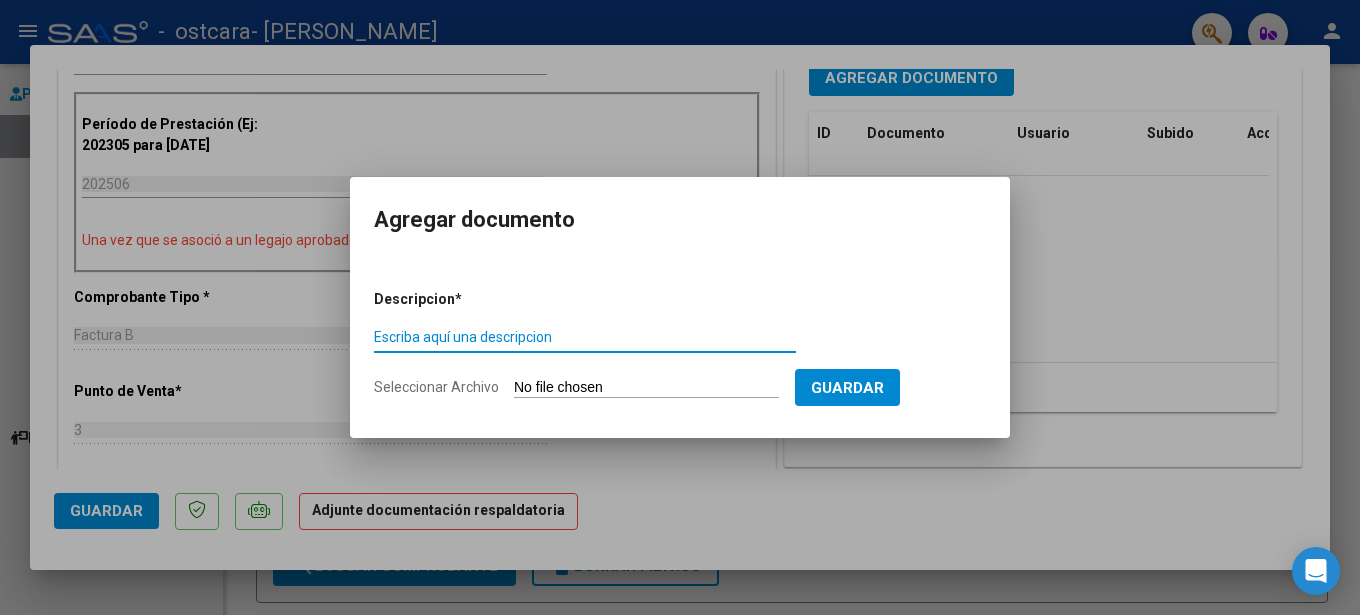 click on "Escriba aquí una descripcion" at bounding box center [585, 338] 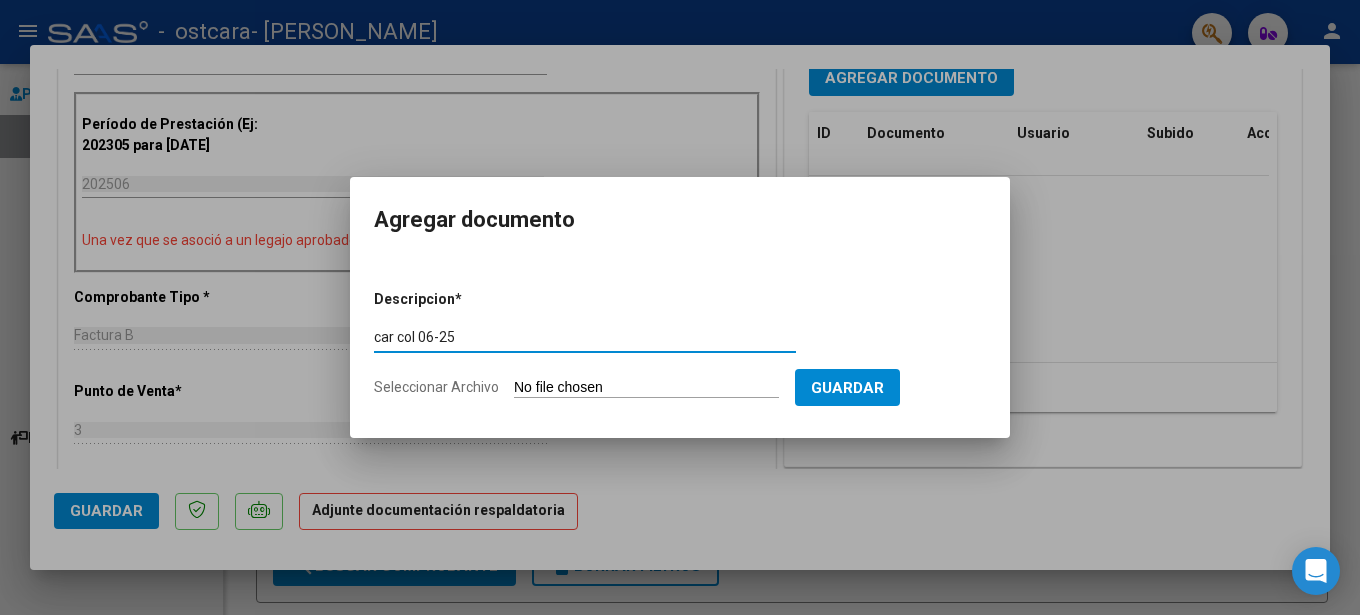 type on "car col 06-25" 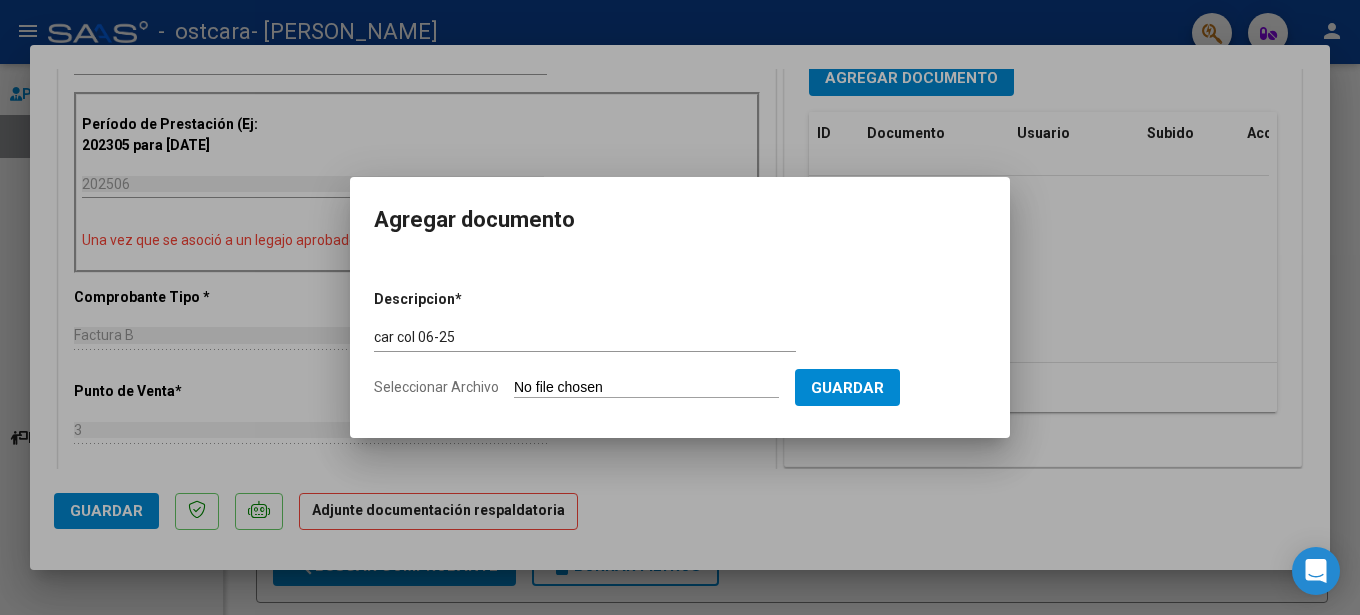 type on "C:\fakepath\car coleg 06-25.pdf" 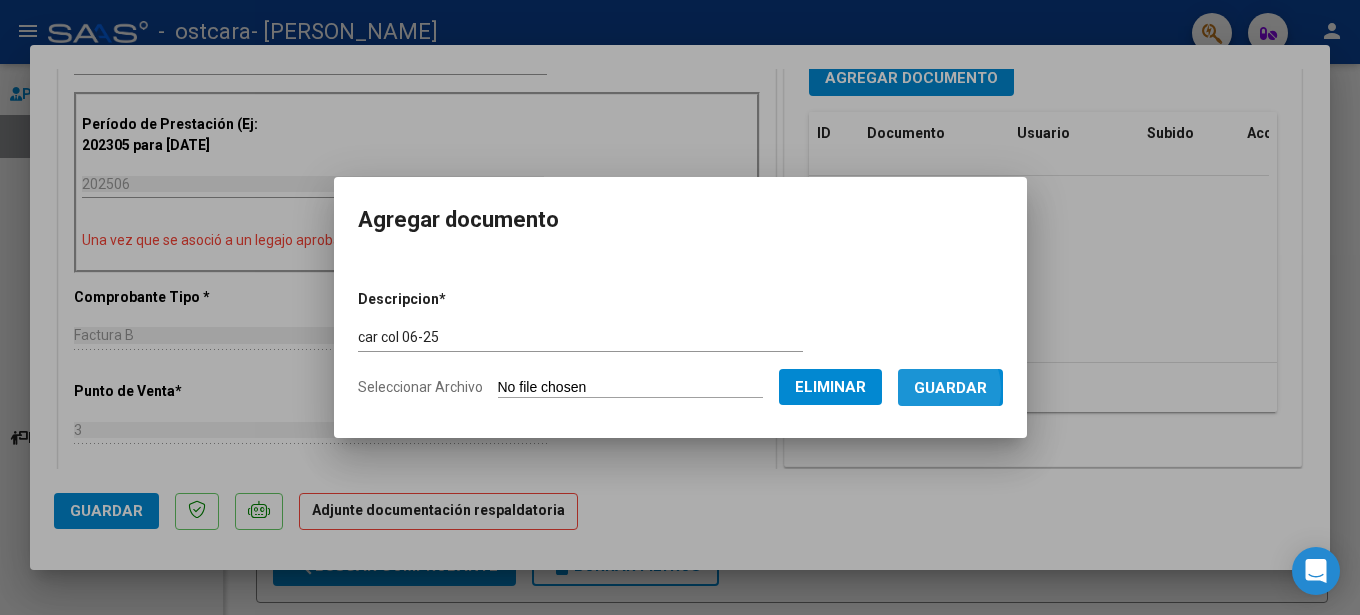 click on "Guardar" at bounding box center (950, 388) 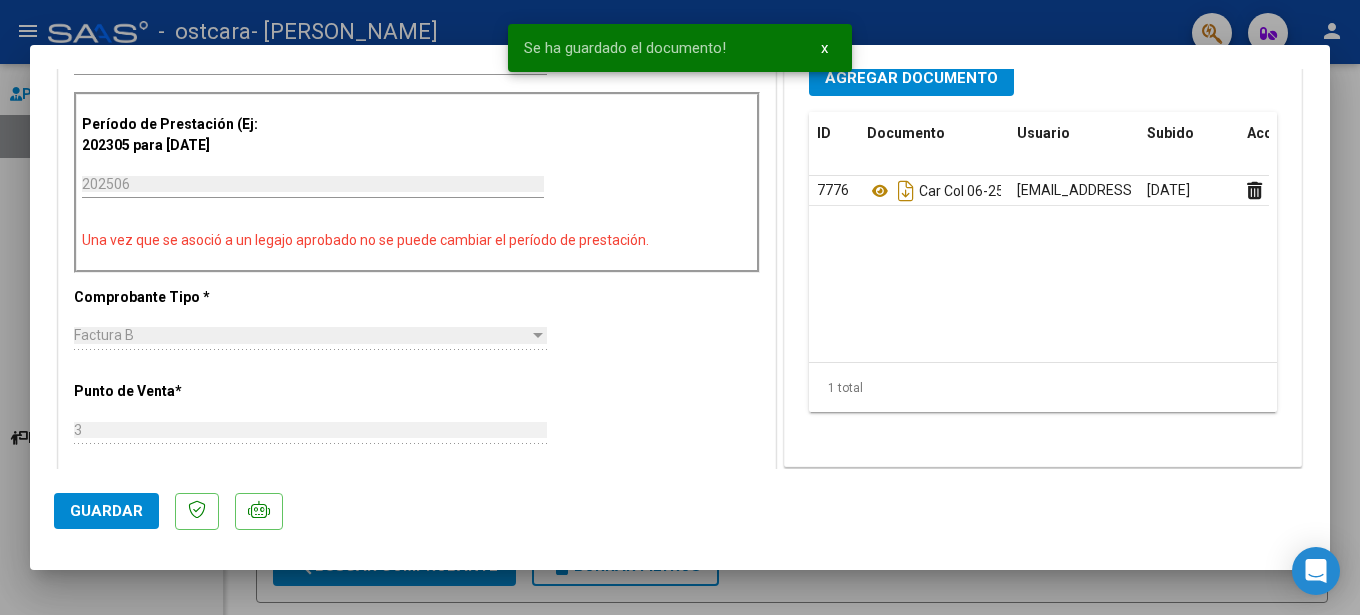 click on "Se ha guardado el documento! x" at bounding box center [680, 48] 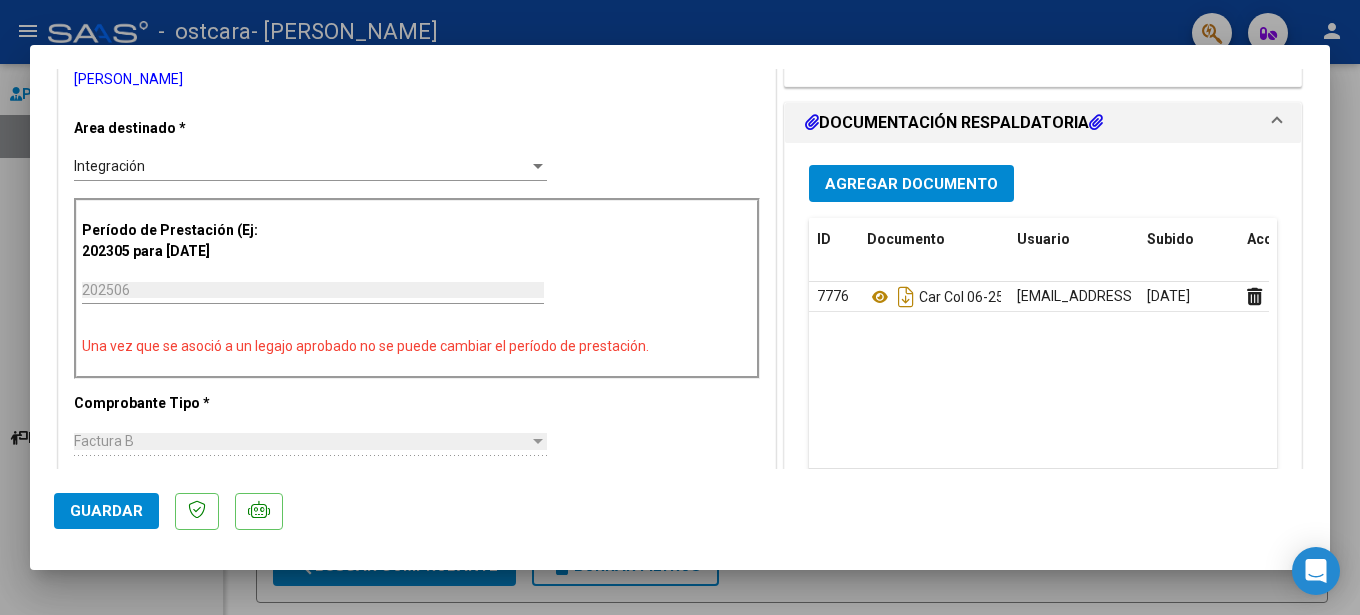 click on "Agregar Documento" at bounding box center (911, 184) 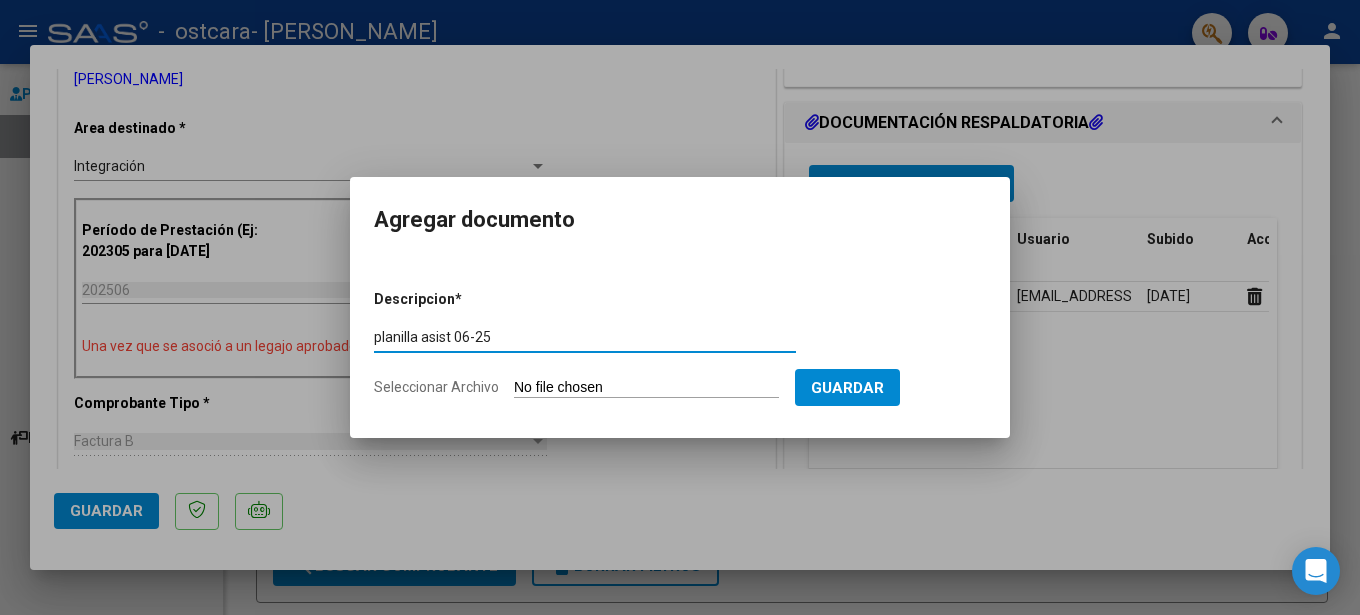 type on "planilla asist 06-25" 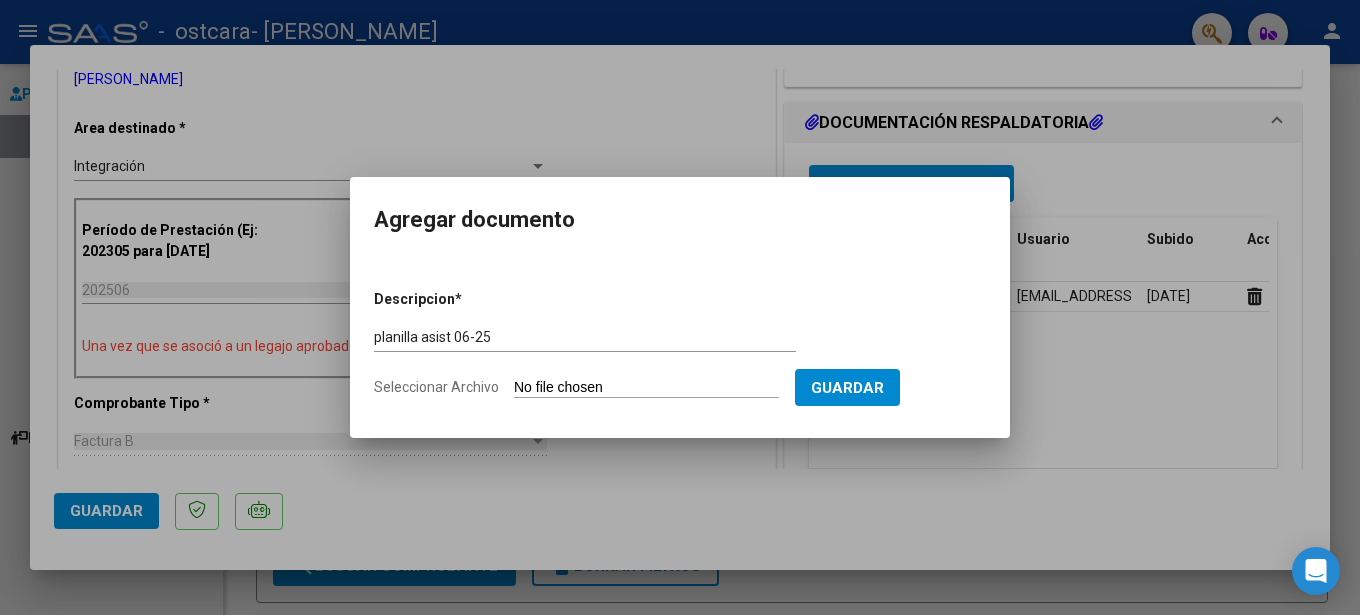 type on "C:\fakepath\planilla asistencia 06-25.pdf" 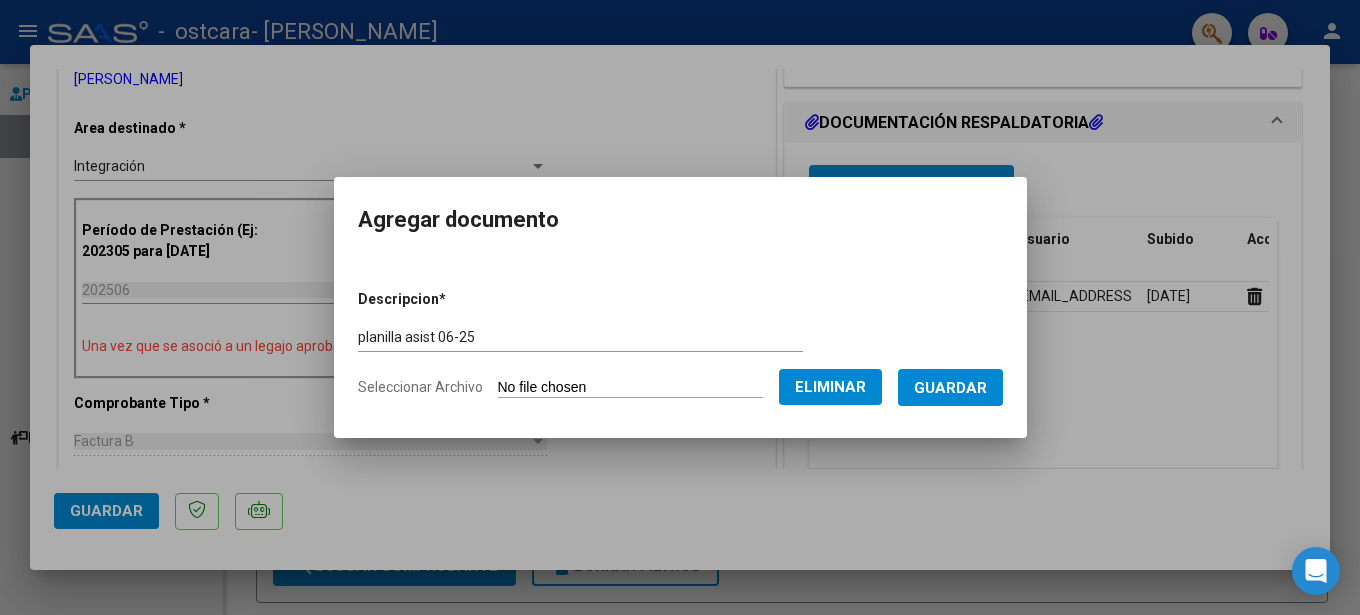 click on "Guardar" at bounding box center [950, 388] 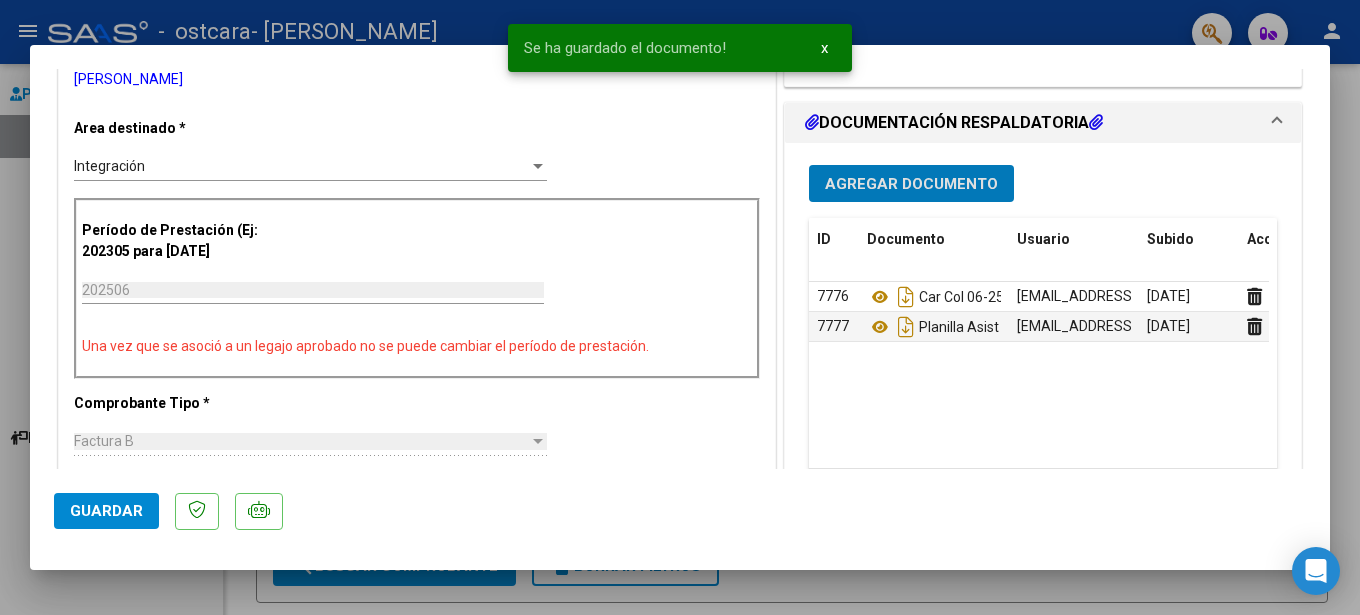 click on "Agregar Documento" at bounding box center (911, 184) 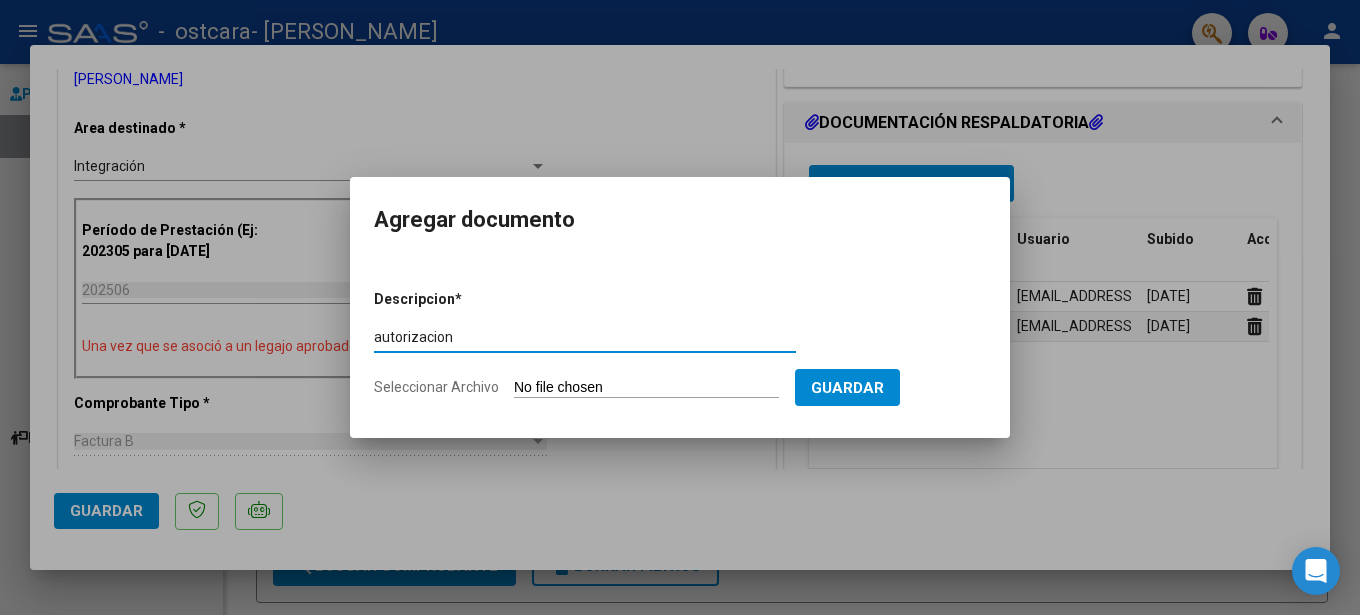 type on "autorizacion" 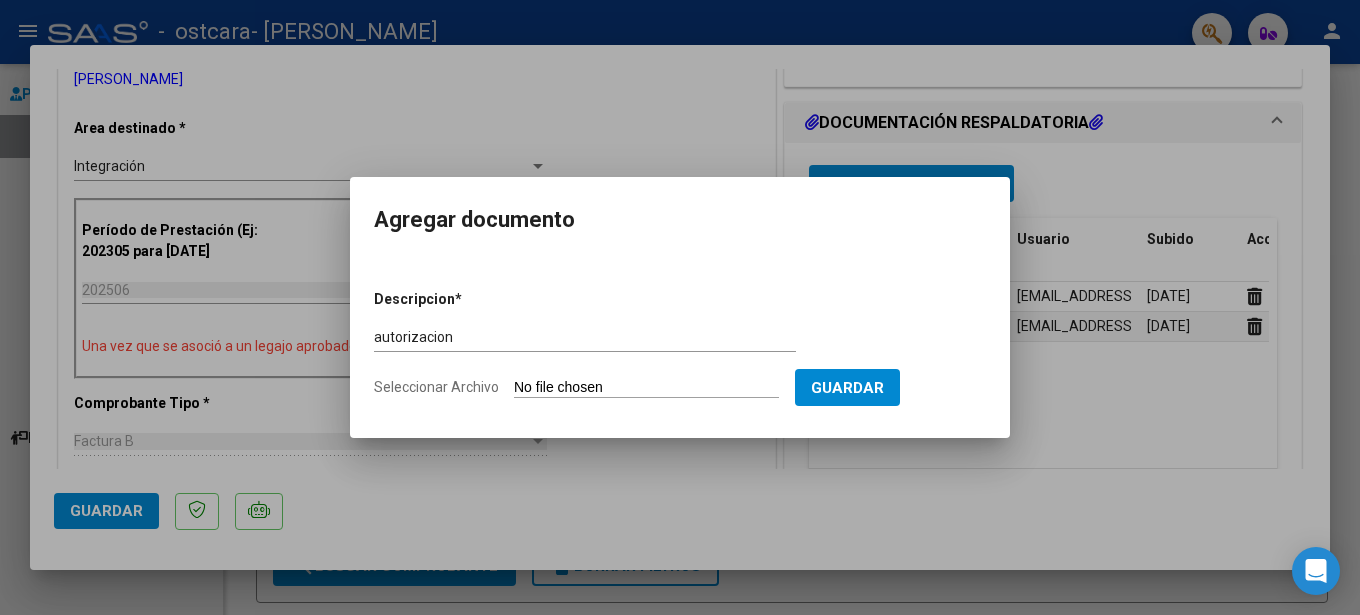 type on "C:\fakepath\AUTORIZACION [PERSON_NAME].pdf" 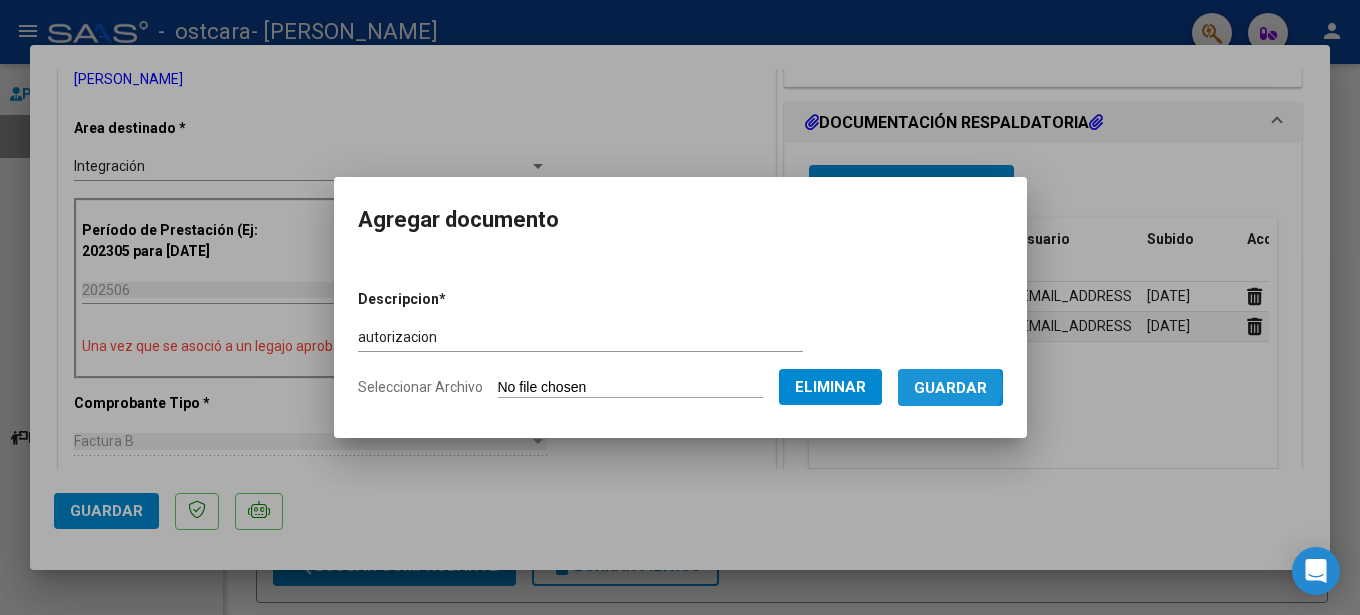 click on "Guardar" at bounding box center (950, 388) 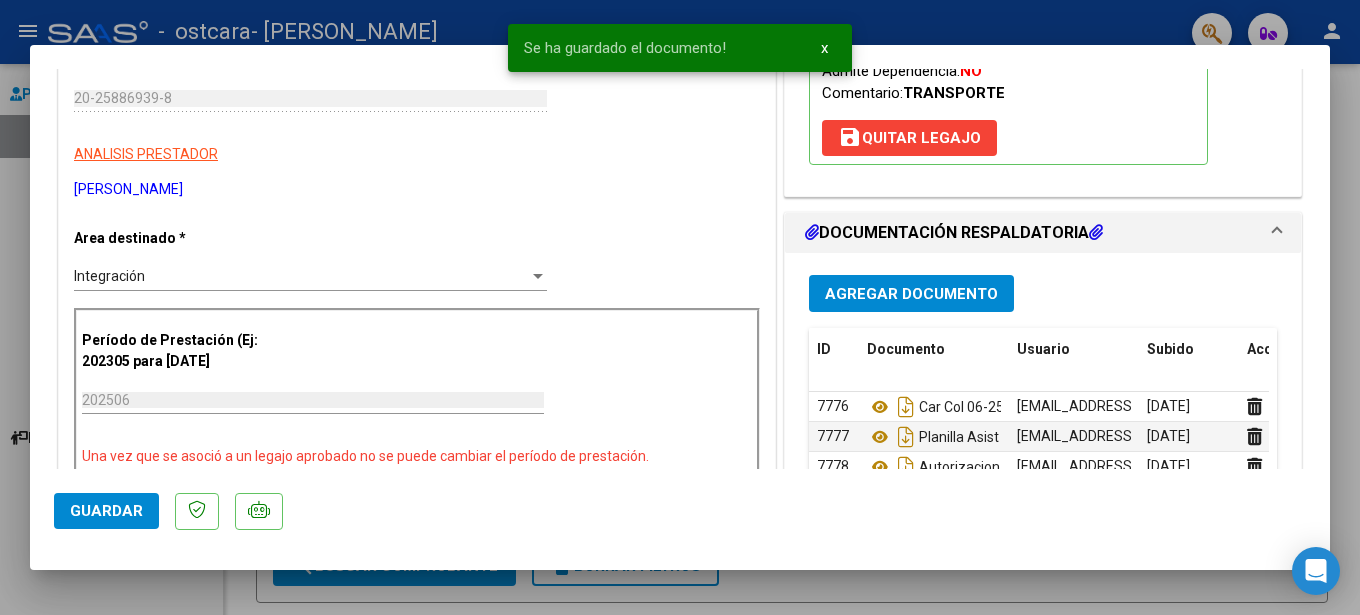 scroll, scrollTop: 299, scrollLeft: 0, axis: vertical 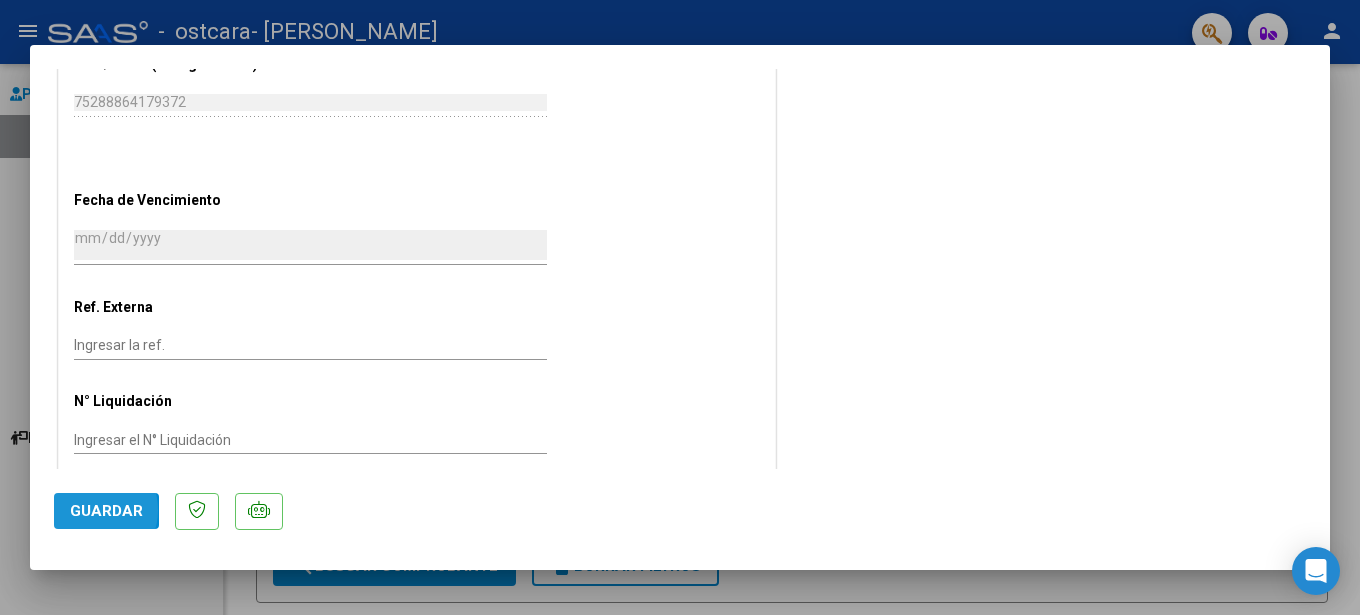 click on "Guardar" 